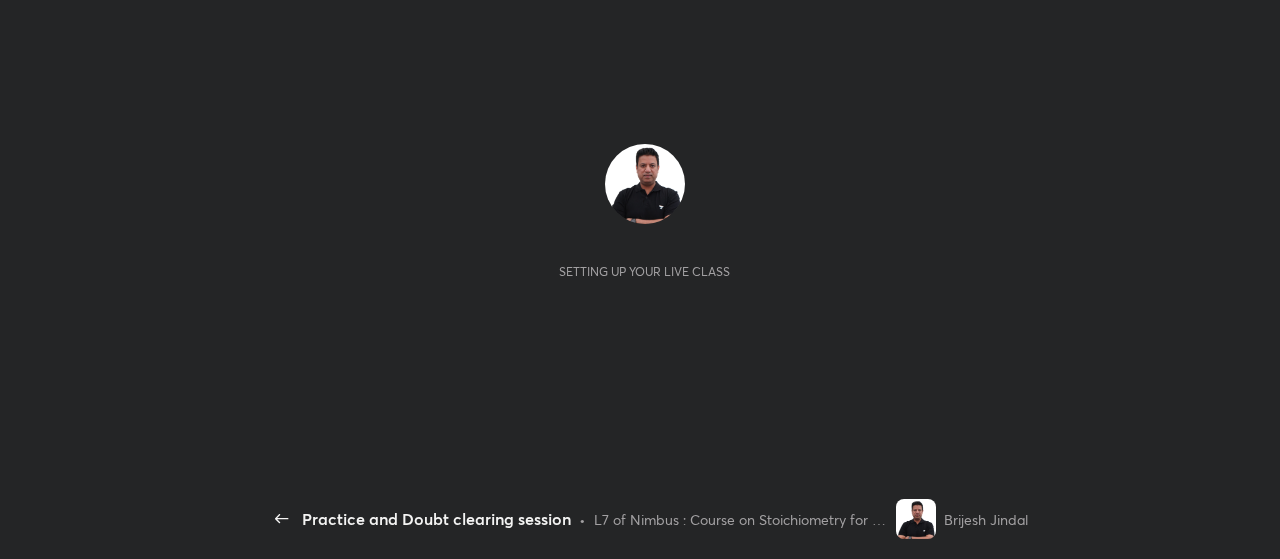 scroll, scrollTop: 0, scrollLeft: 0, axis: both 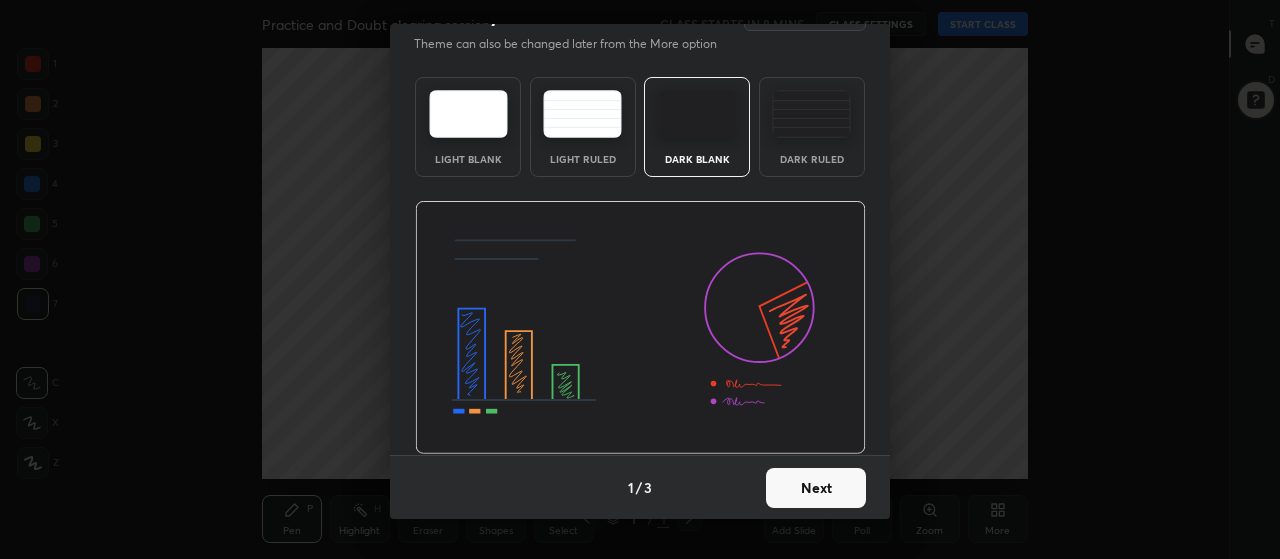 click on "Next" at bounding box center [816, 488] 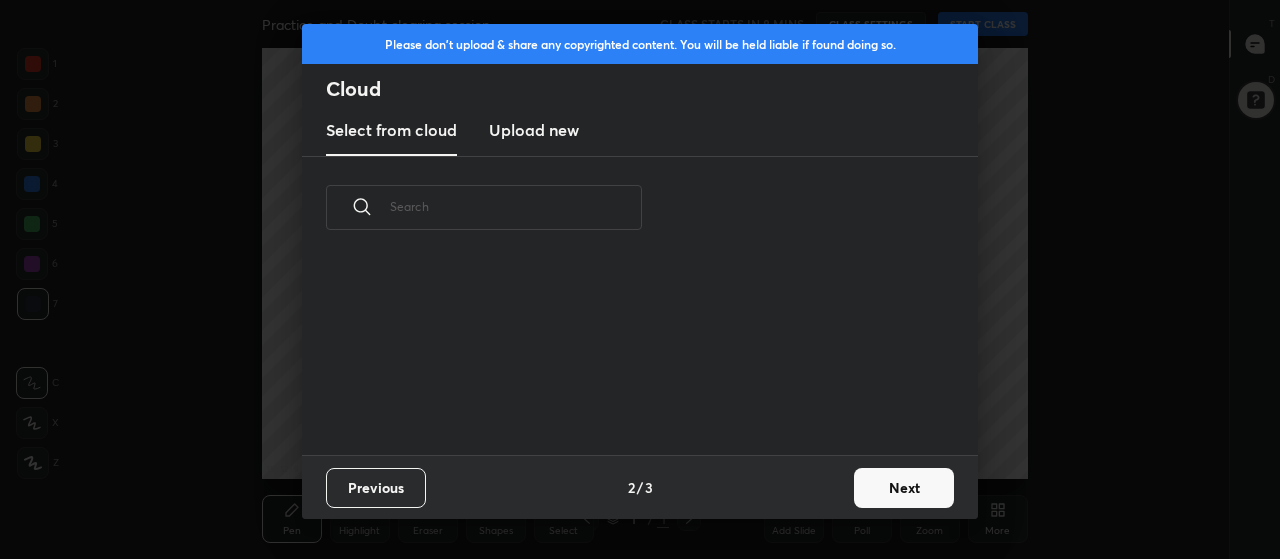 scroll, scrollTop: 0, scrollLeft: 0, axis: both 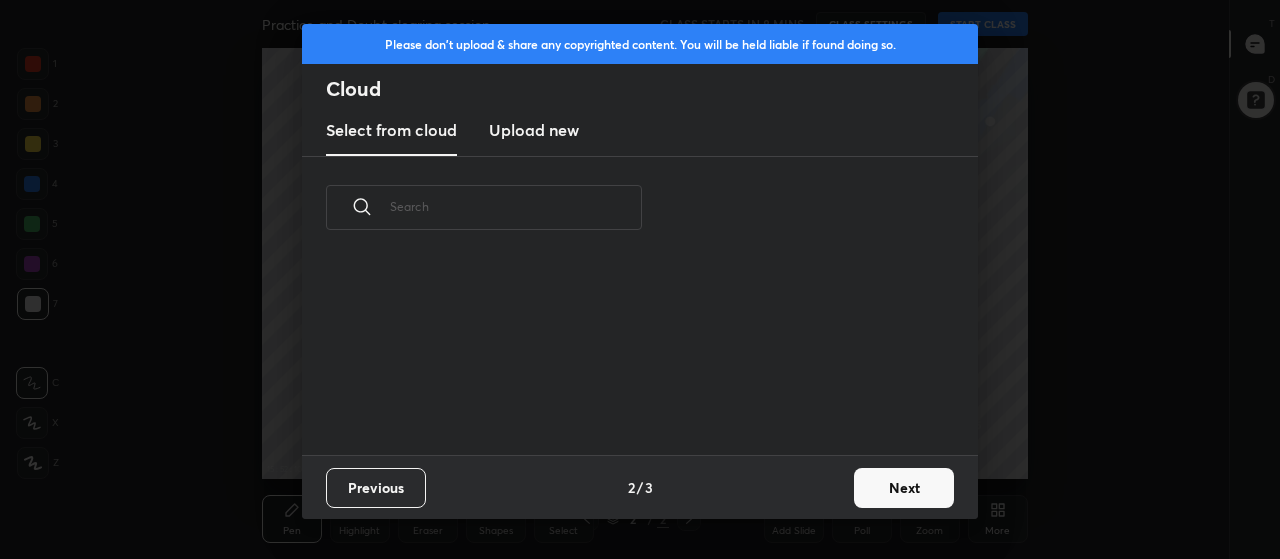 click on "Upload new" at bounding box center [534, 130] 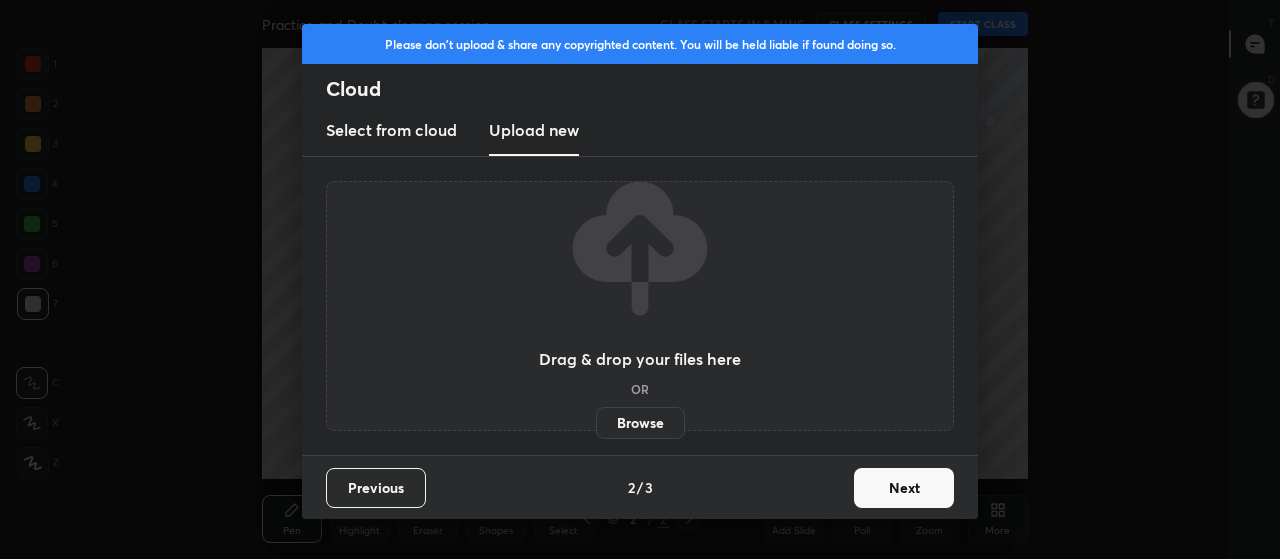 click on "Browse" at bounding box center [640, 423] 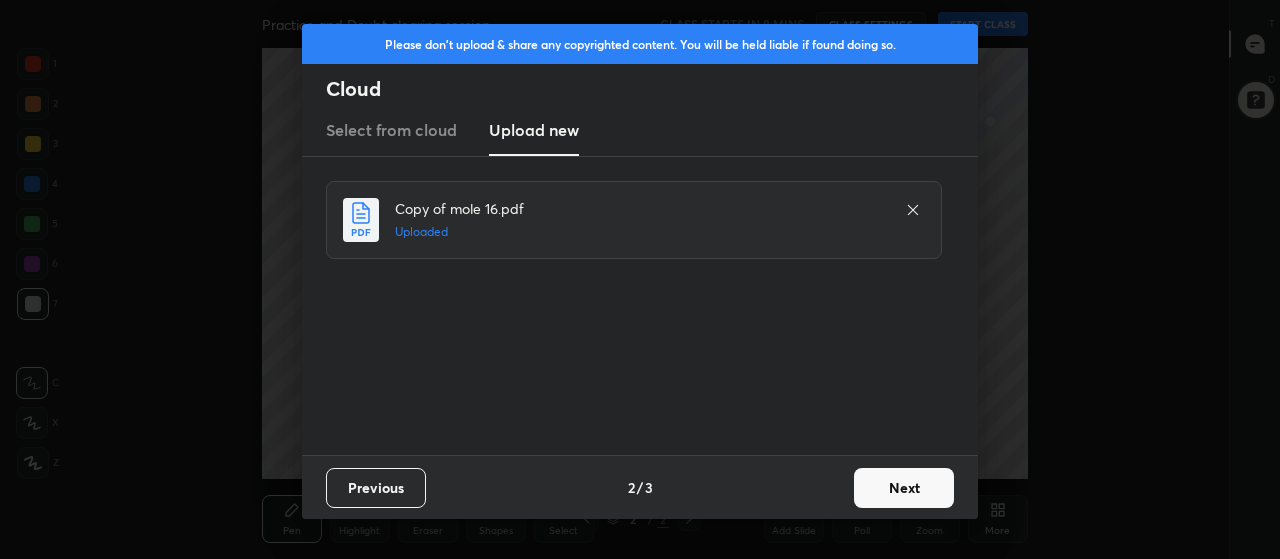 click on "Next" at bounding box center (904, 488) 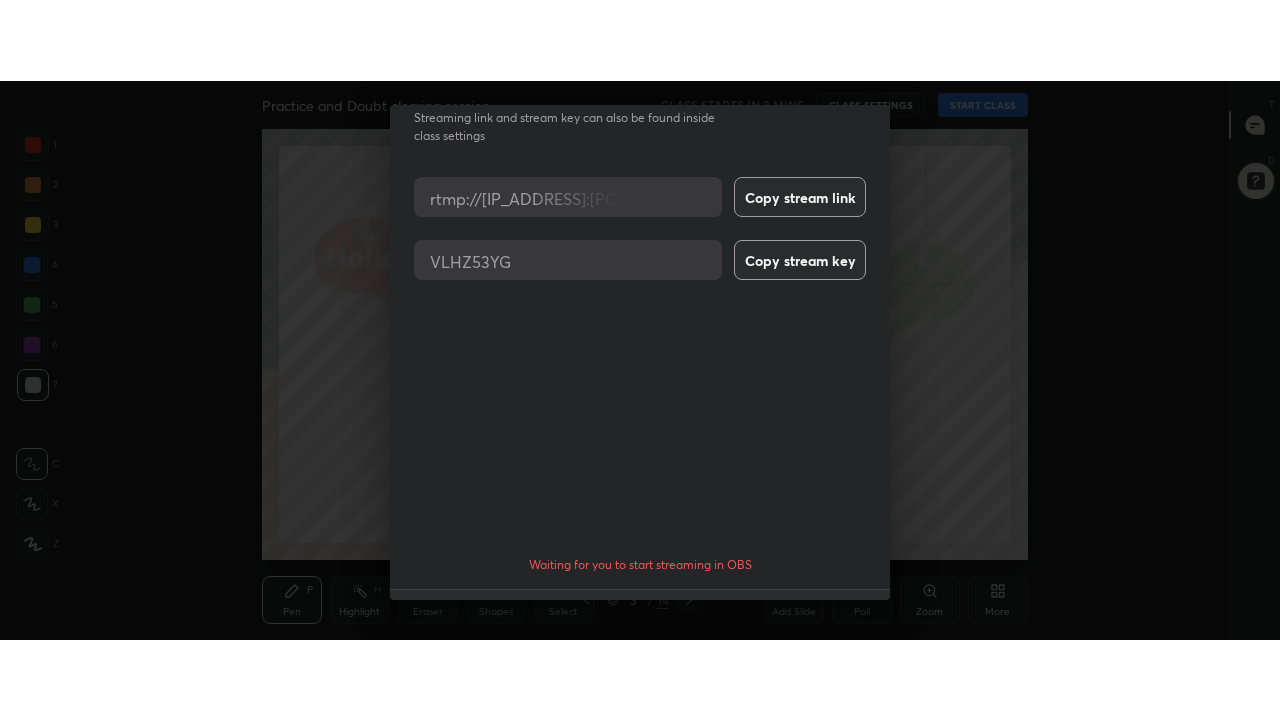 scroll, scrollTop: 98, scrollLeft: 0, axis: vertical 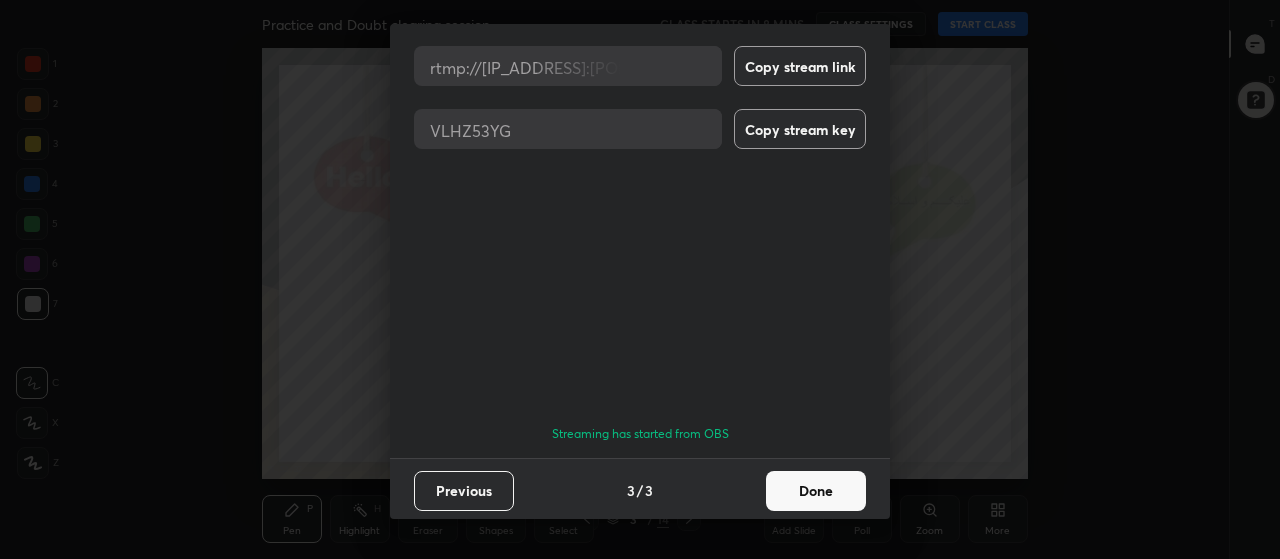 click on "Done" at bounding box center (816, 491) 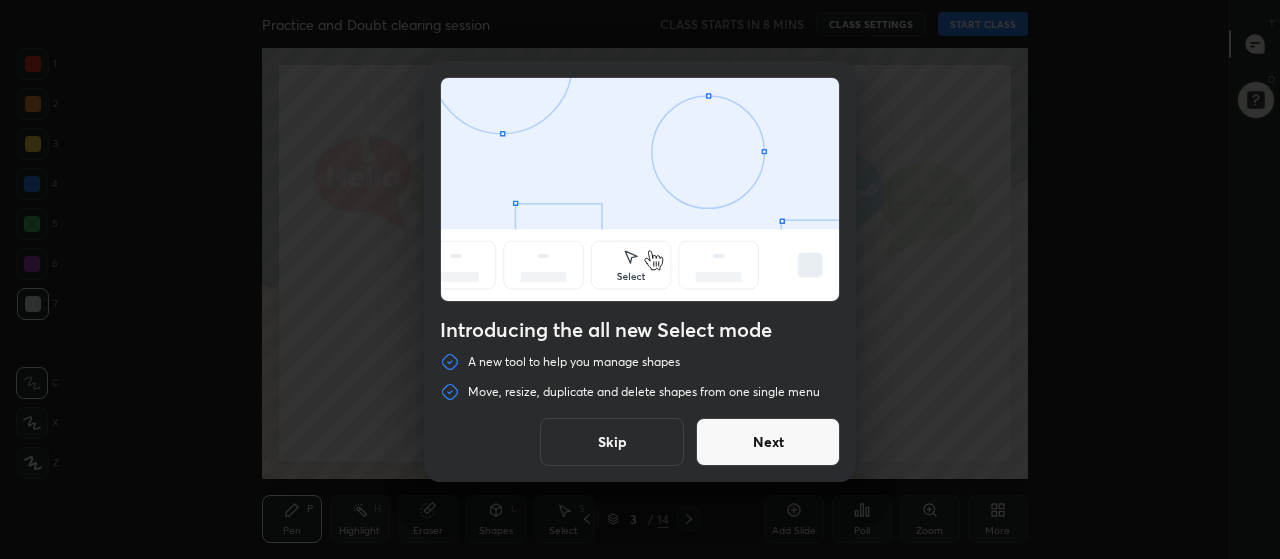 click on "Skip" at bounding box center [612, 442] 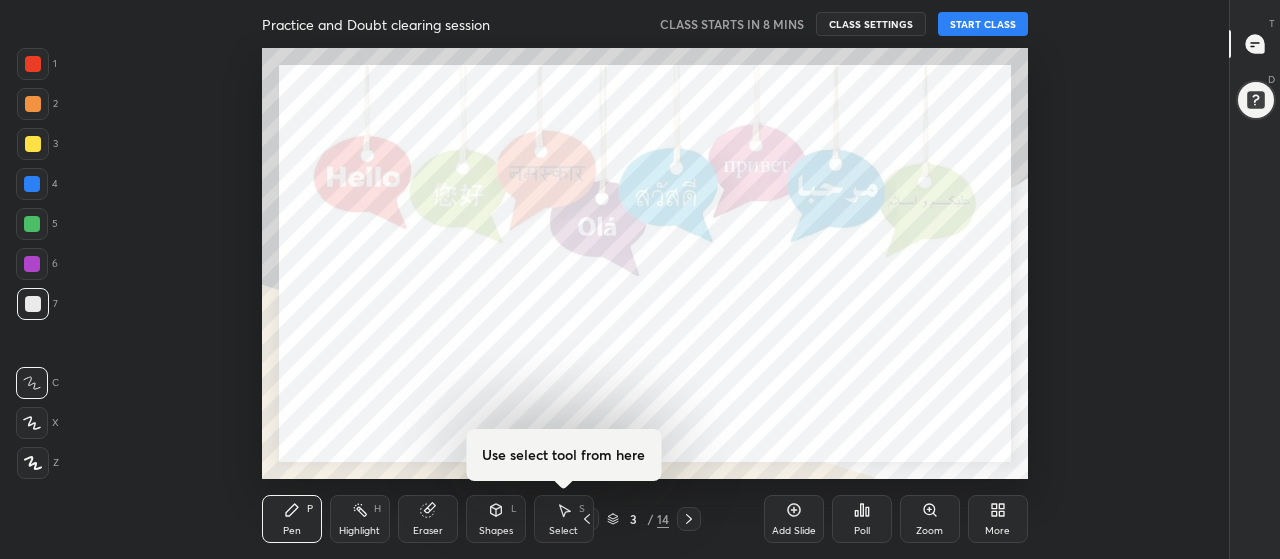 click on "More" at bounding box center [997, 531] 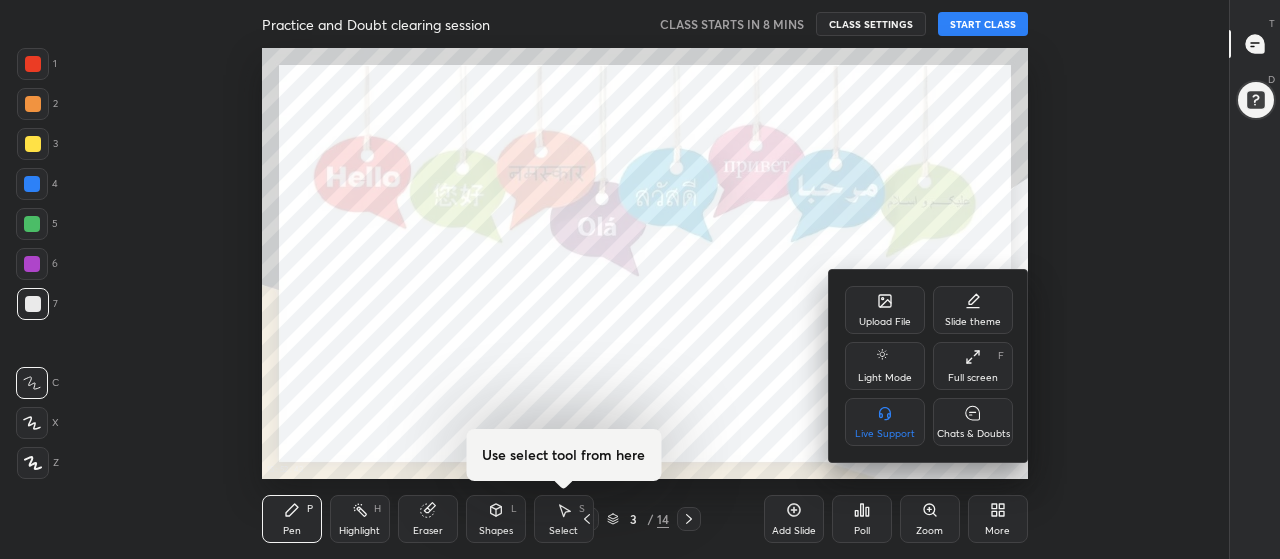 click 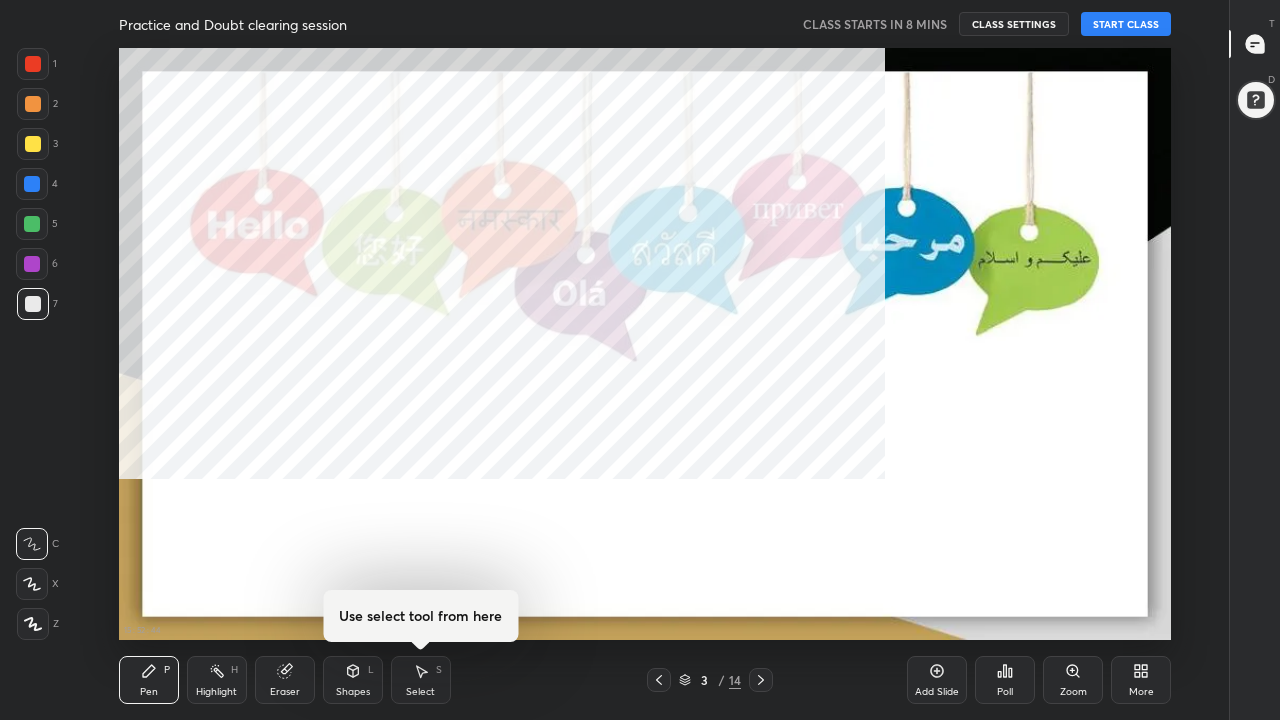 scroll, scrollTop: 99408, scrollLeft: 98838, axis: both 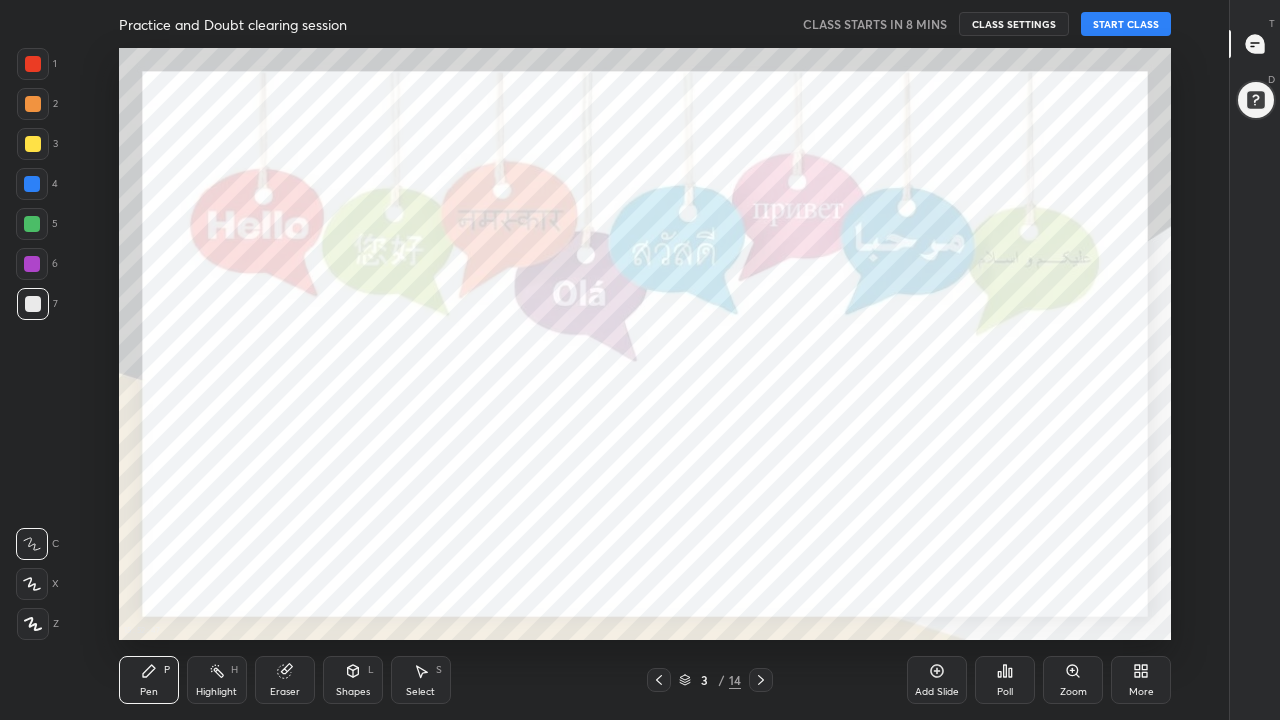 click 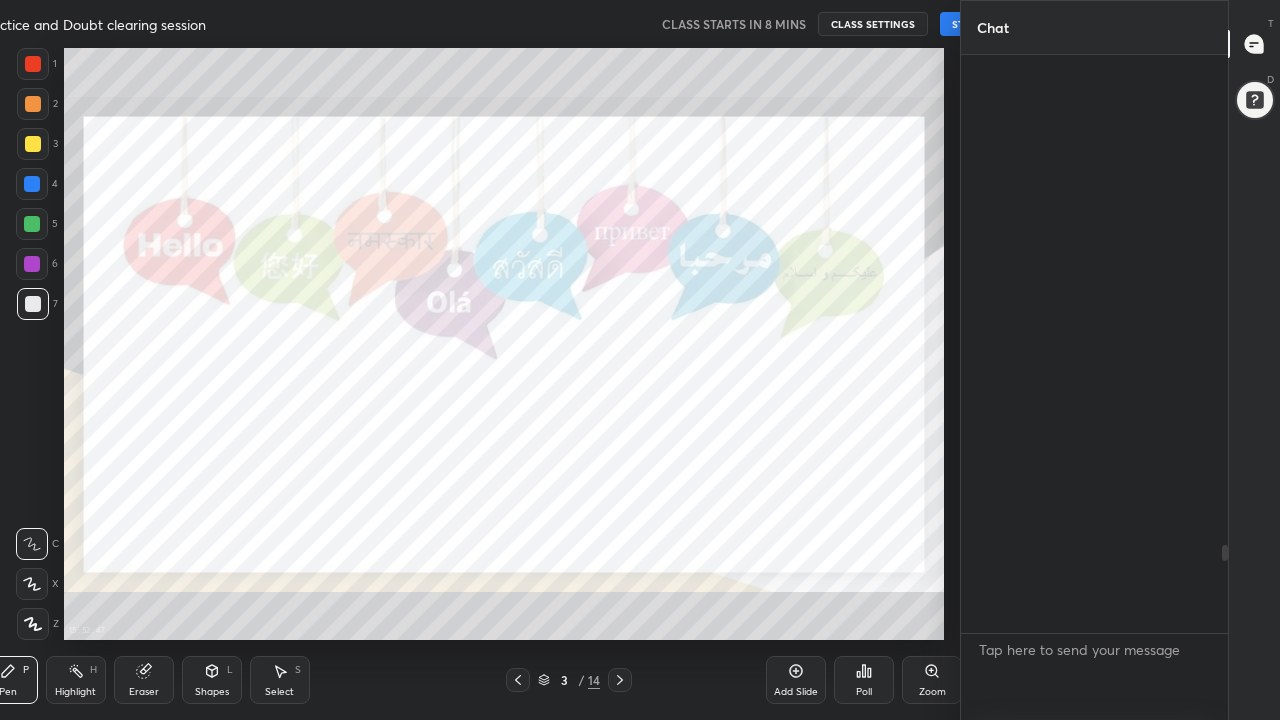 scroll, scrollTop: 592, scrollLeft: 988, axis: both 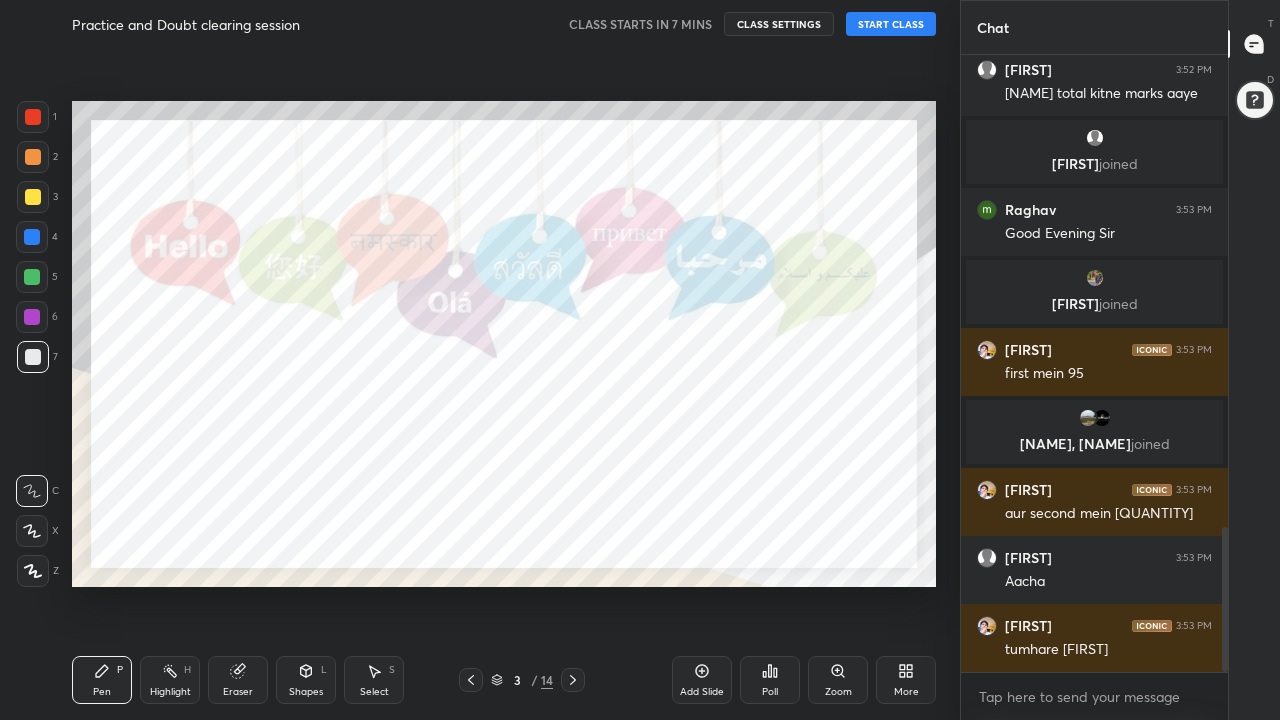 click on "More" at bounding box center (906, 680) 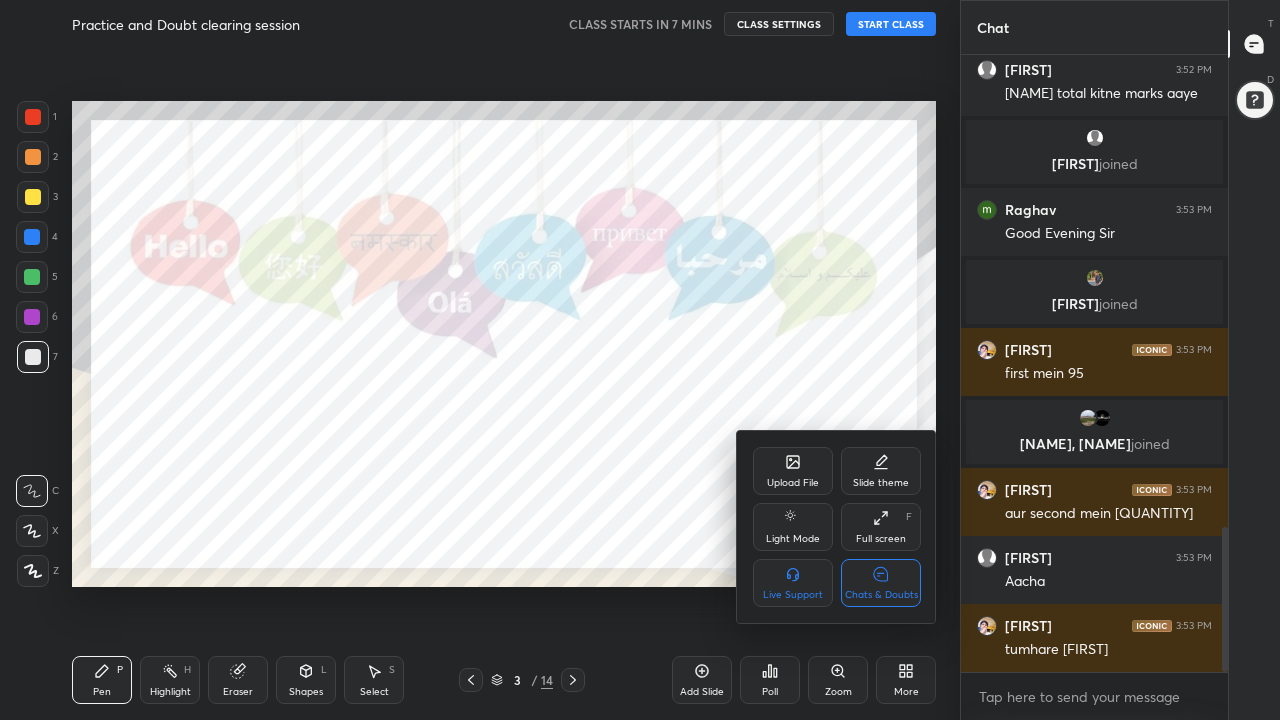 click on "Full screen" at bounding box center (881, 539) 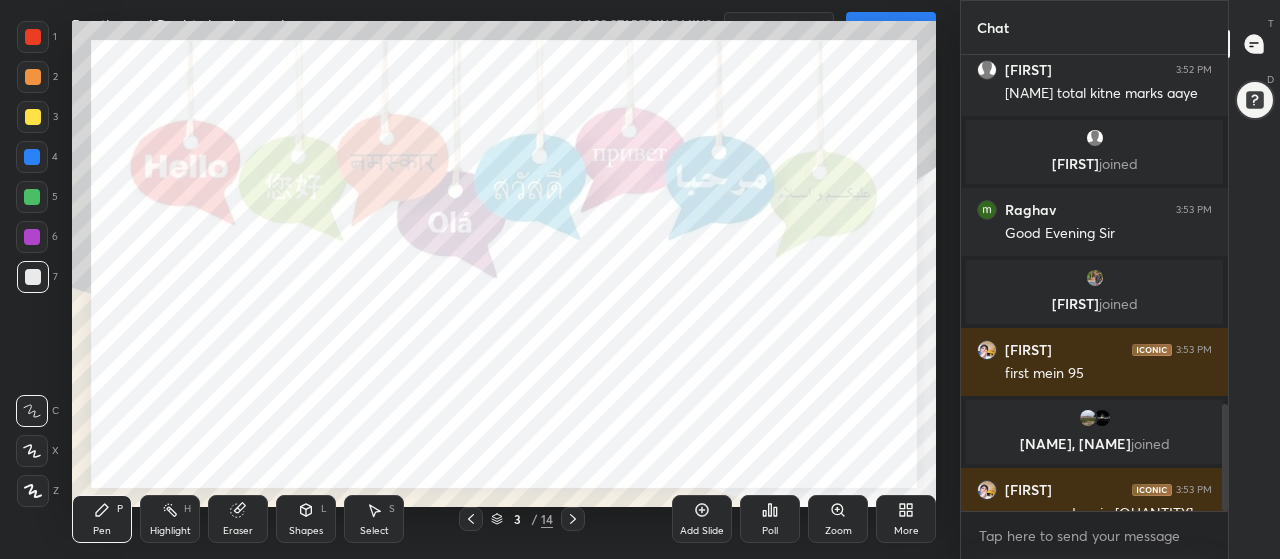 scroll, scrollTop: 431, scrollLeft: 880, axis: both 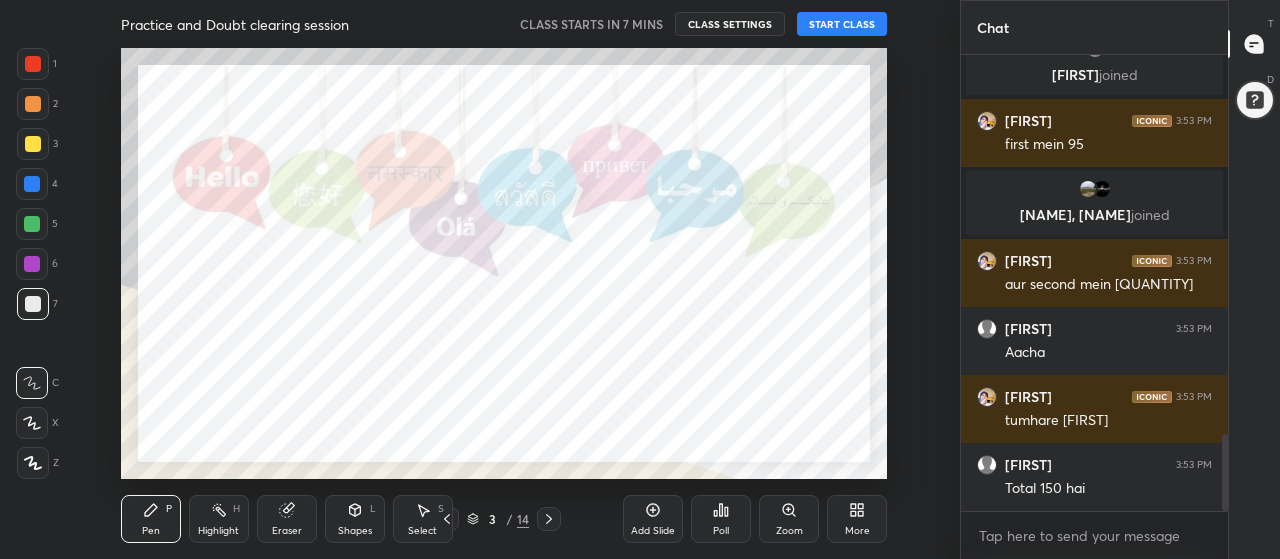 click 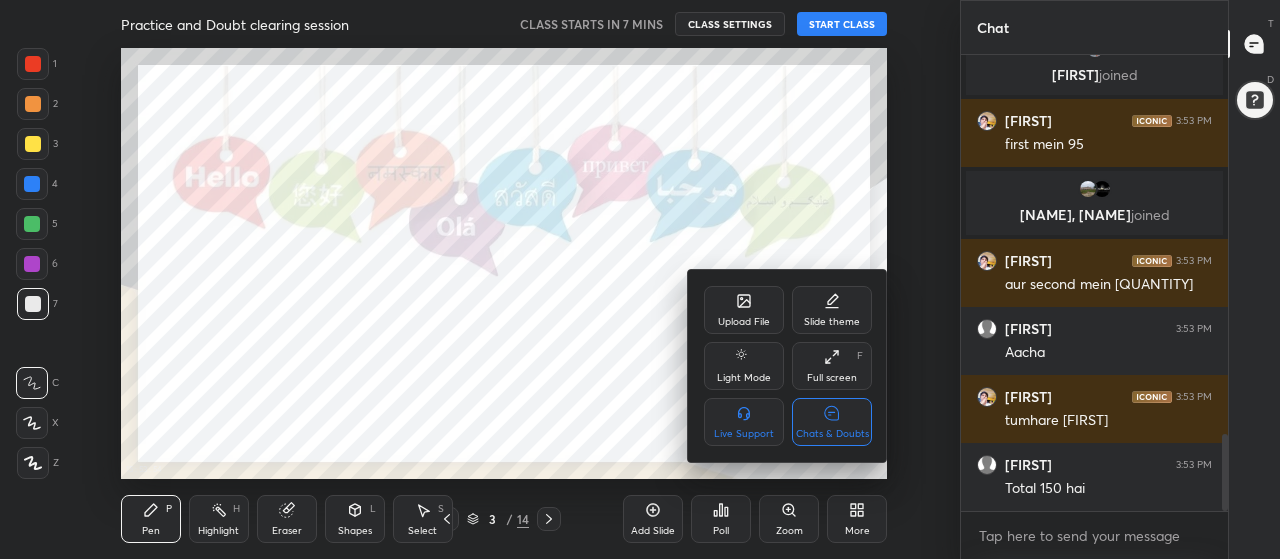 click on "Full screen F" at bounding box center (832, 366) 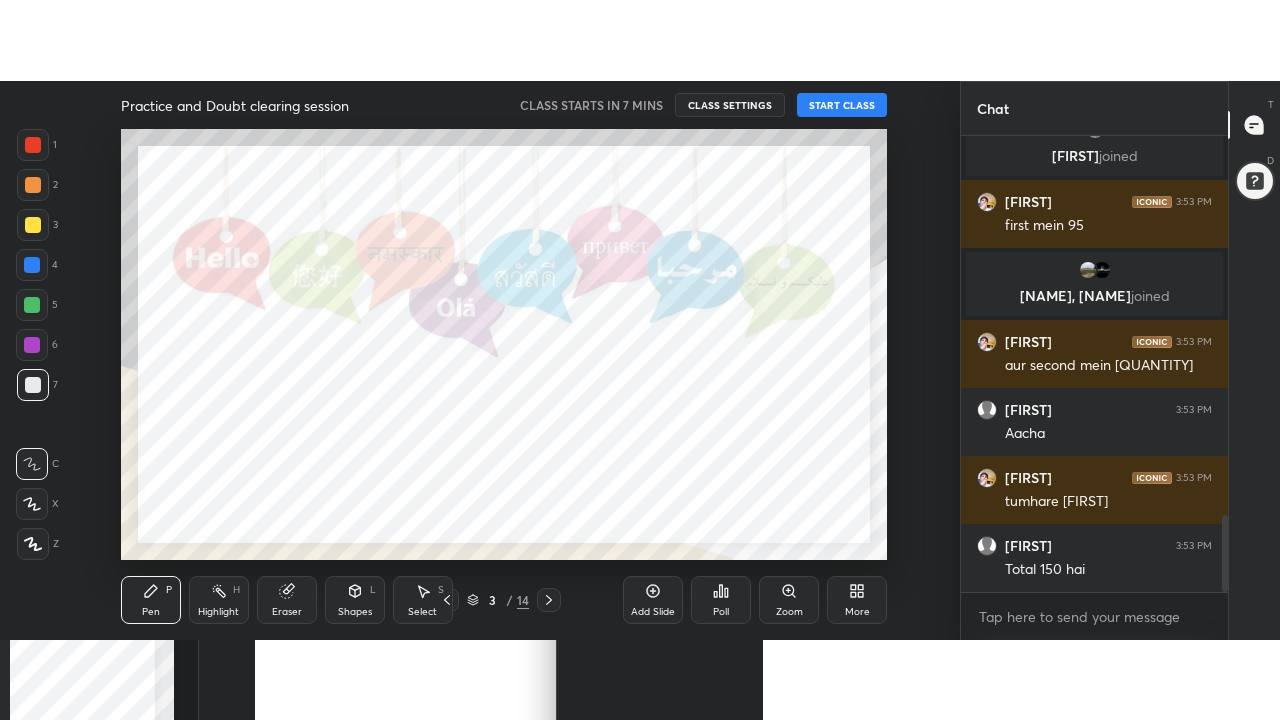 scroll, scrollTop: 99408, scrollLeft: 99120, axis: both 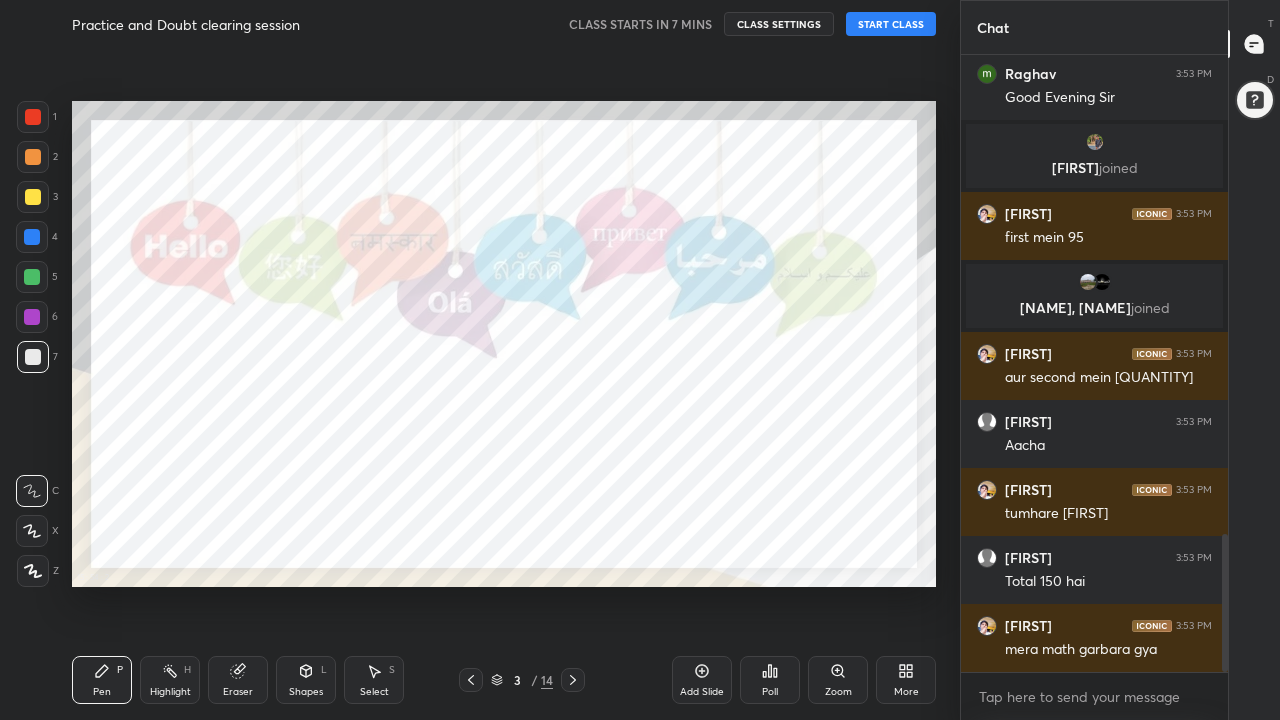 click 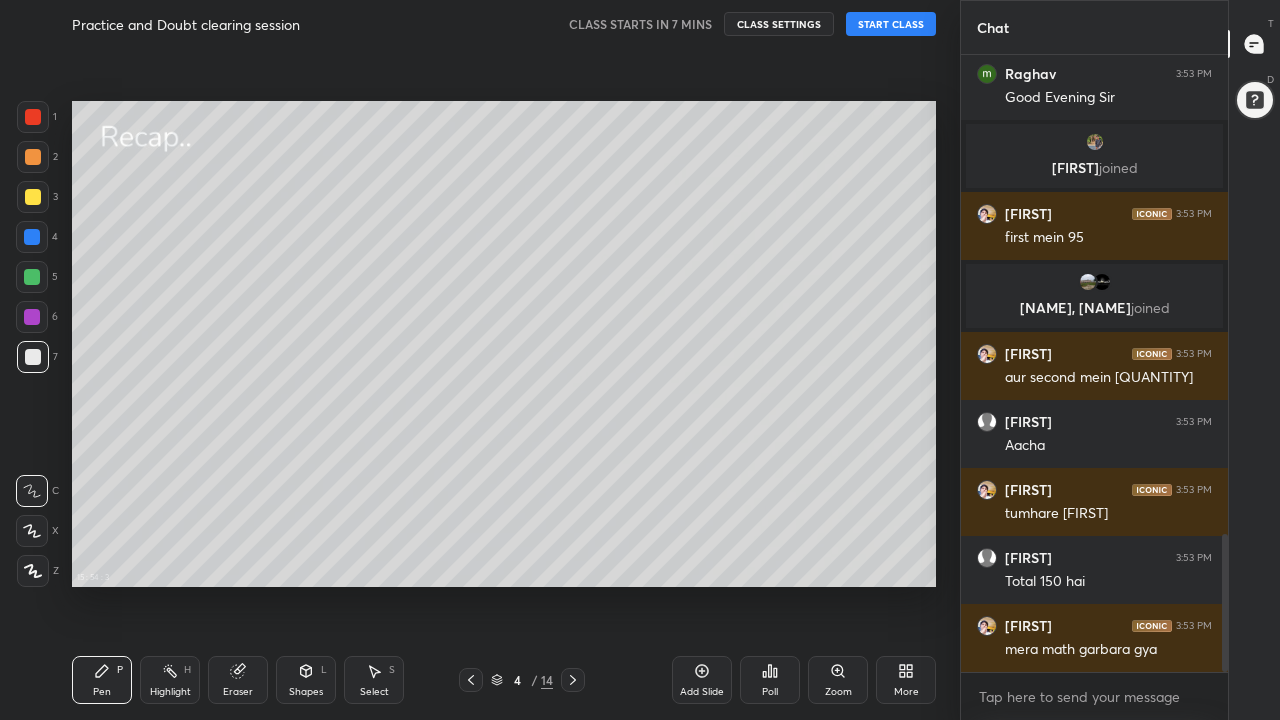 click 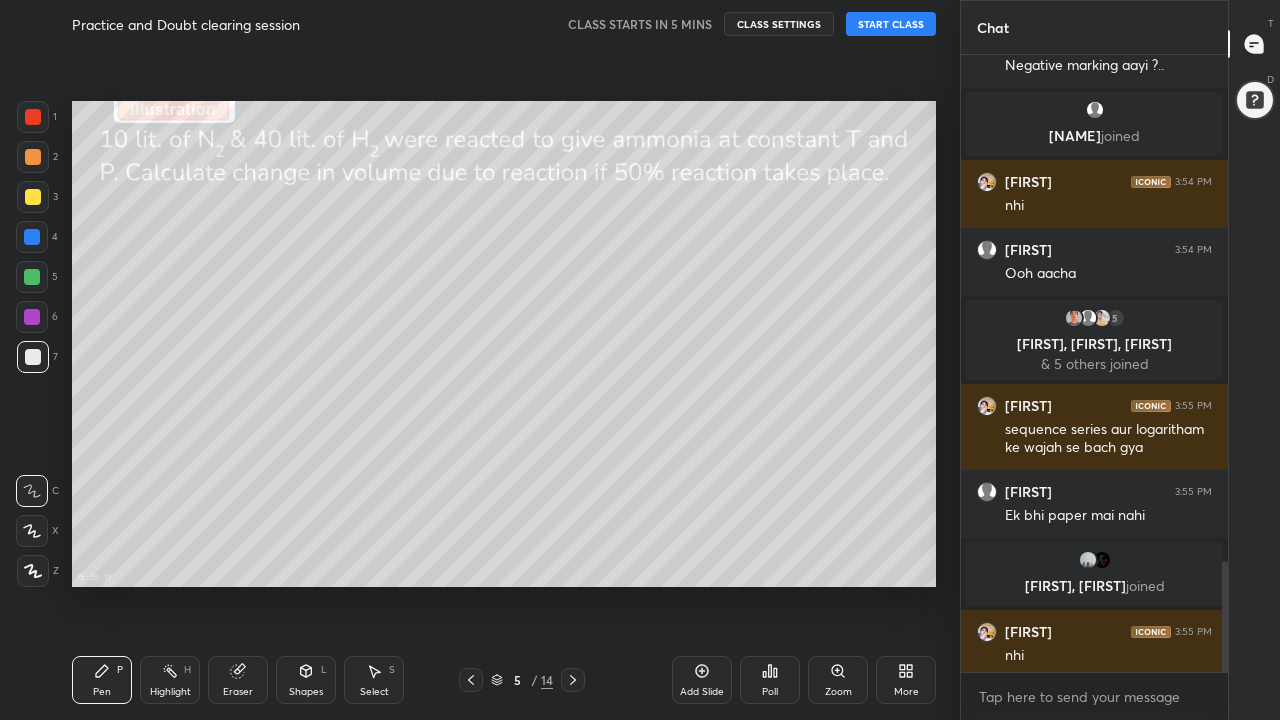 scroll, scrollTop: 2805, scrollLeft: 0, axis: vertical 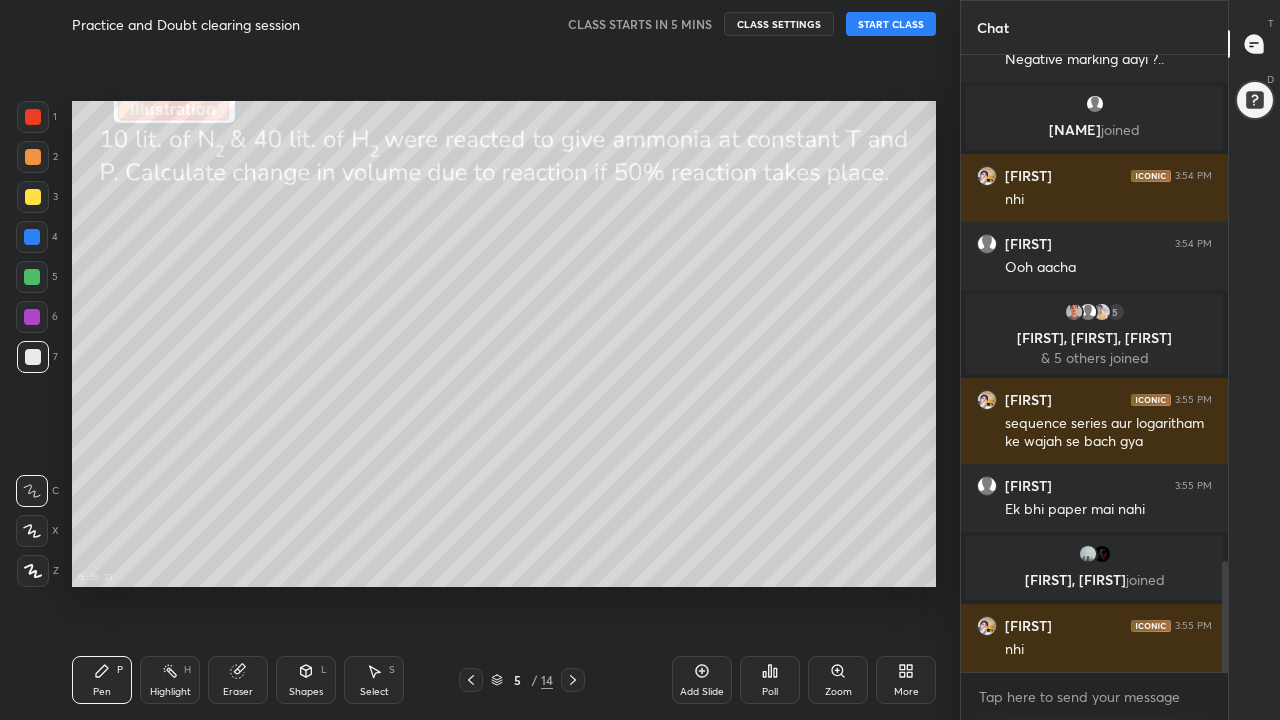 click 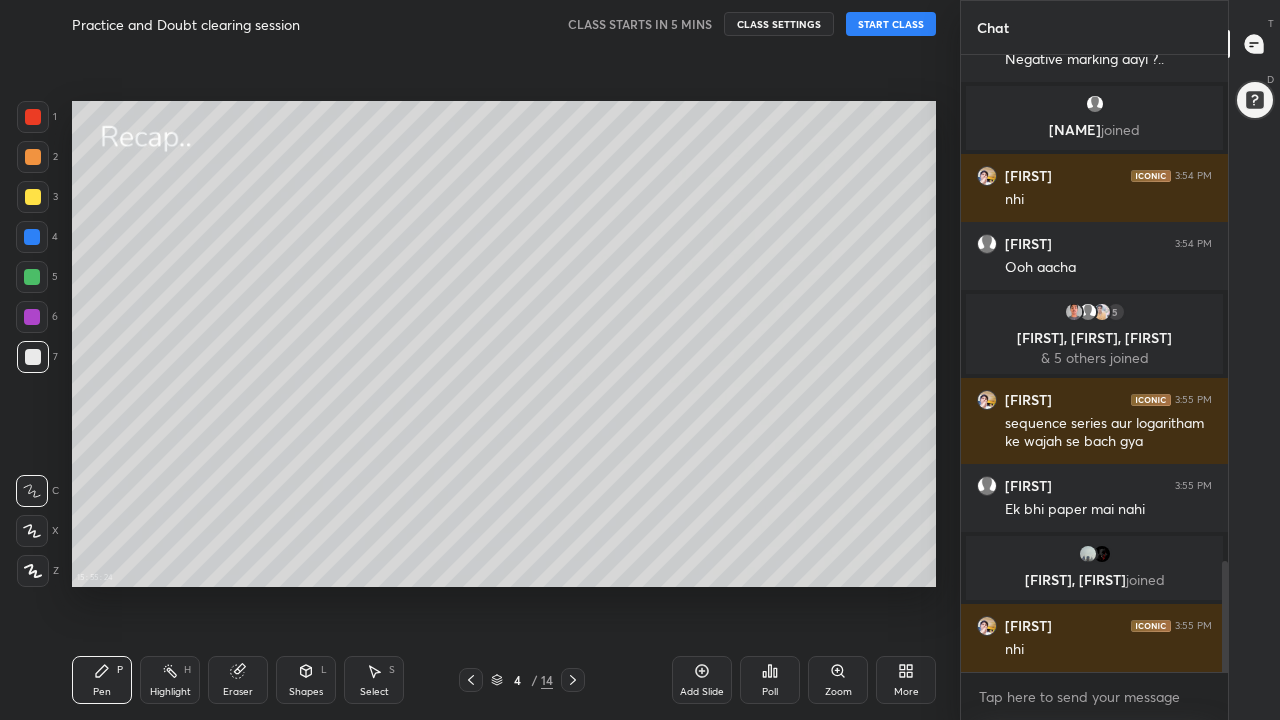 click 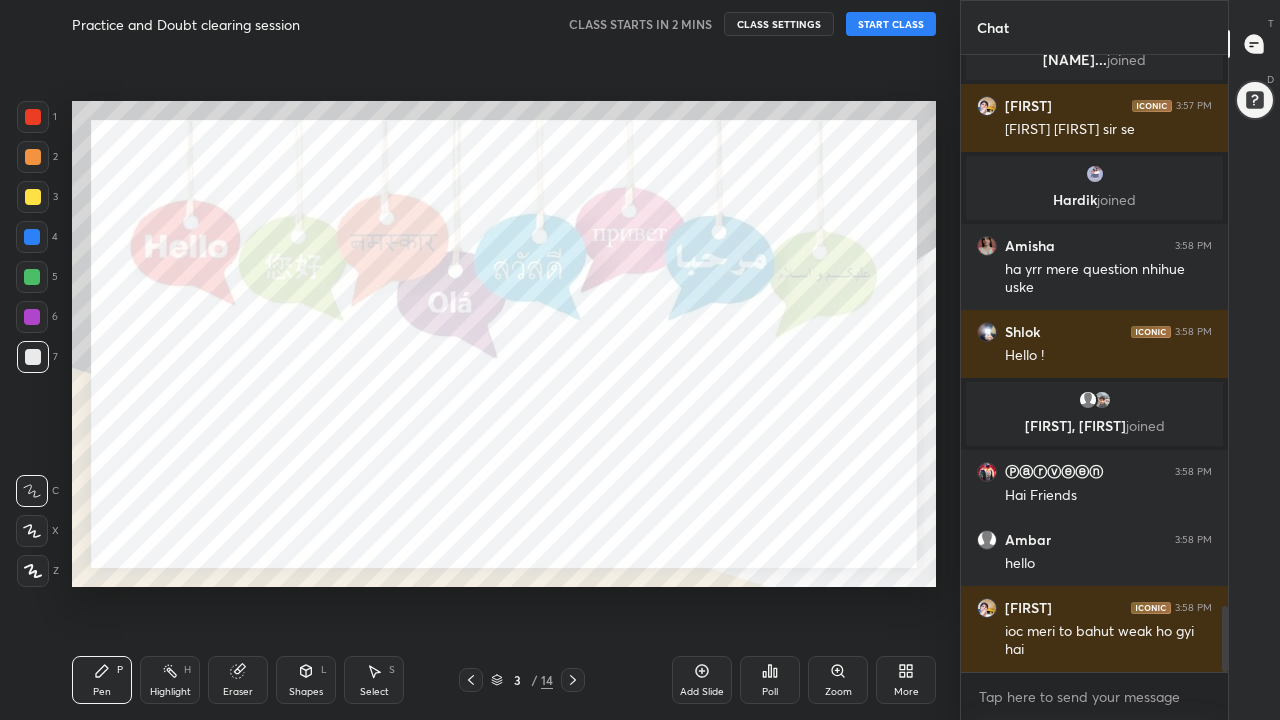 scroll, scrollTop: 5189, scrollLeft: 0, axis: vertical 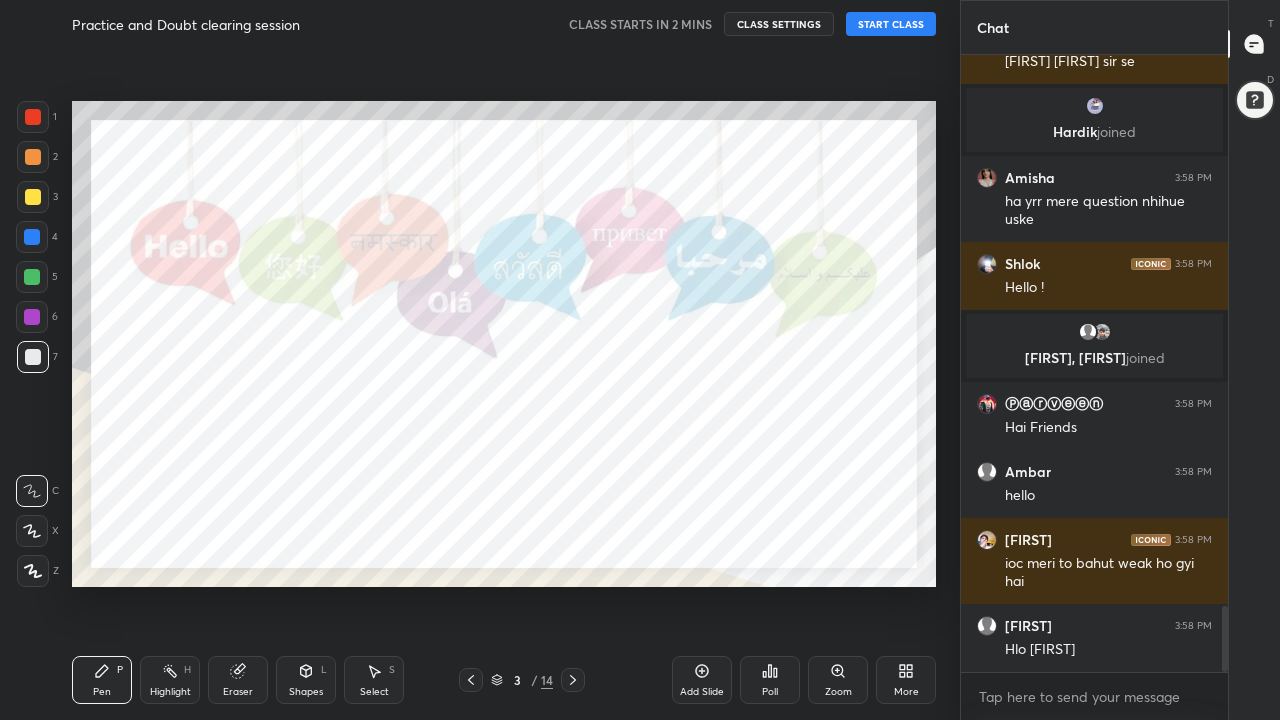 click at bounding box center [33, 197] 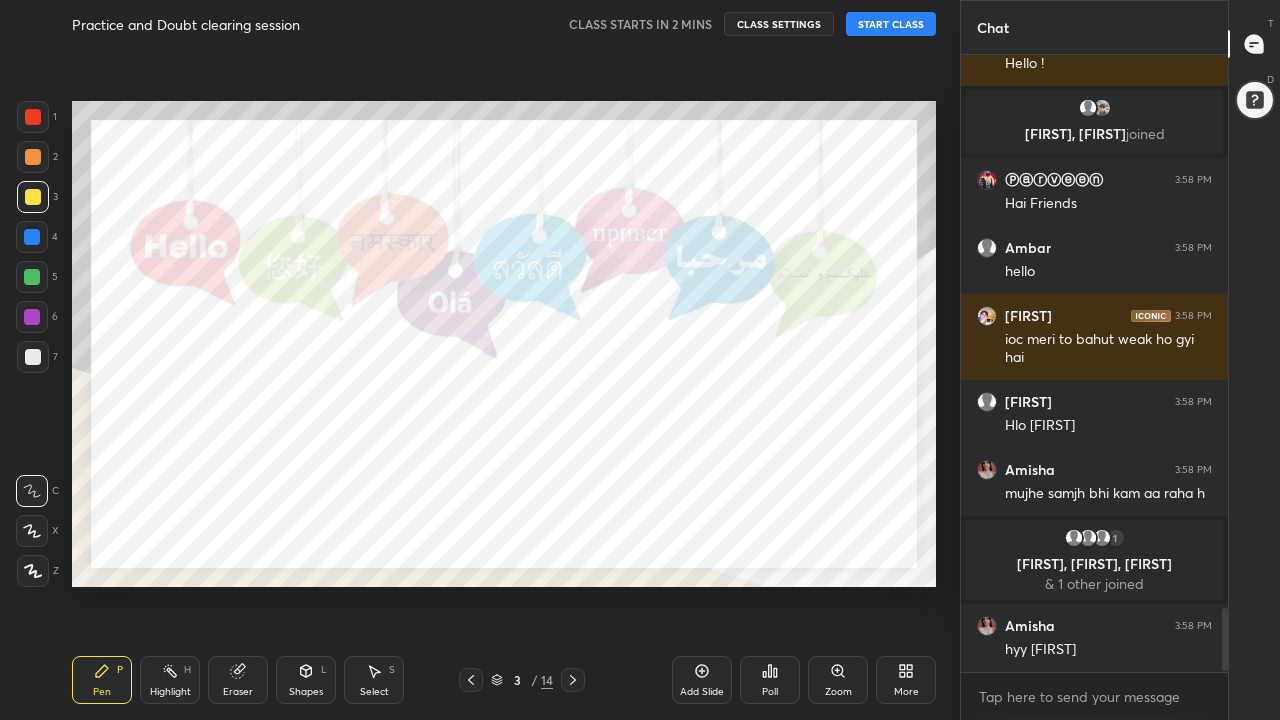 scroll, scrollTop: 5401, scrollLeft: 0, axis: vertical 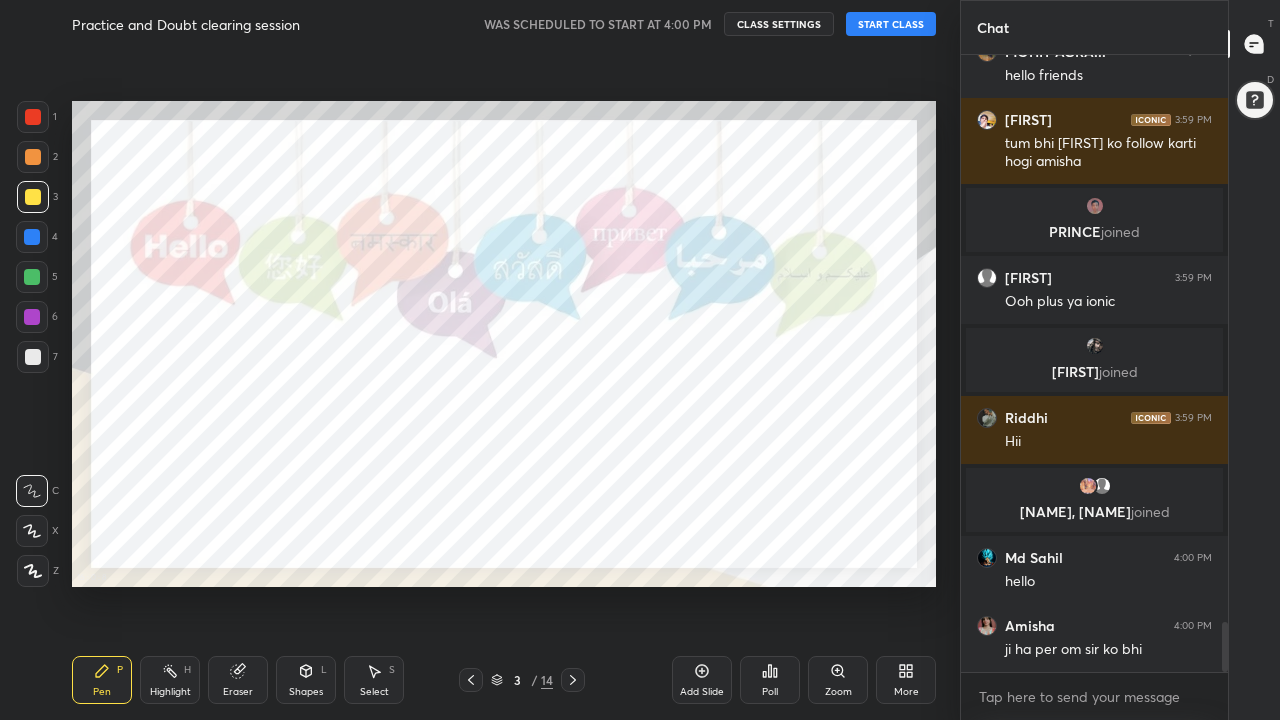 click on "START CLASS" at bounding box center [891, 24] 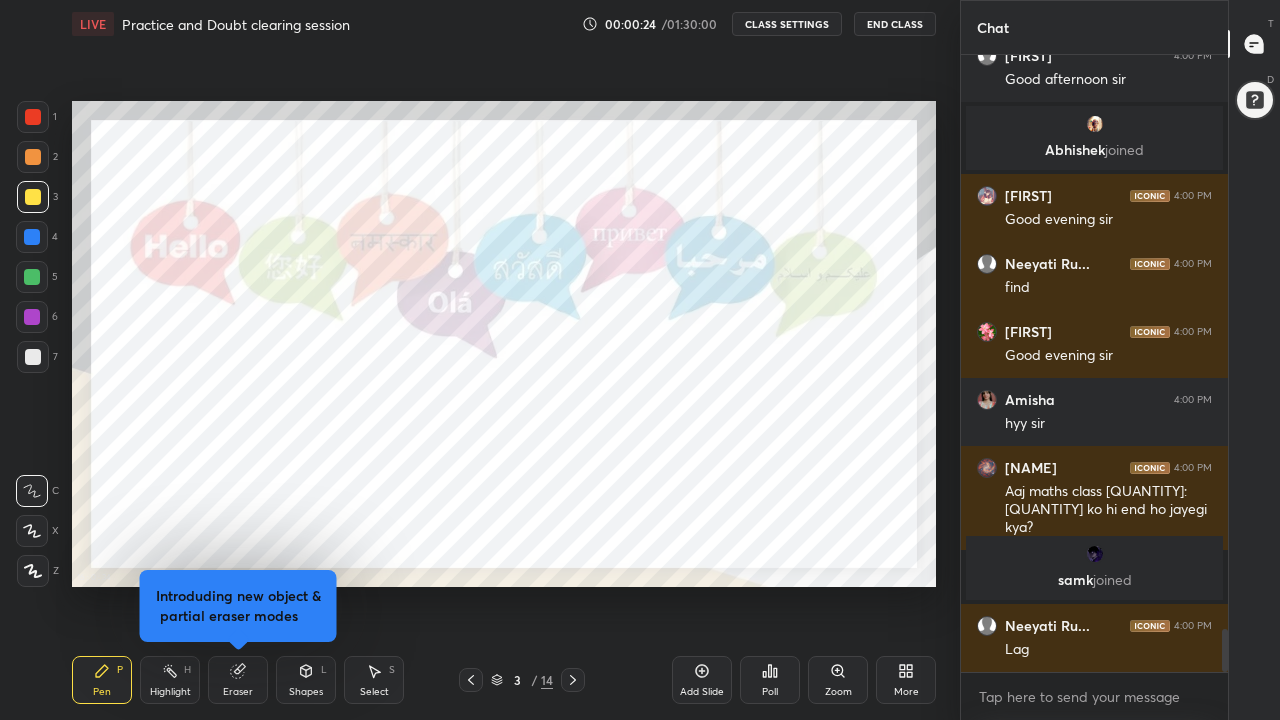 scroll, scrollTop: 8317, scrollLeft: 0, axis: vertical 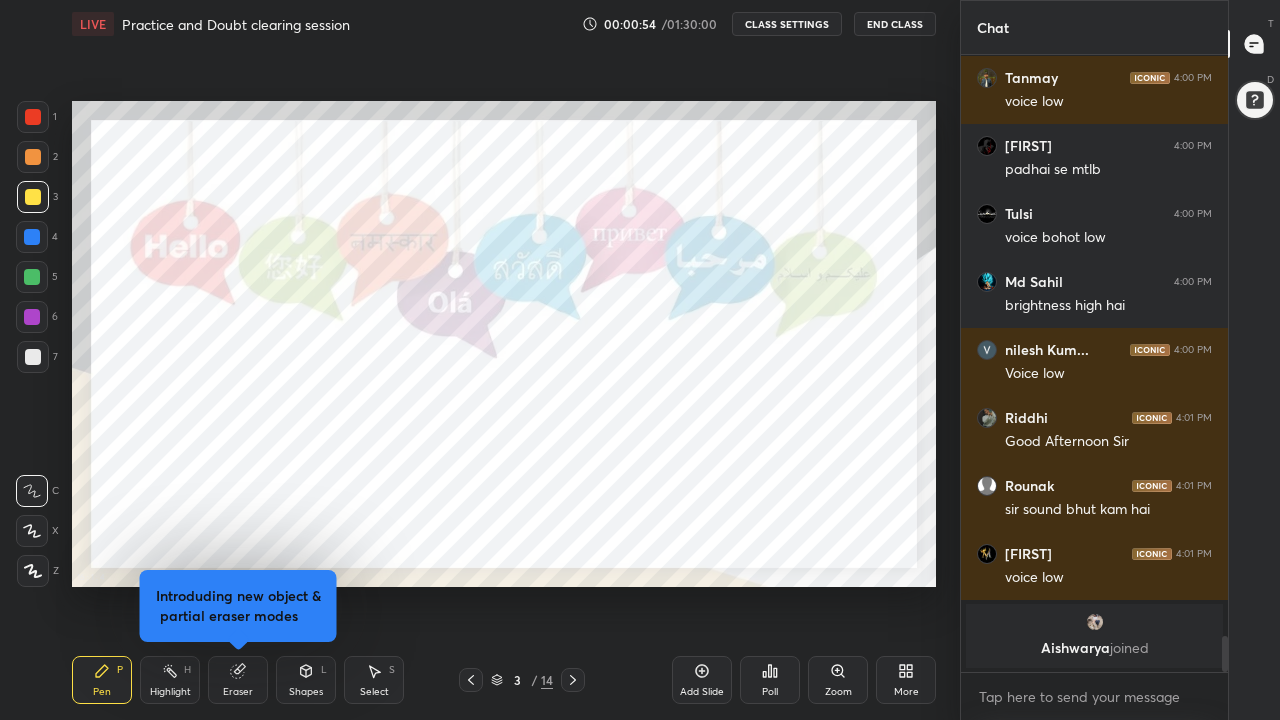 click 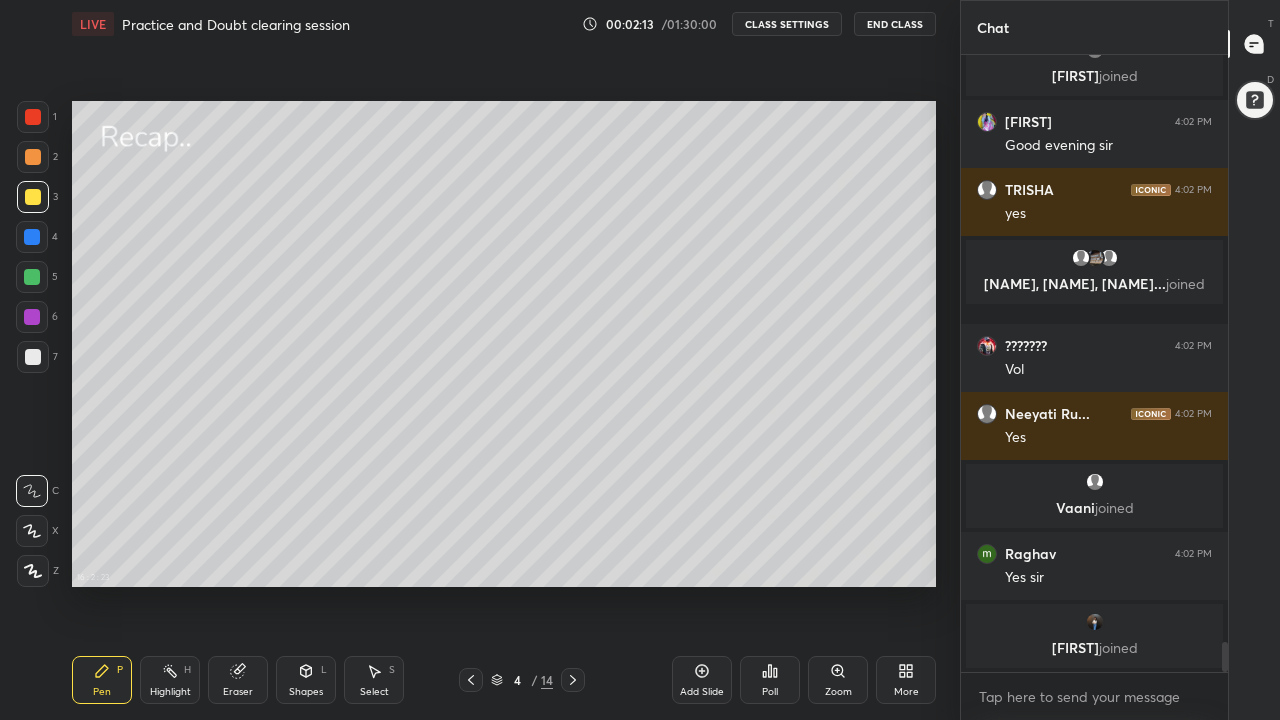 scroll, scrollTop: 12245, scrollLeft: 0, axis: vertical 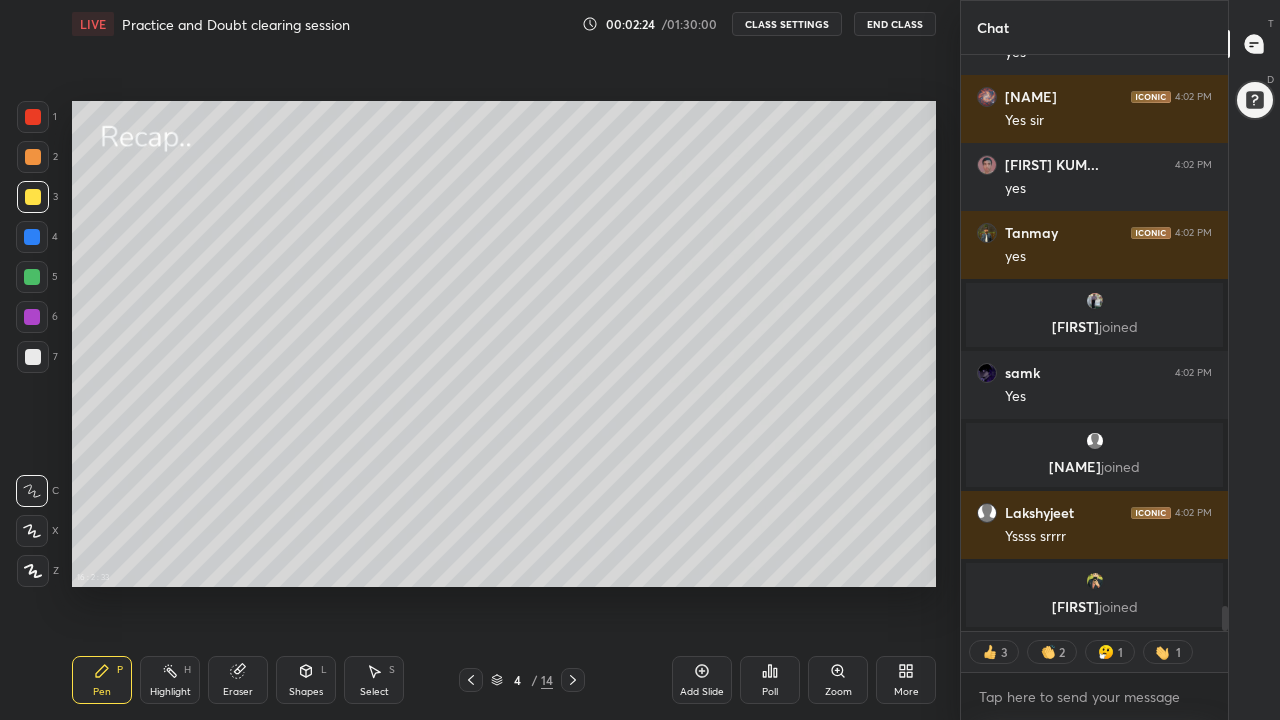 click 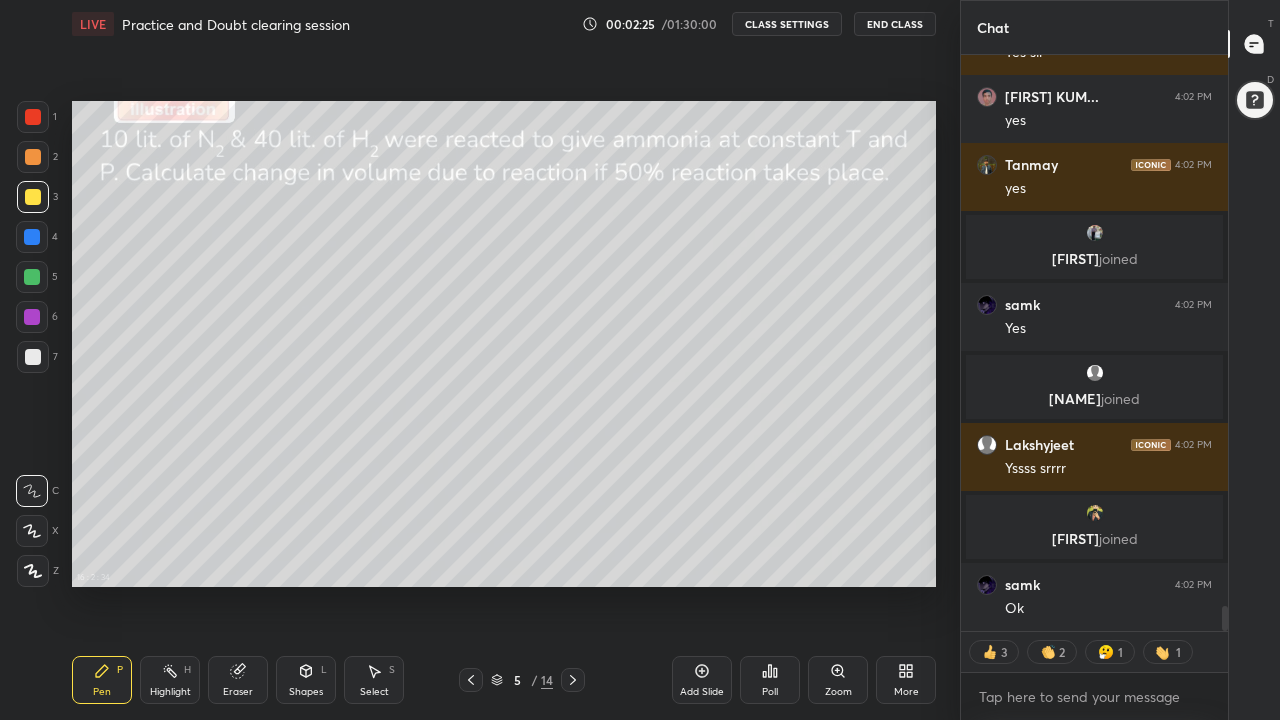 scroll, scrollTop: 12856, scrollLeft: 0, axis: vertical 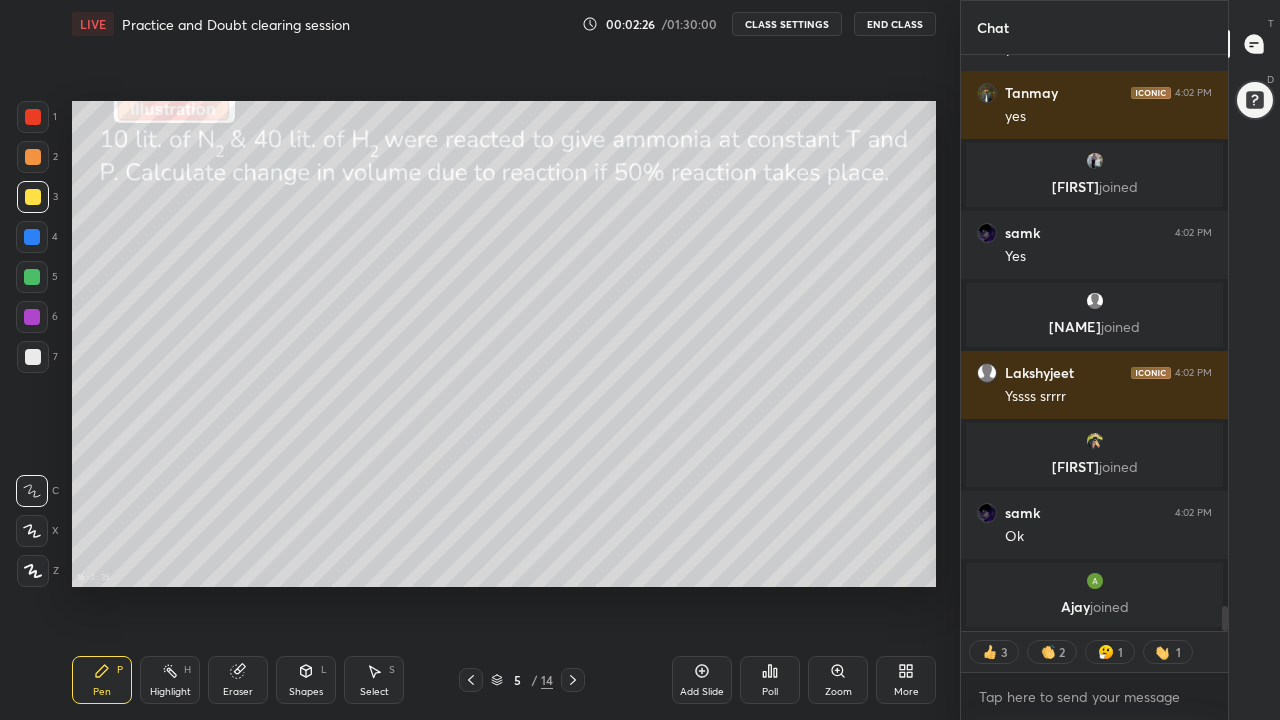 click on "CLASS SETTINGS" at bounding box center [787, 24] 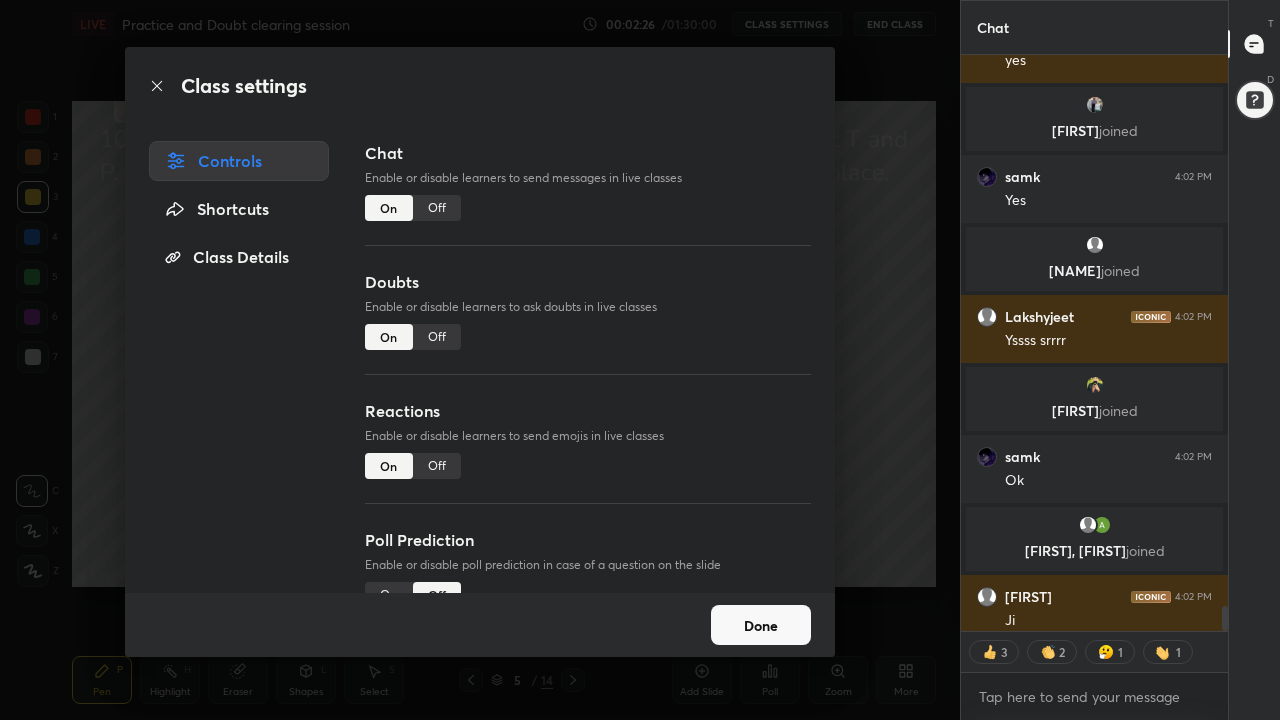 scroll, scrollTop: 12868, scrollLeft: 0, axis: vertical 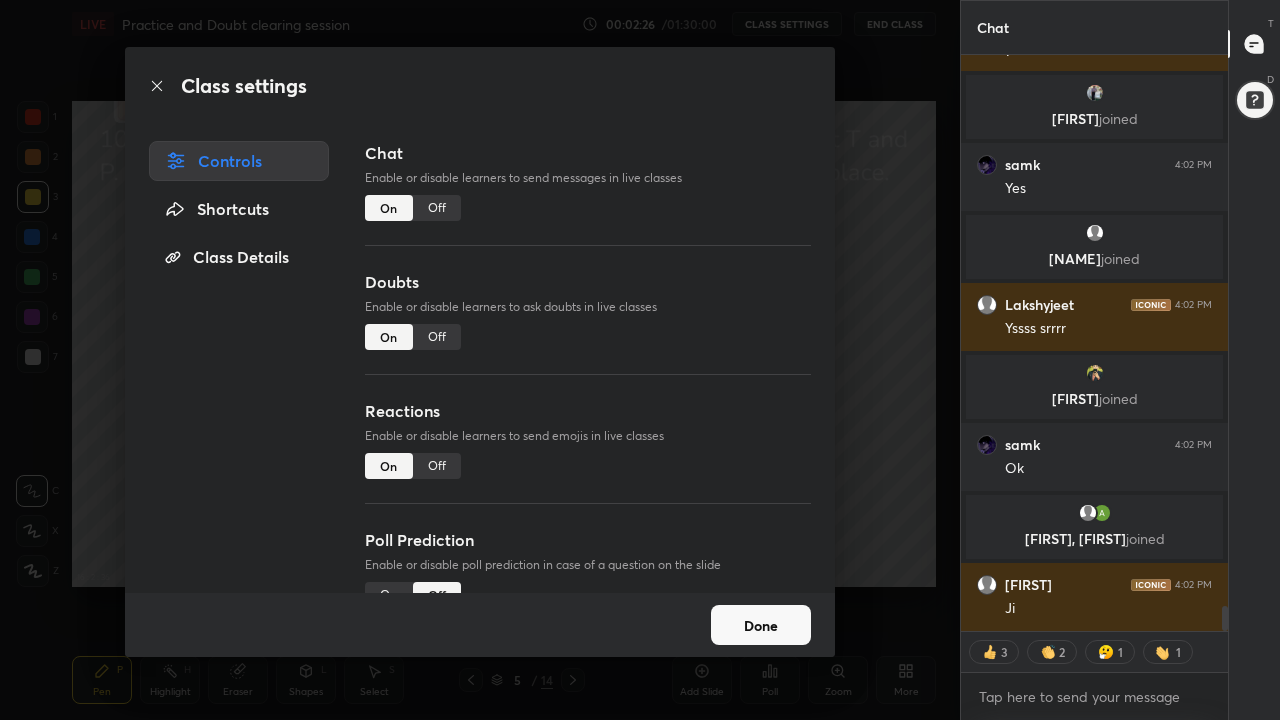 click on "Class settings Controls Shortcuts Class Details Chat Enable or disable learners to send messages in live classes On Off Doubts Enable or disable learners to ask doubts in live classes On Off Reactions Enable or disable learners to send emojis in live classes On Off Poll Prediction Enable or disable poll prediction in case of a question on the slide On Off Done" at bounding box center (480, 360) 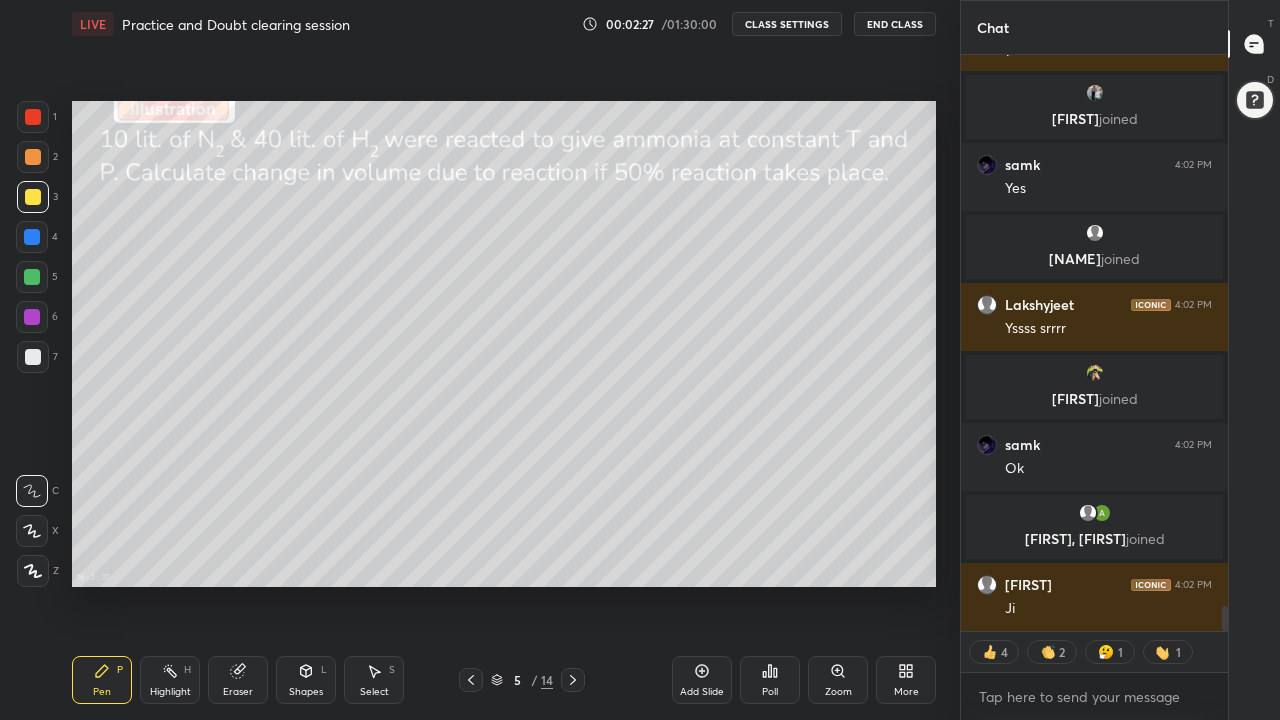scroll, scrollTop: 12936, scrollLeft: 0, axis: vertical 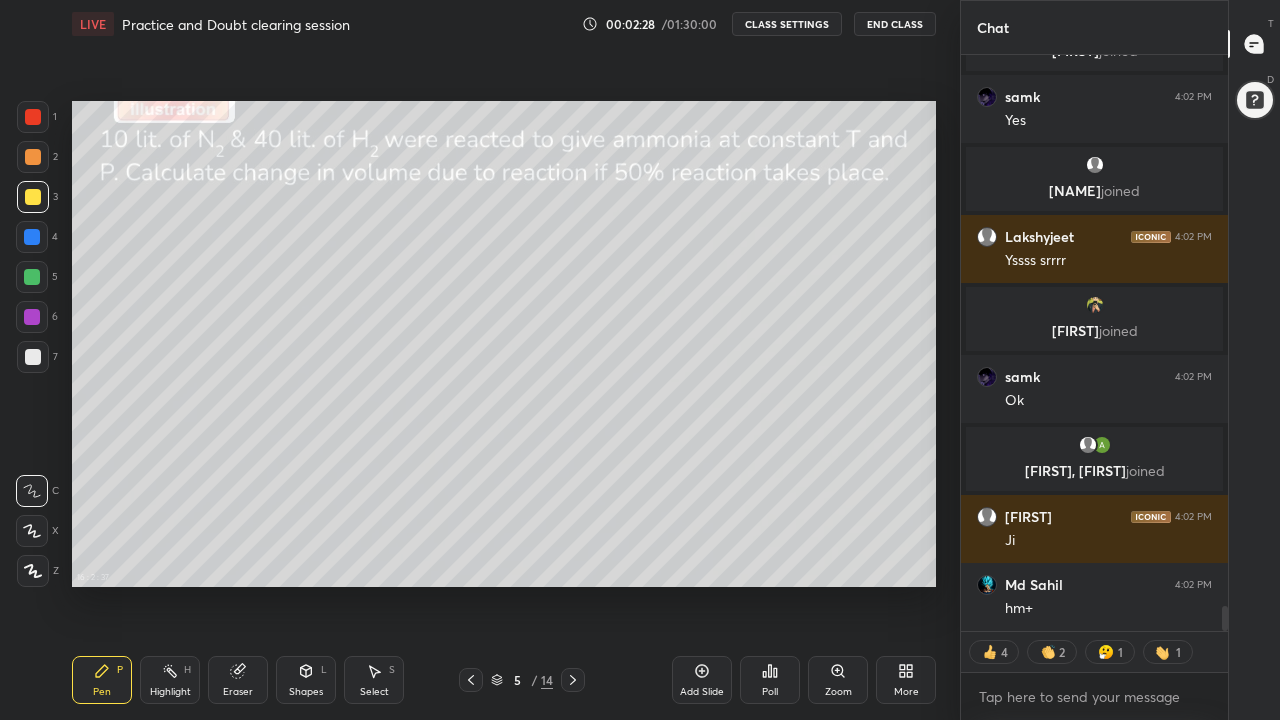 click on "CLASS SETTINGS" at bounding box center [787, 24] 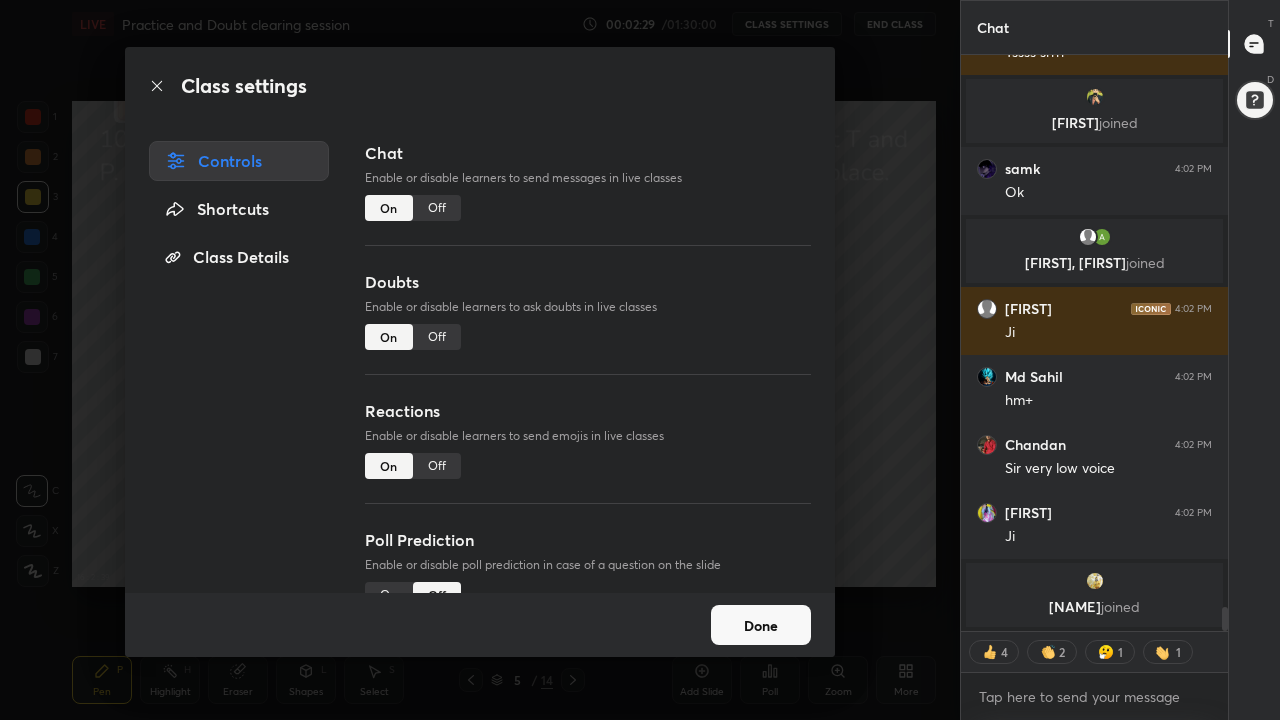 click on "Off" at bounding box center (437, 337) 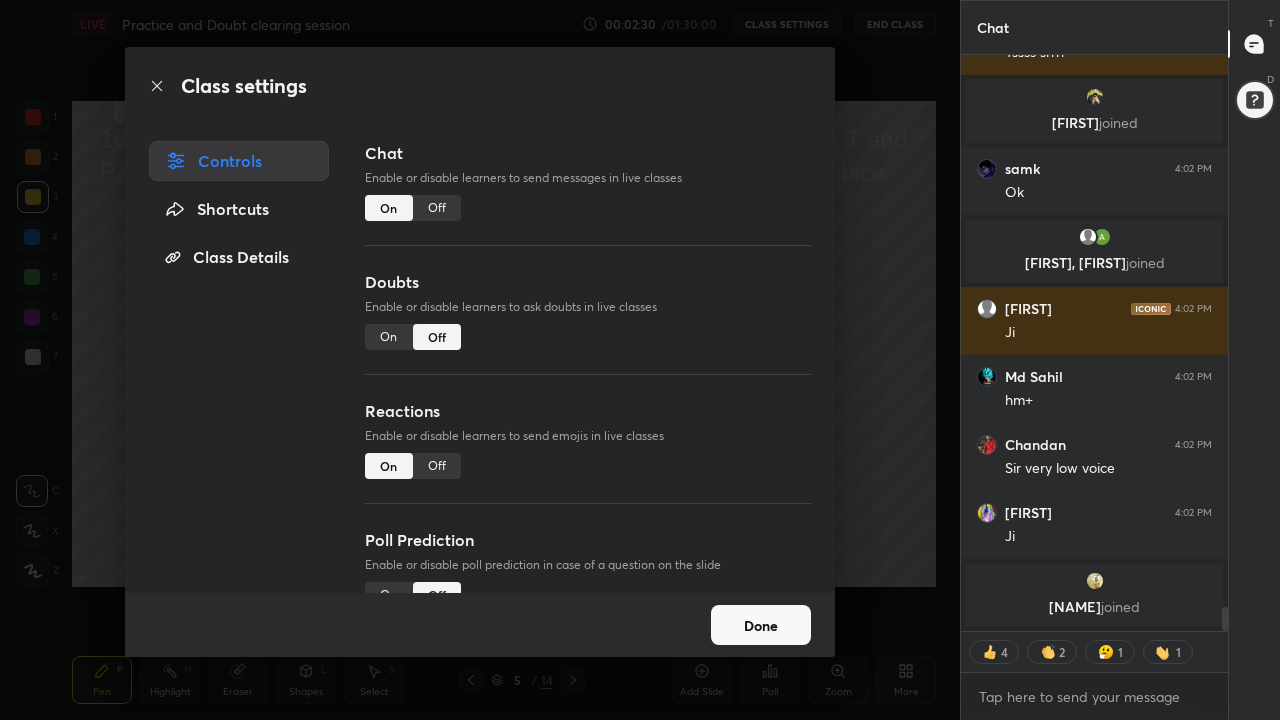 scroll, scrollTop: 13080, scrollLeft: 0, axis: vertical 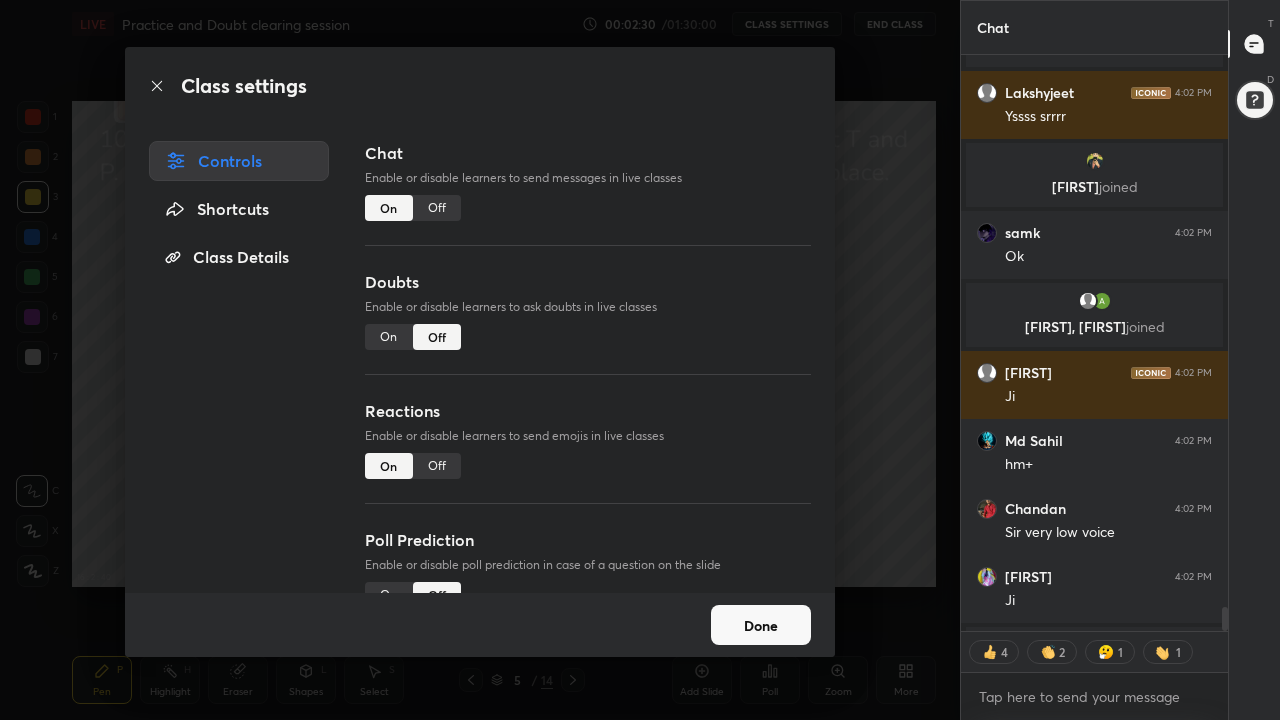 click on "Off" at bounding box center (437, 466) 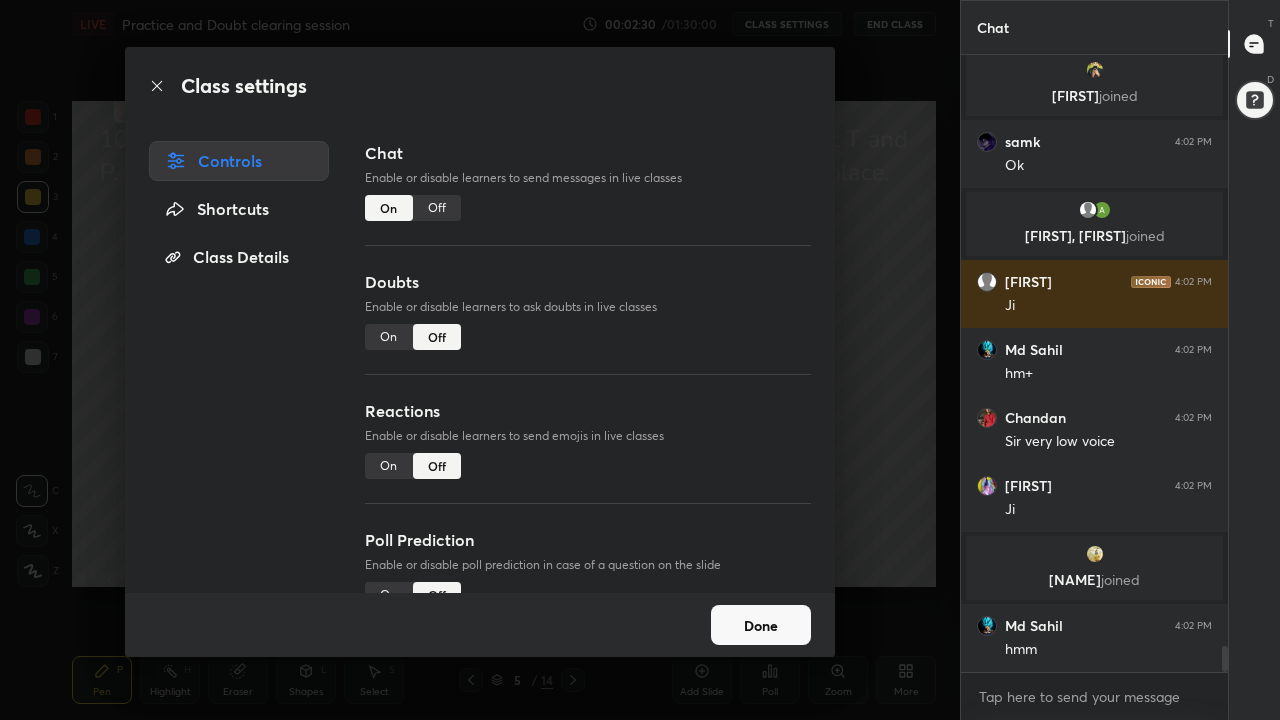 scroll, scrollTop: 7, scrollLeft: 7, axis: both 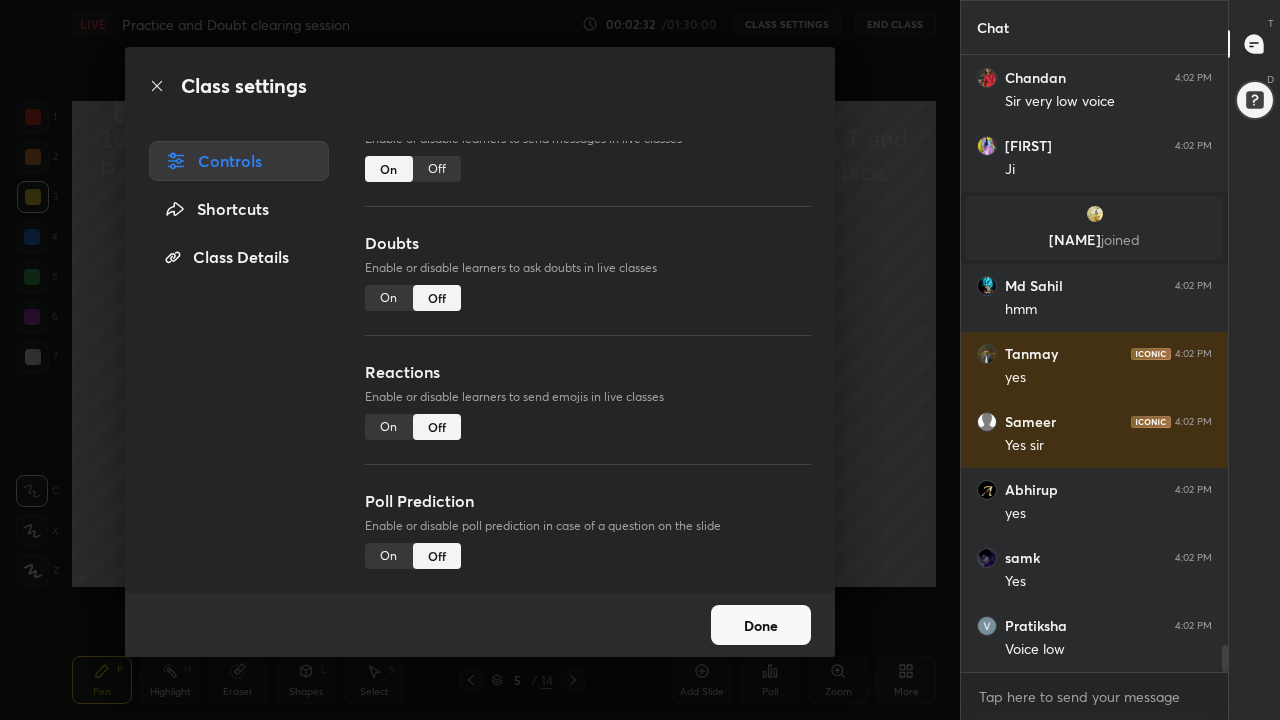click on "Done" at bounding box center (761, 625) 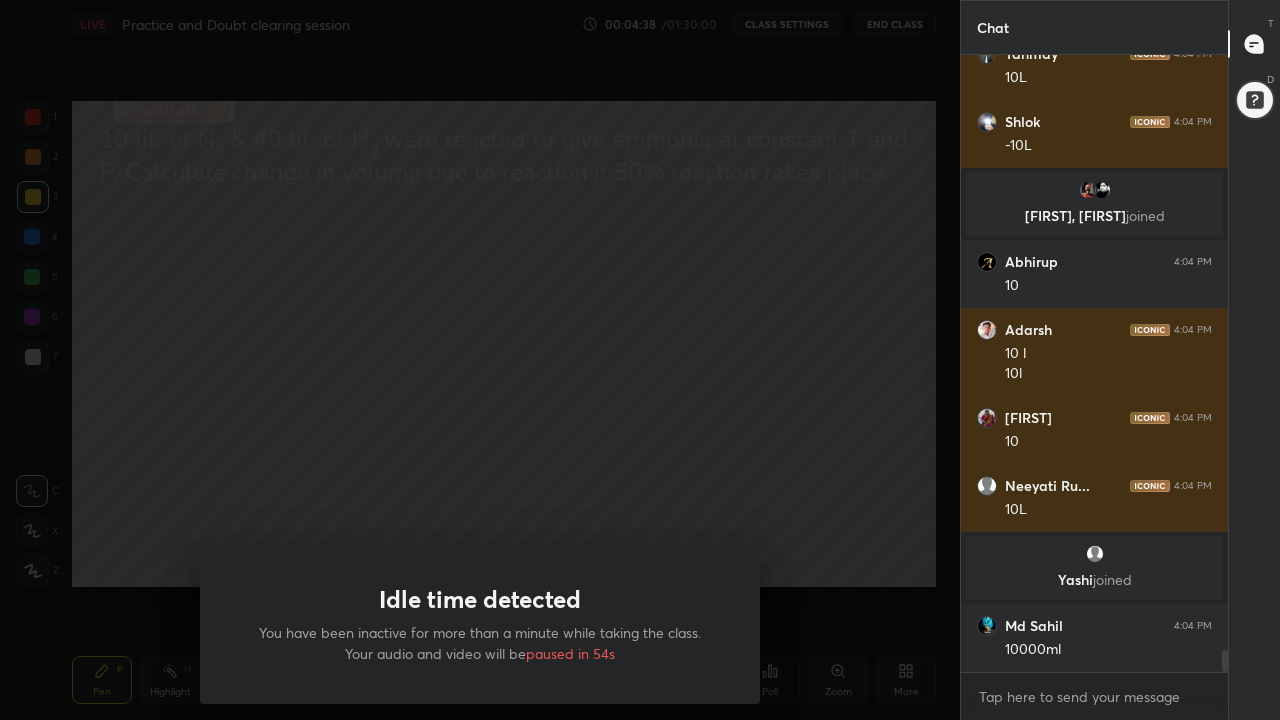 scroll, scrollTop: 16691, scrollLeft: 0, axis: vertical 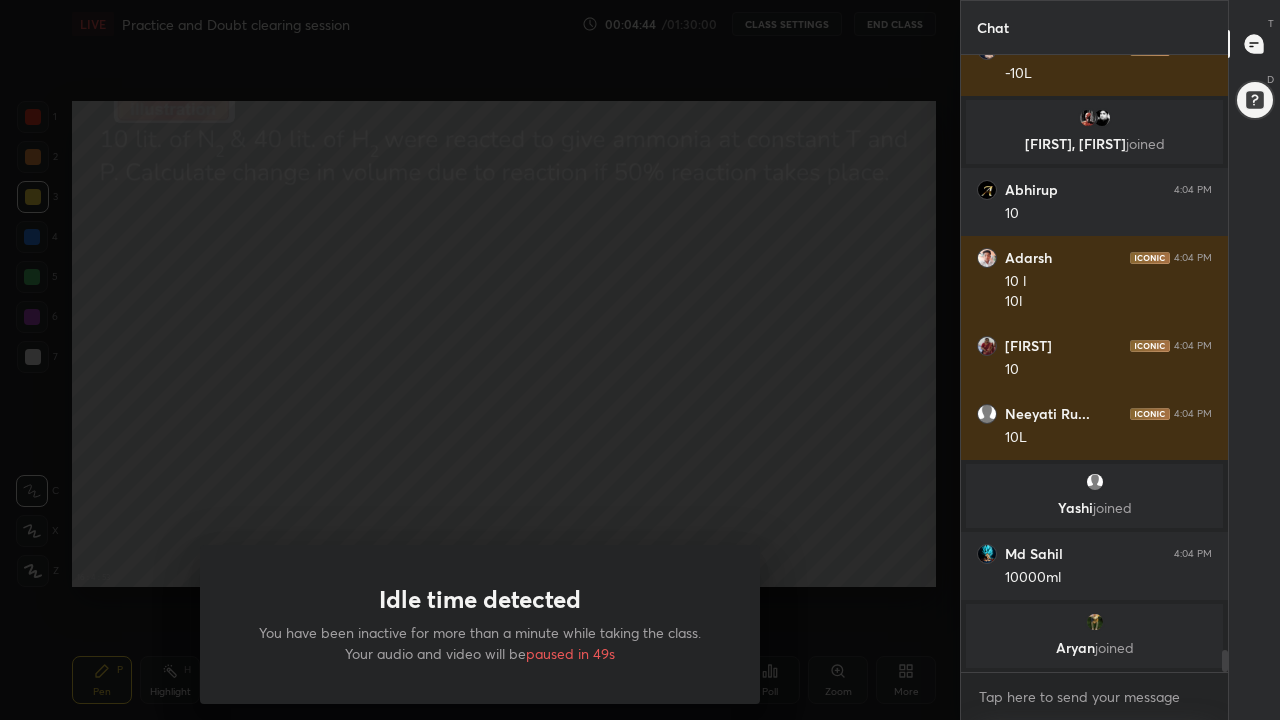click on "Idle time detected You have been inactive for more than a minute while taking the class. Your audio and video will be  paused in 49s" at bounding box center [480, 360] 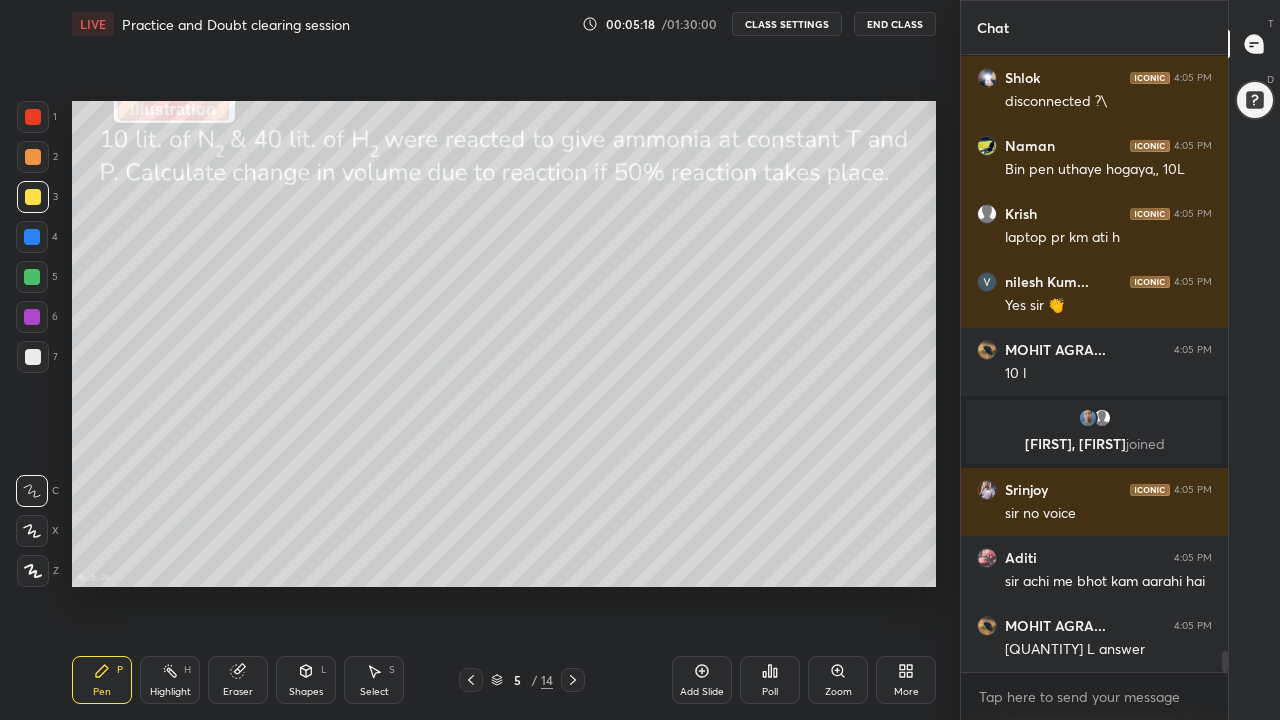 scroll, scrollTop: 17875, scrollLeft: 0, axis: vertical 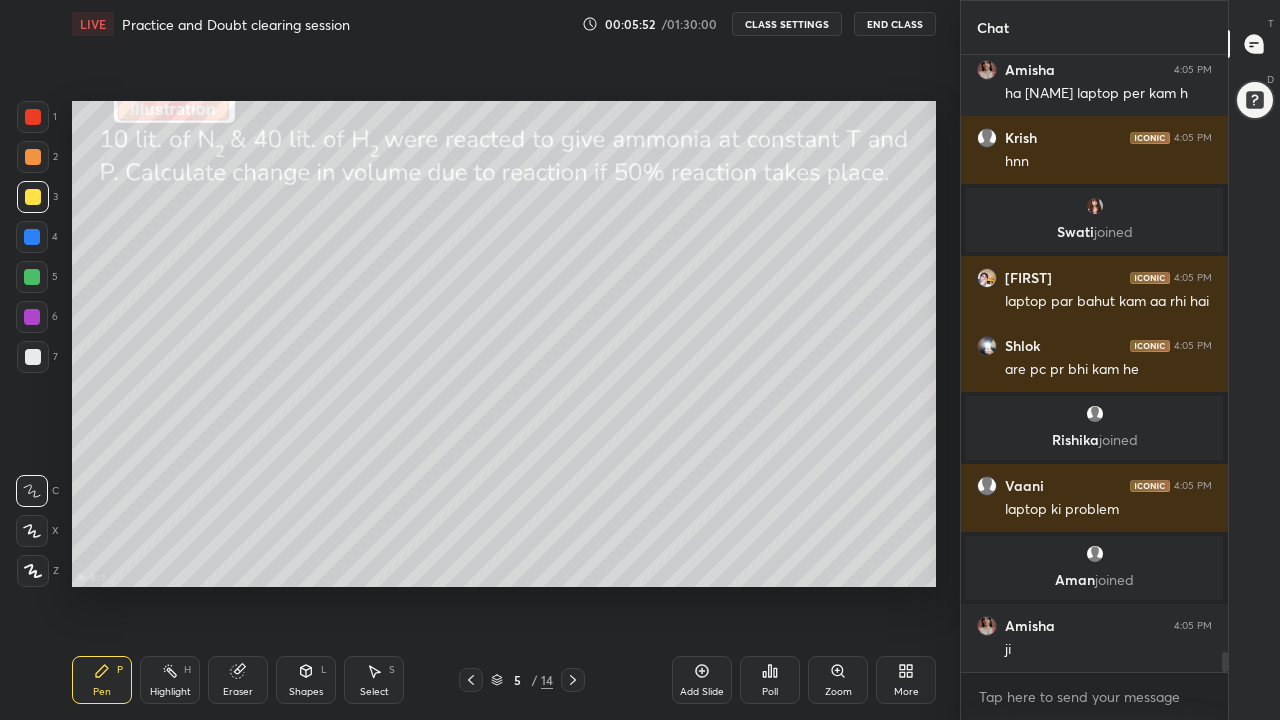click at bounding box center [32, 277] 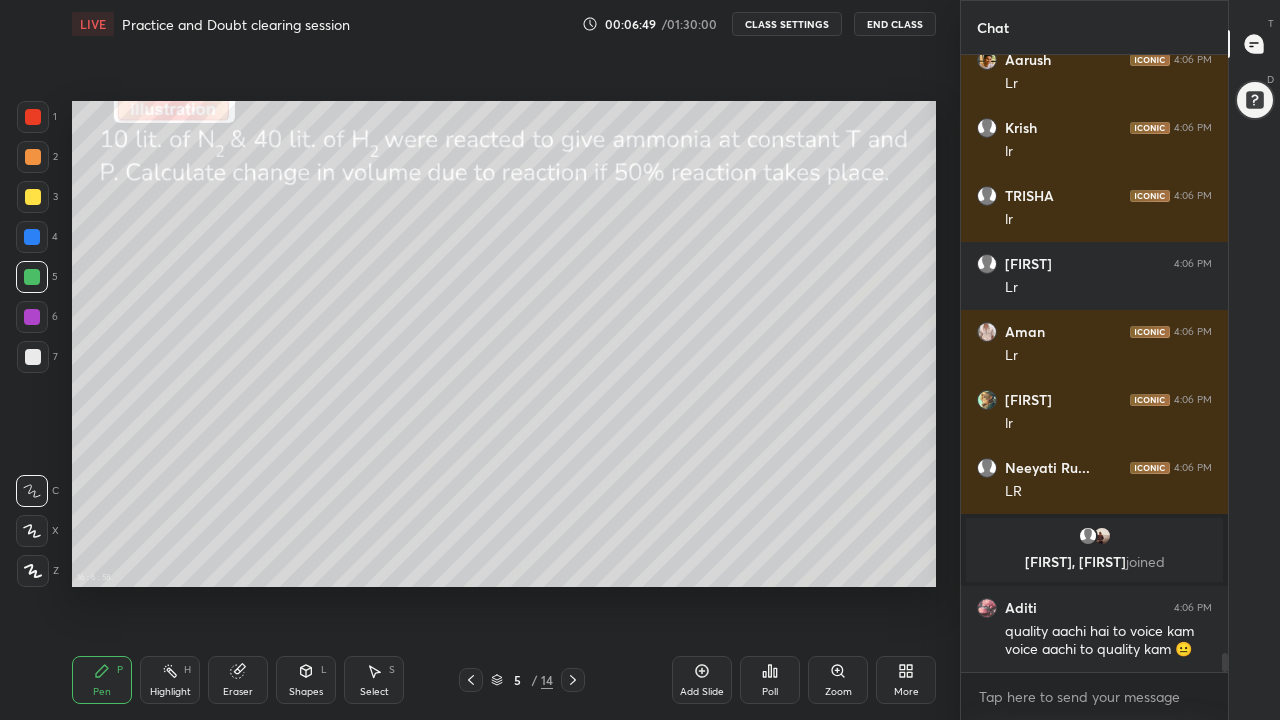 scroll, scrollTop: 19263, scrollLeft: 0, axis: vertical 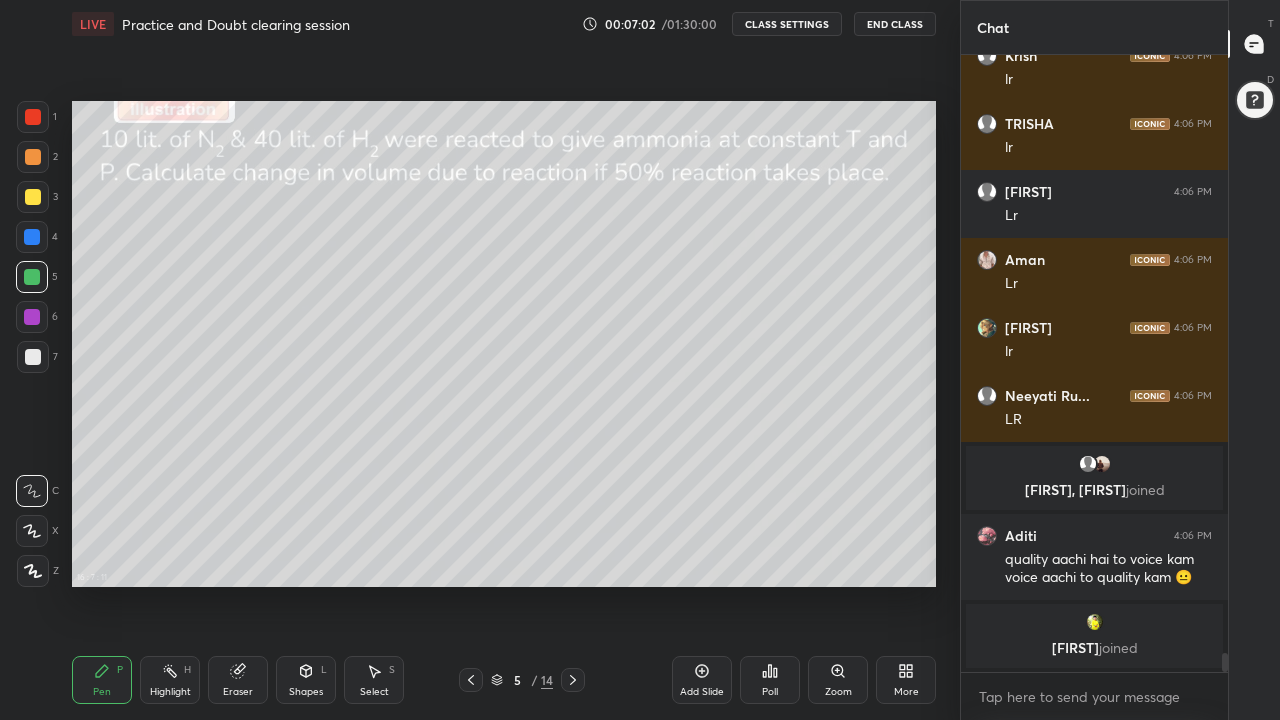click at bounding box center (32, 237) 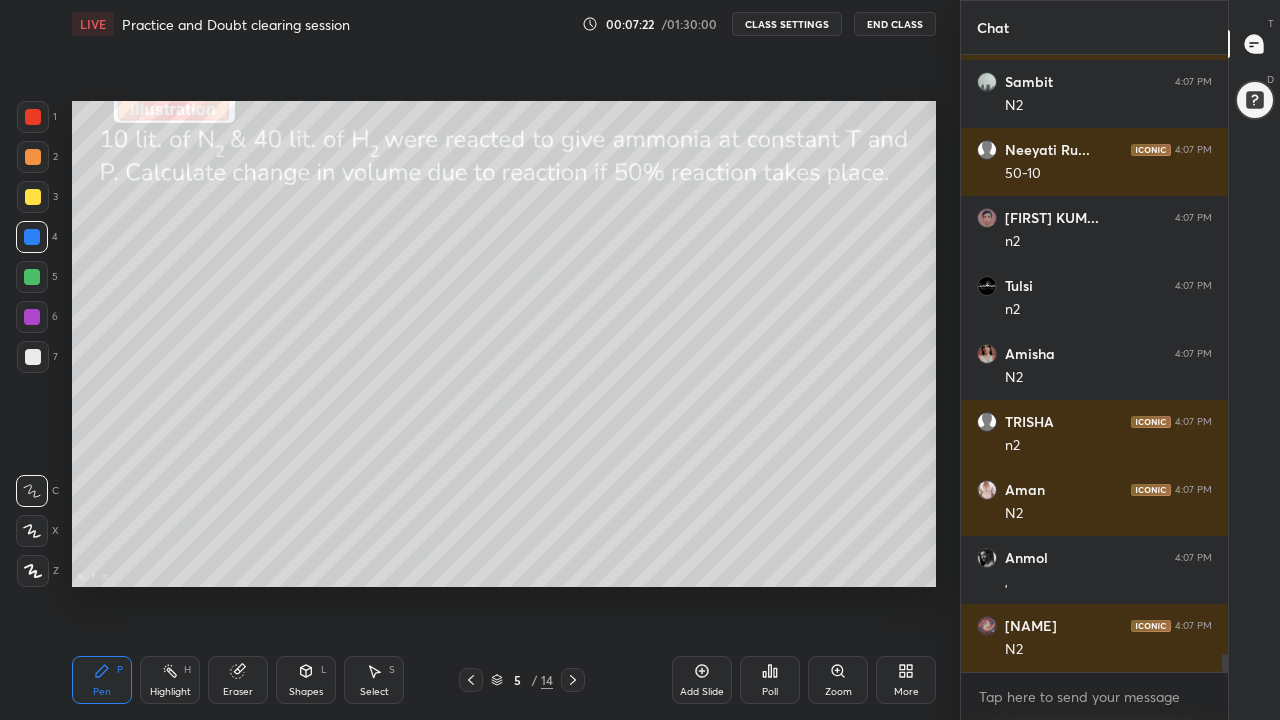 scroll, scrollTop: 20401, scrollLeft: 0, axis: vertical 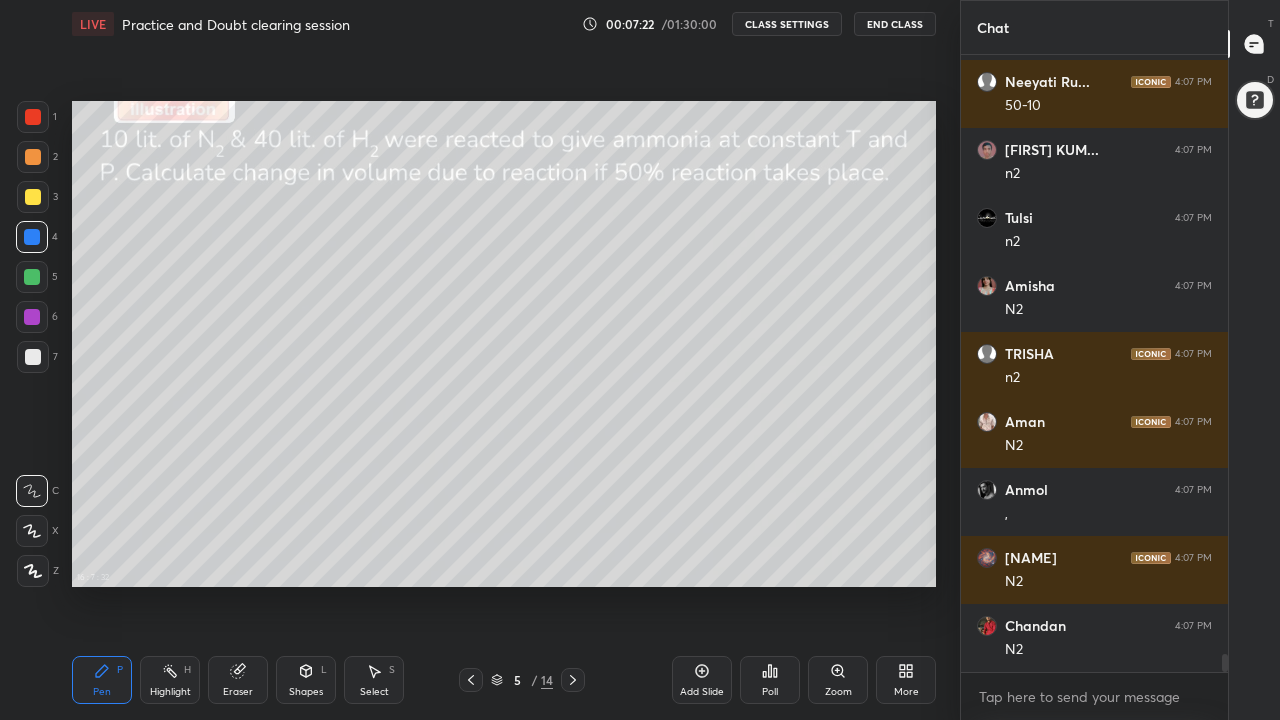 click at bounding box center [32, 277] 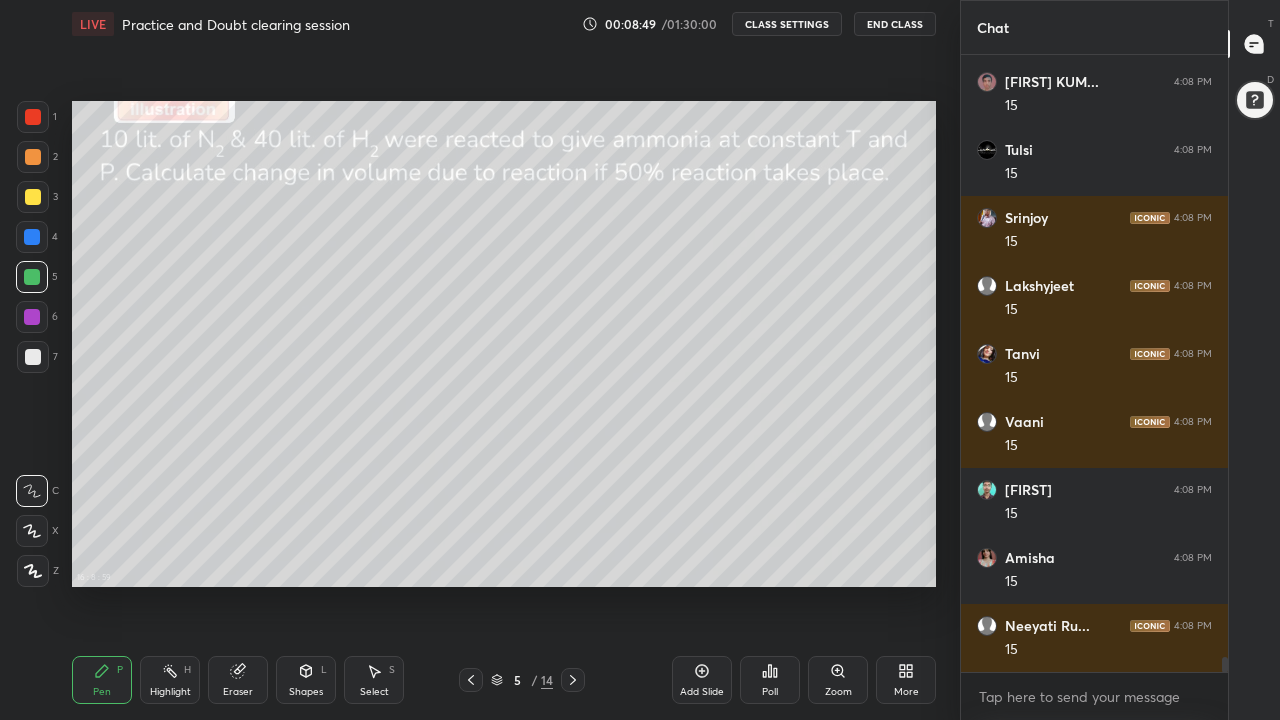 scroll, scrollTop: 24709, scrollLeft: 0, axis: vertical 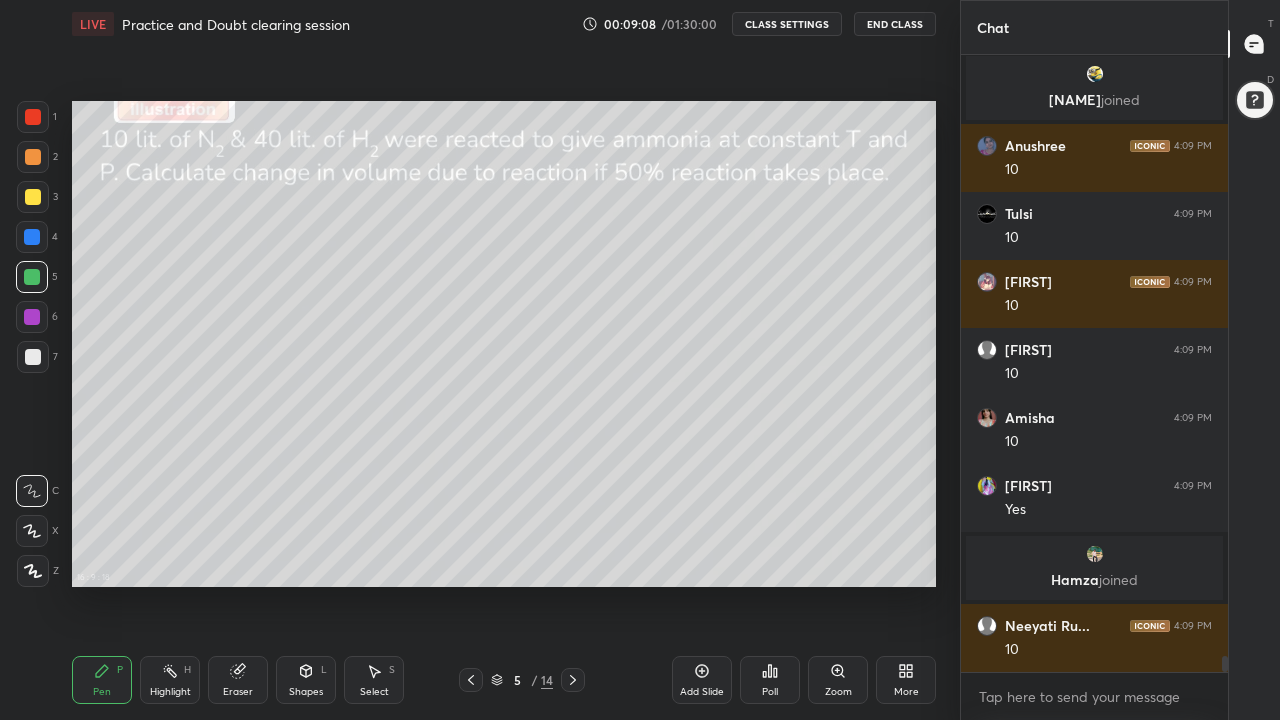 click at bounding box center (33, 157) 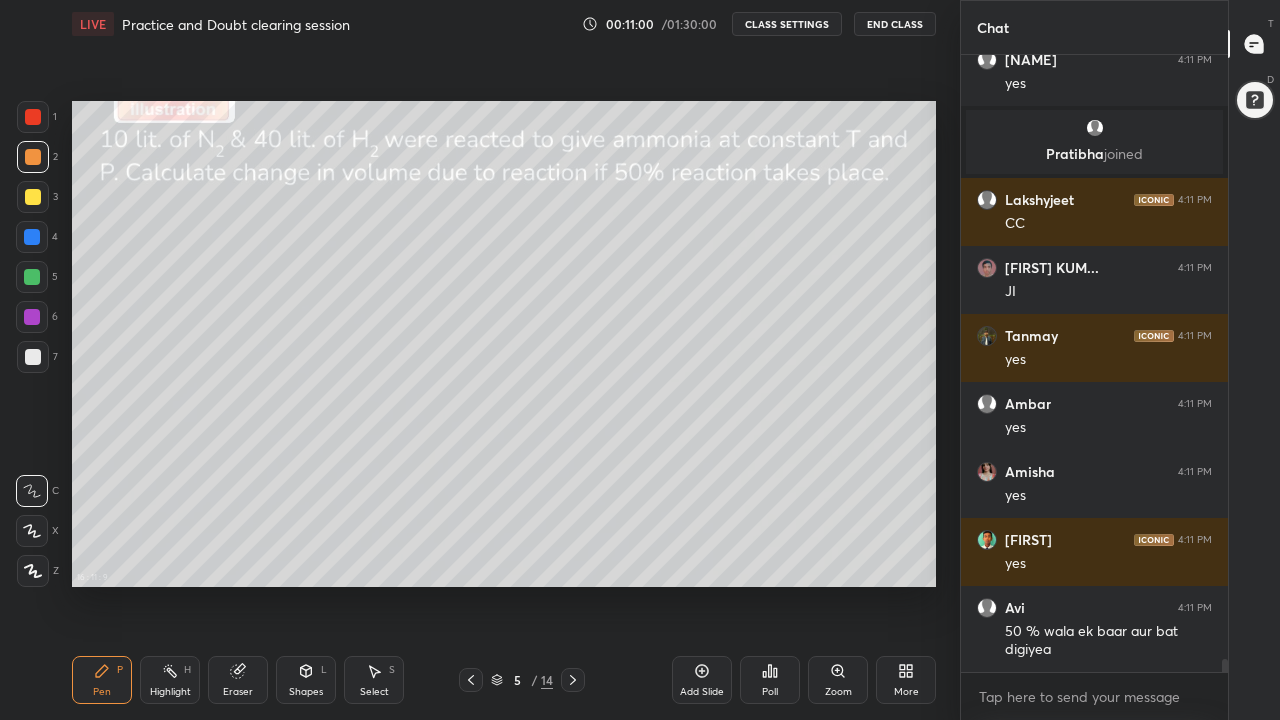 scroll, scrollTop: 27665, scrollLeft: 0, axis: vertical 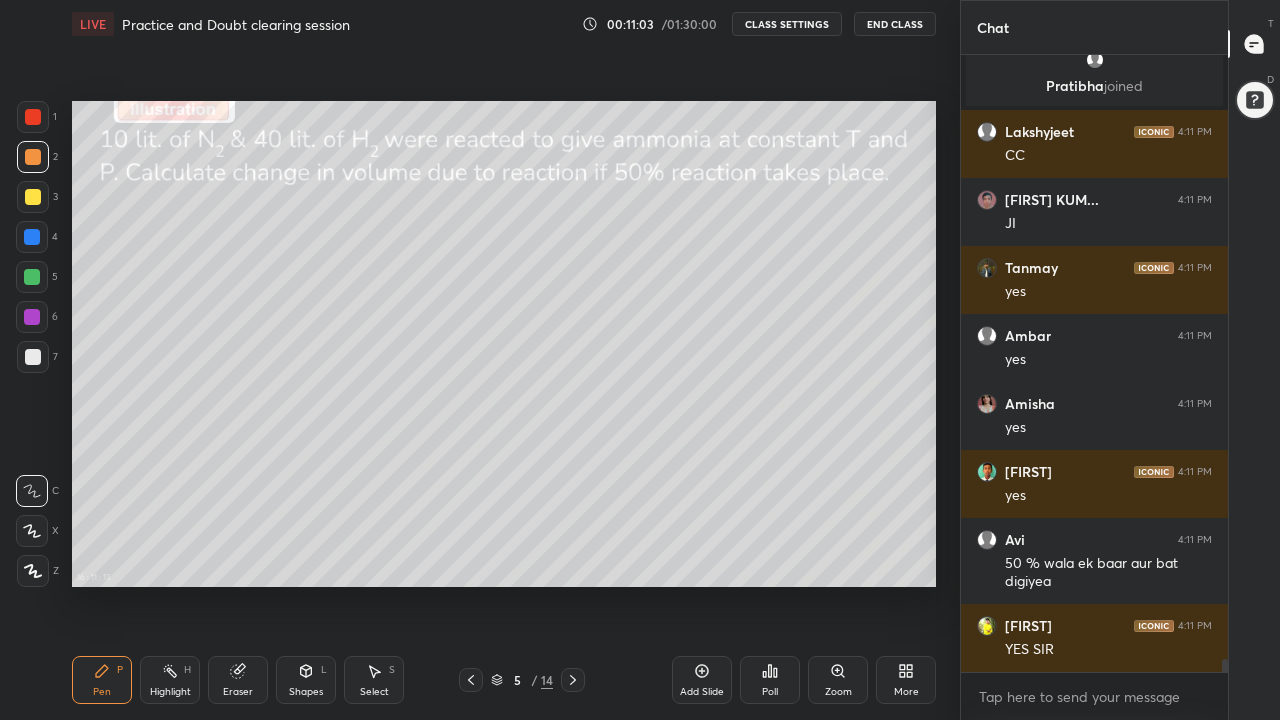 click 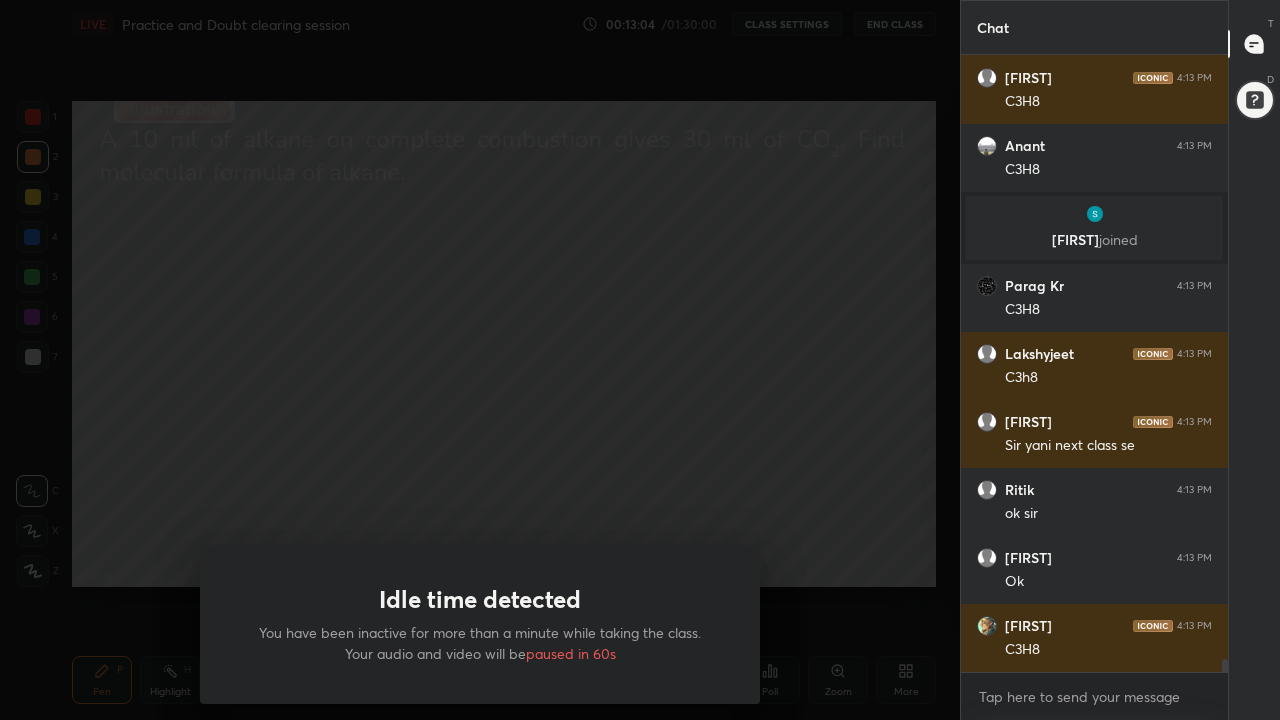 scroll, scrollTop: 29253, scrollLeft: 0, axis: vertical 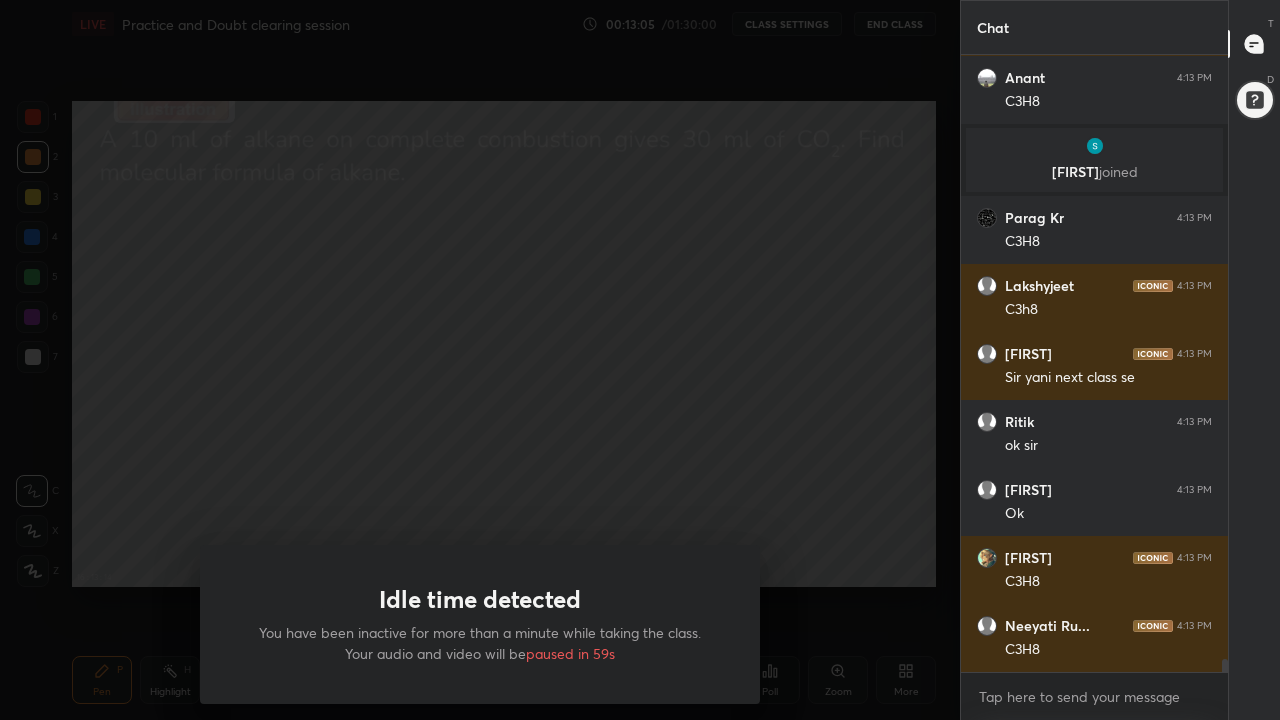 click on "Idle time detected You have been inactive for more than a minute while taking the class. Your audio and video will be  paused in 59s" at bounding box center [480, 360] 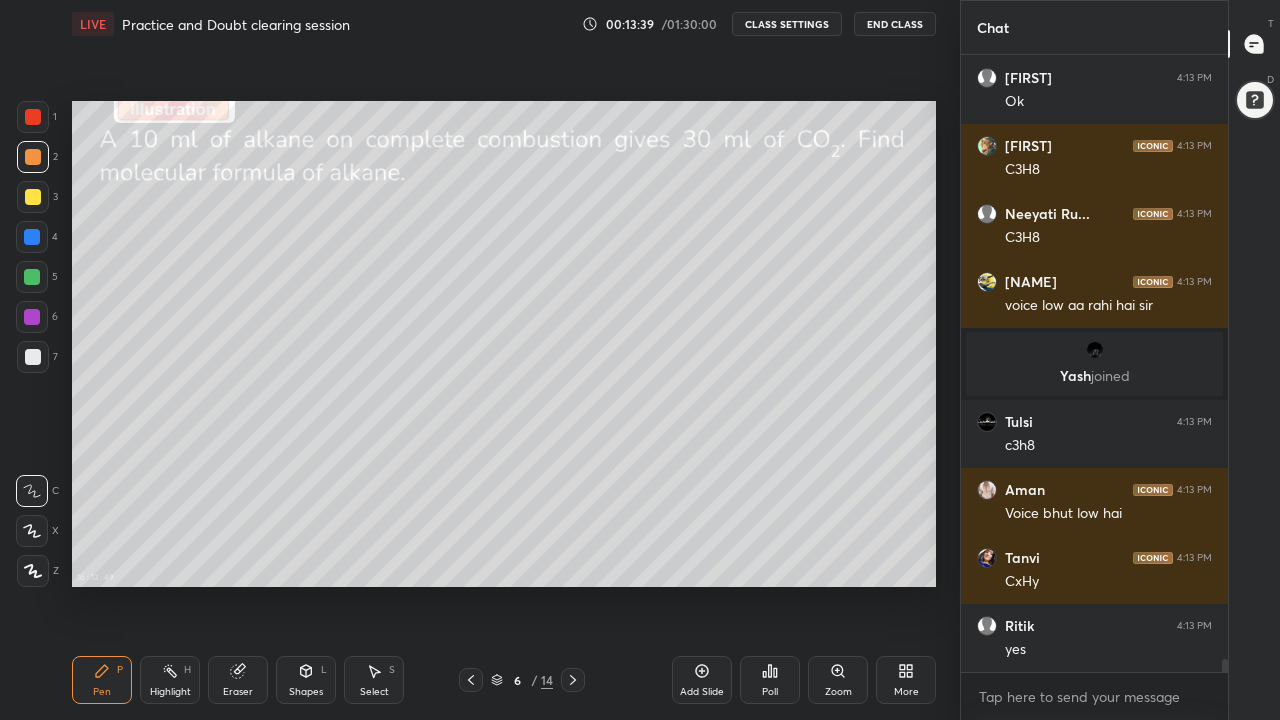 scroll, scrollTop: 29531, scrollLeft: 0, axis: vertical 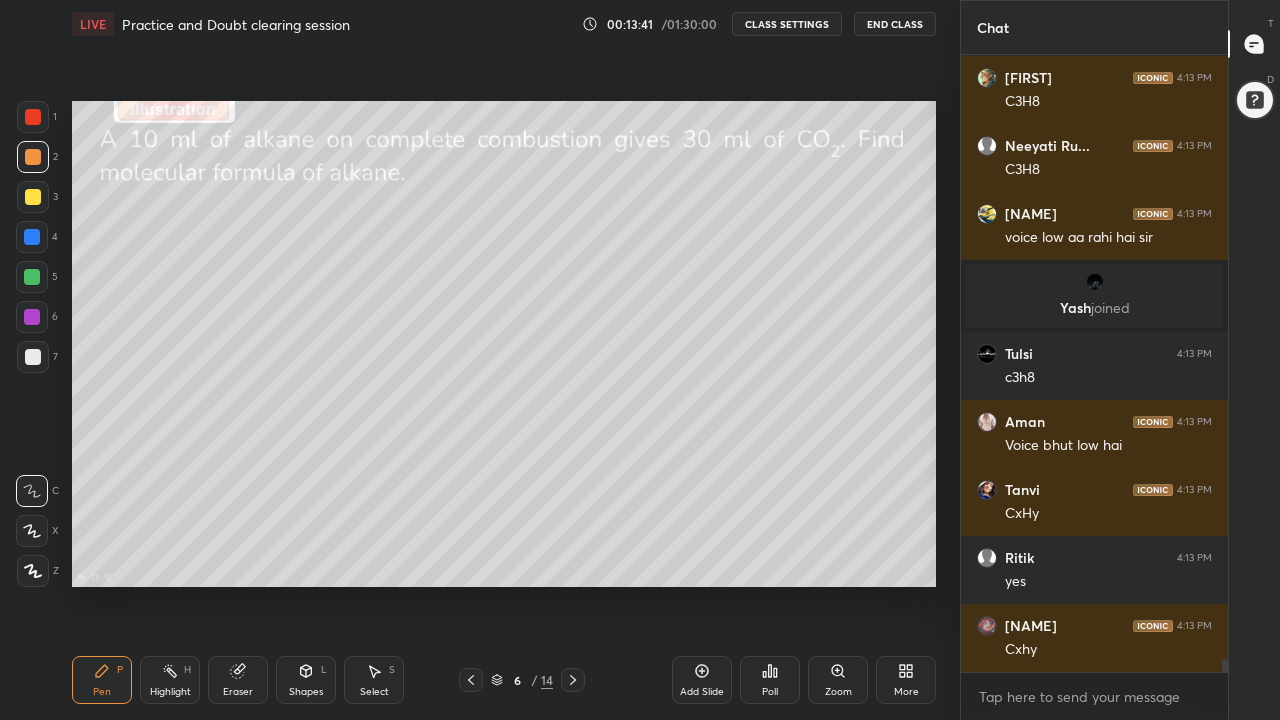 click at bounding box center [33, 197] 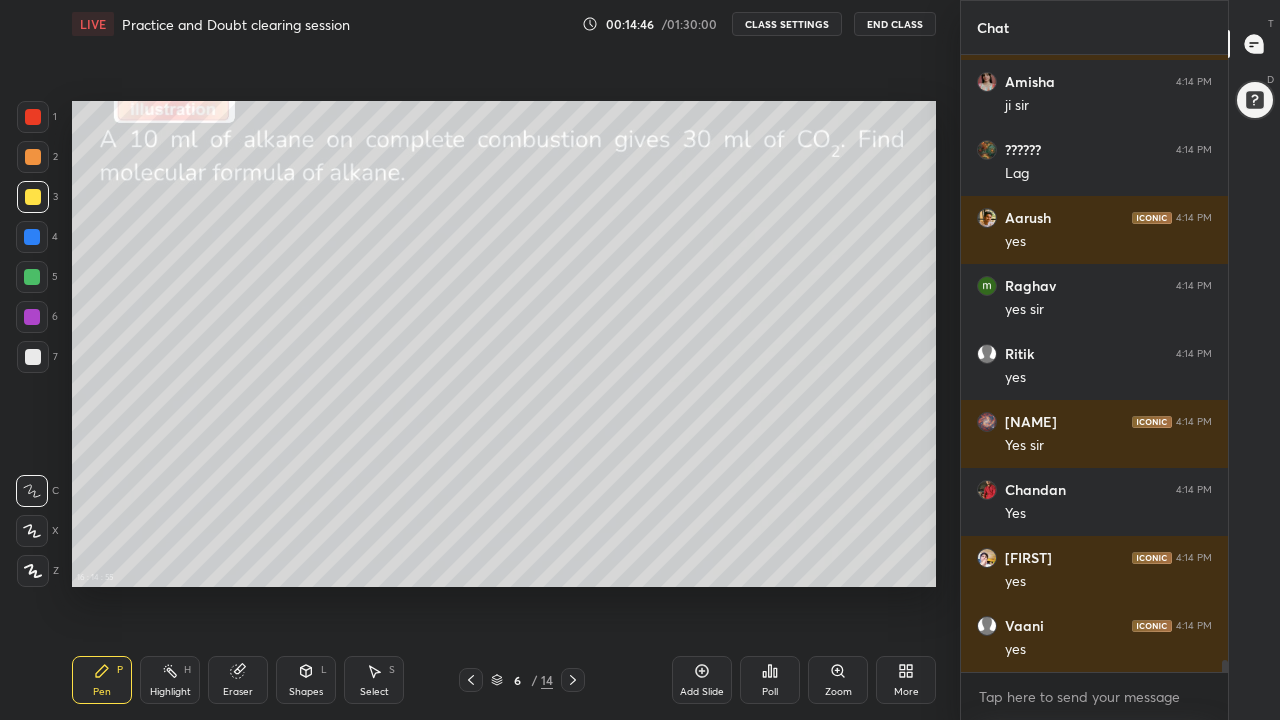 scroll, scrollTop: 32251, scrollLeft: 0, axis: vertical 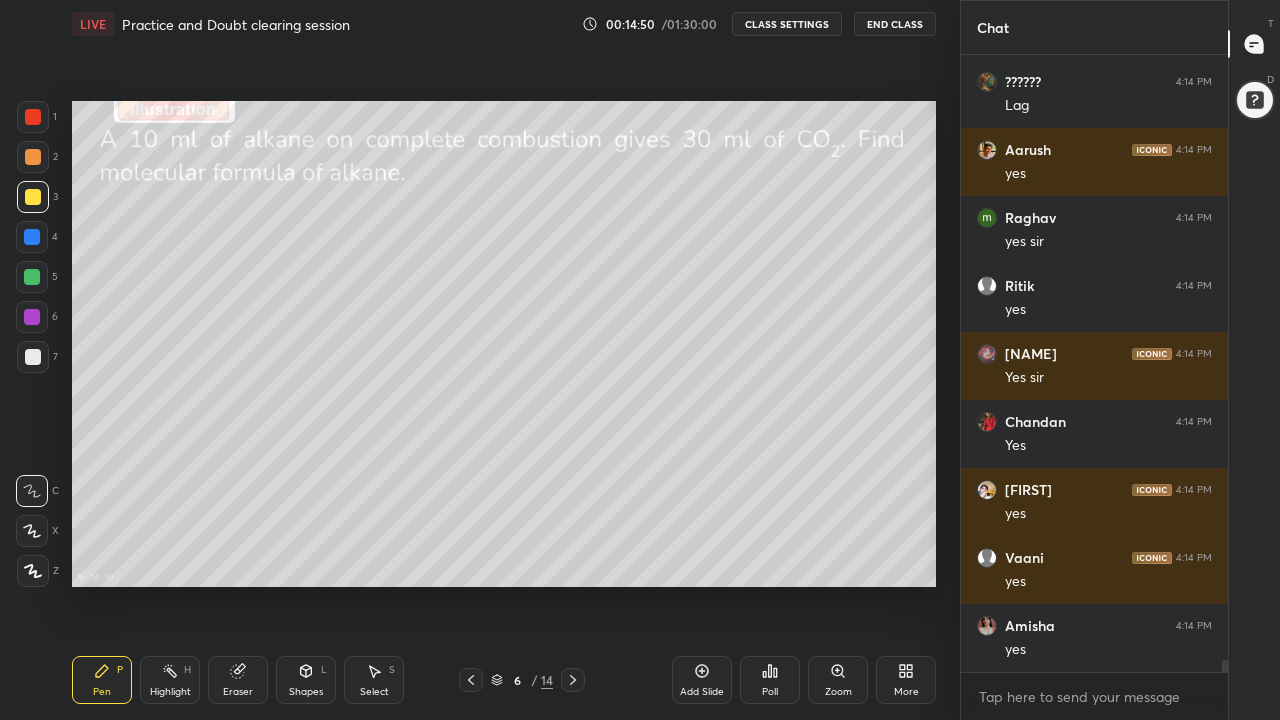 click 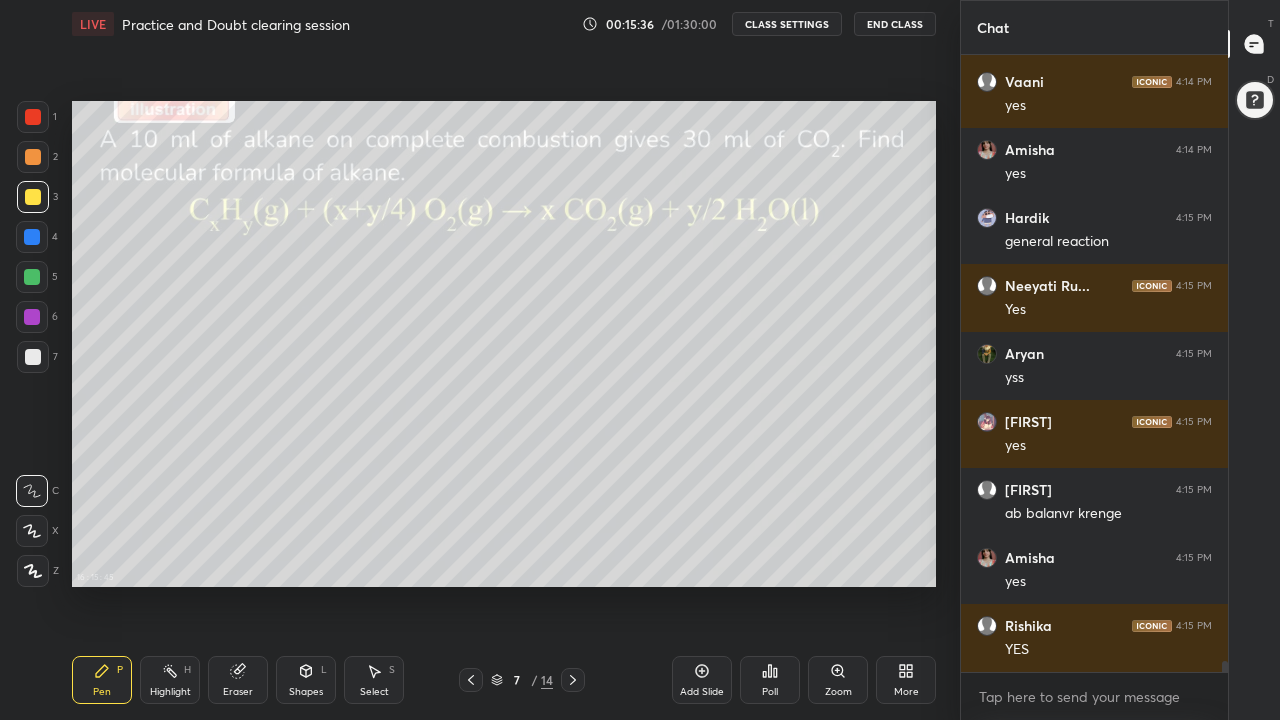 scroll, scrollTop: 32795, scrollLeft: 0, axis: vertical 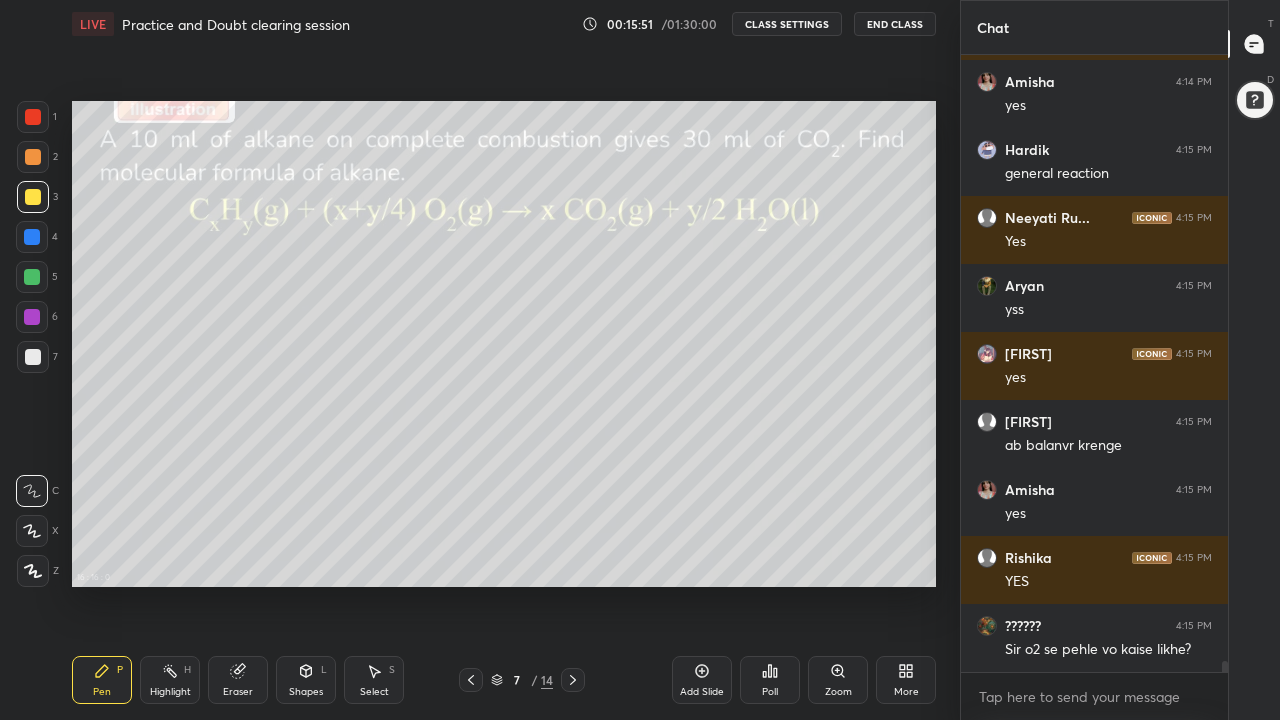 click at bounding box center [33, 157] 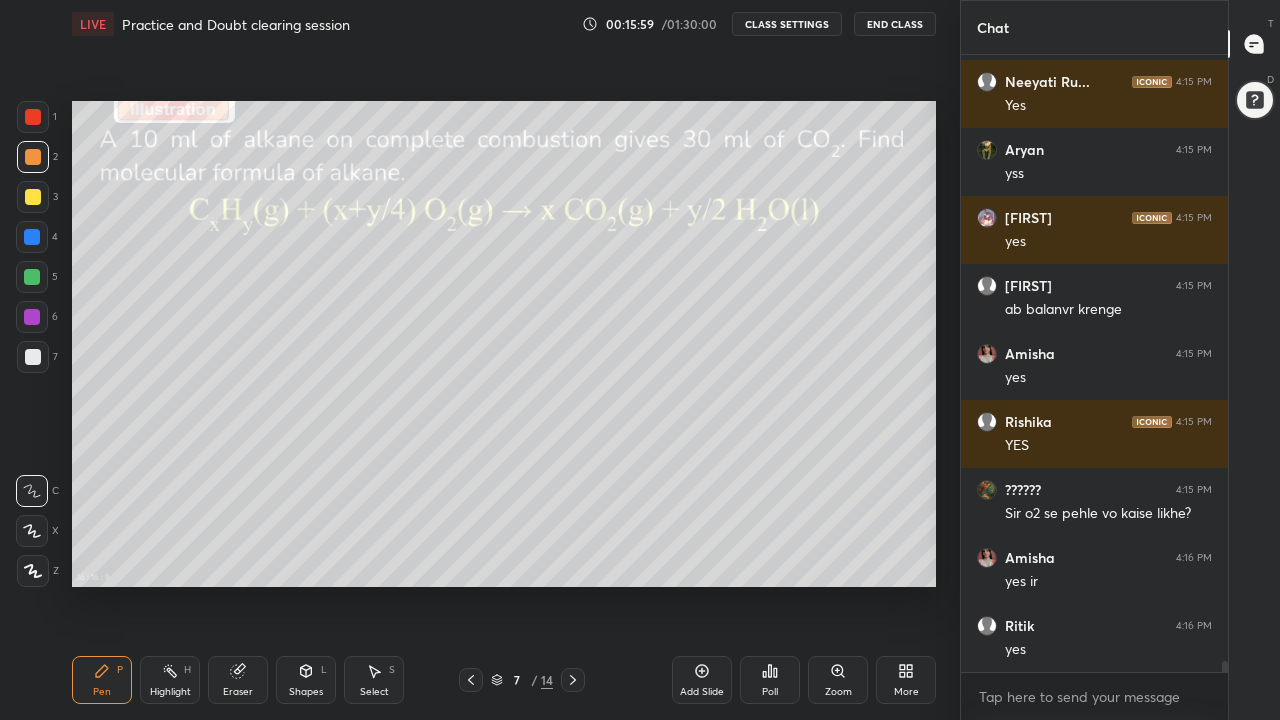 scroll, scrollTop: 32999, scrollLeft: 0, axis: vertical 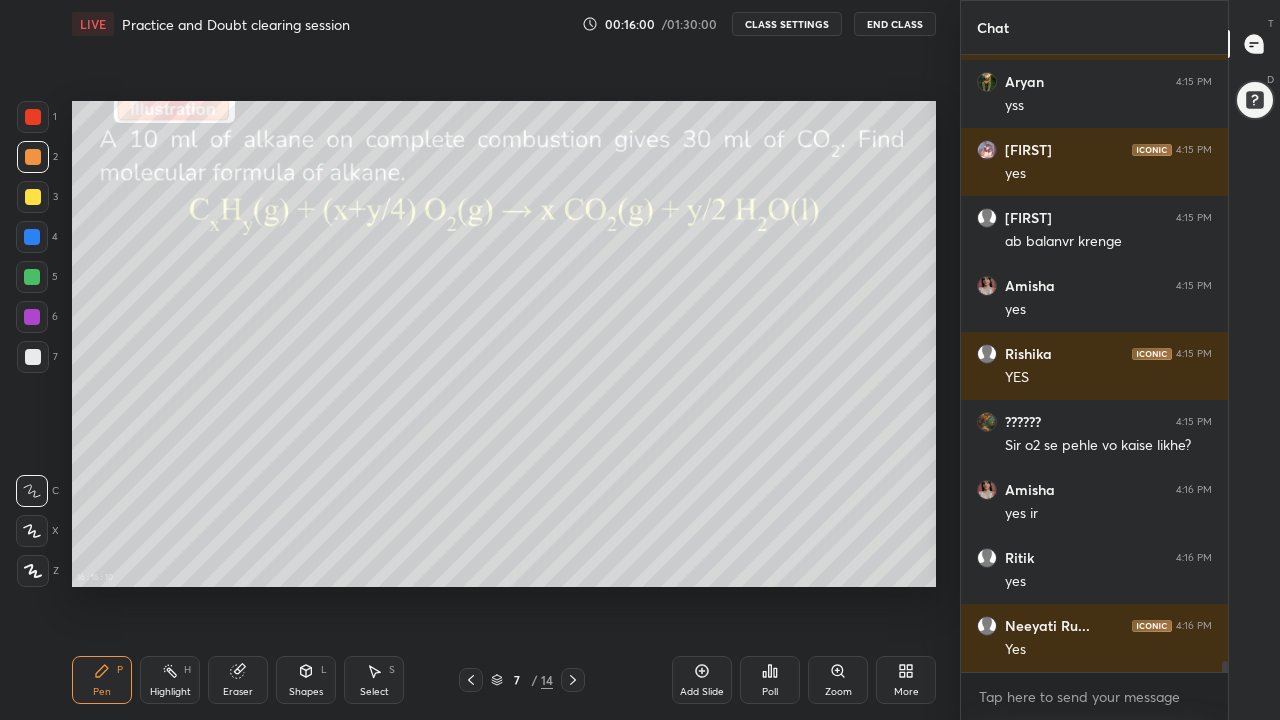 click at bounding box center (32, 277) 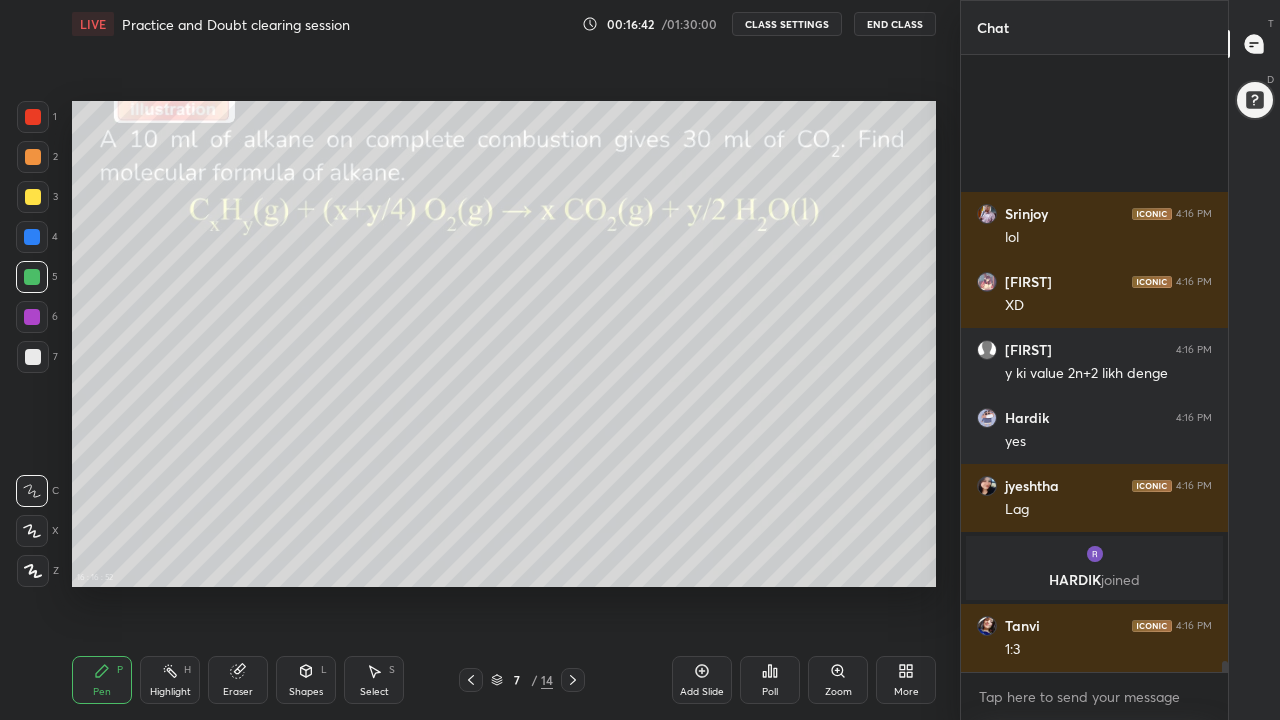scroll, scrollTop: 32587, scrollLeft: 0, axis: vertical 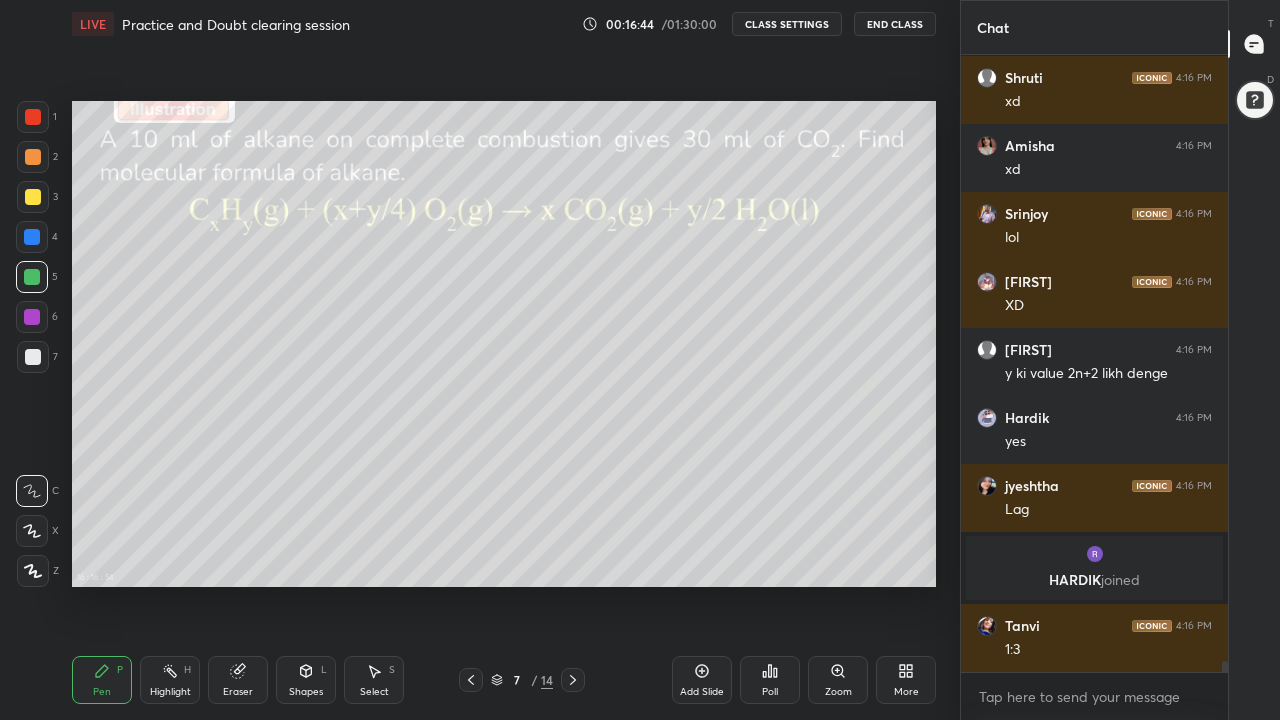 click at bounding box center (33, 157) 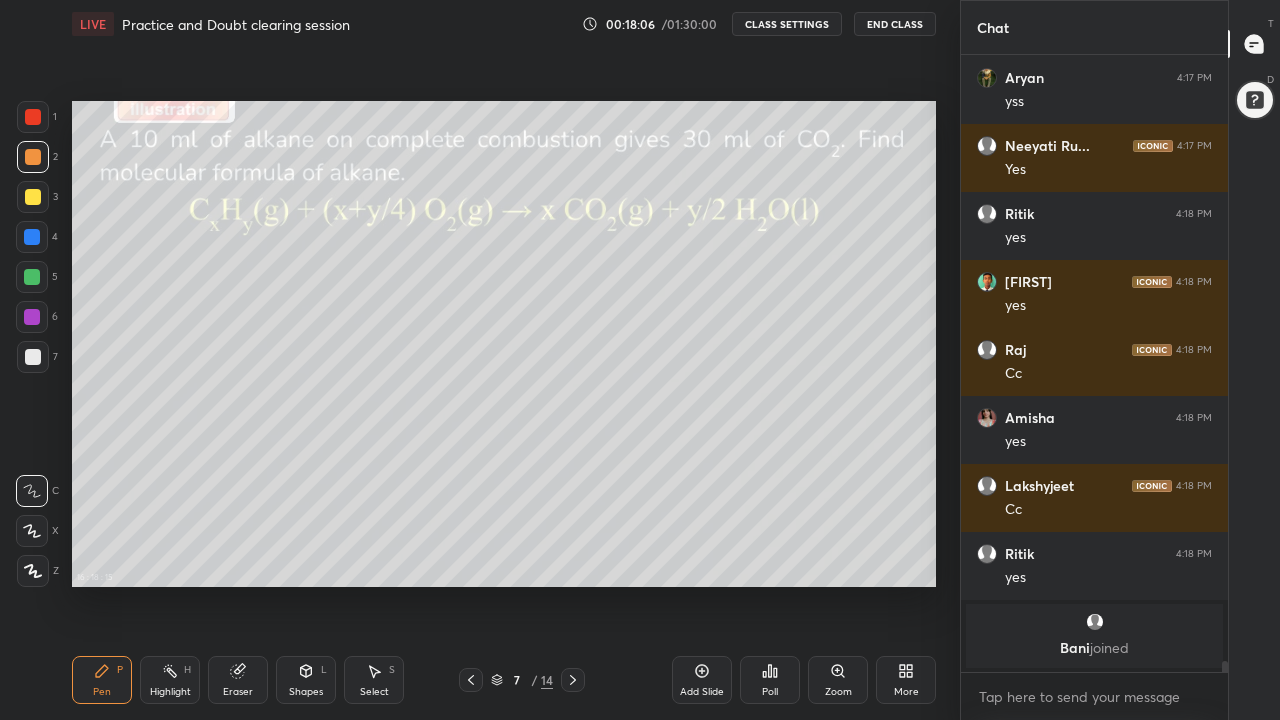 scroll, scrollTop: 33657, scrollLeft: 0, axis: vertical 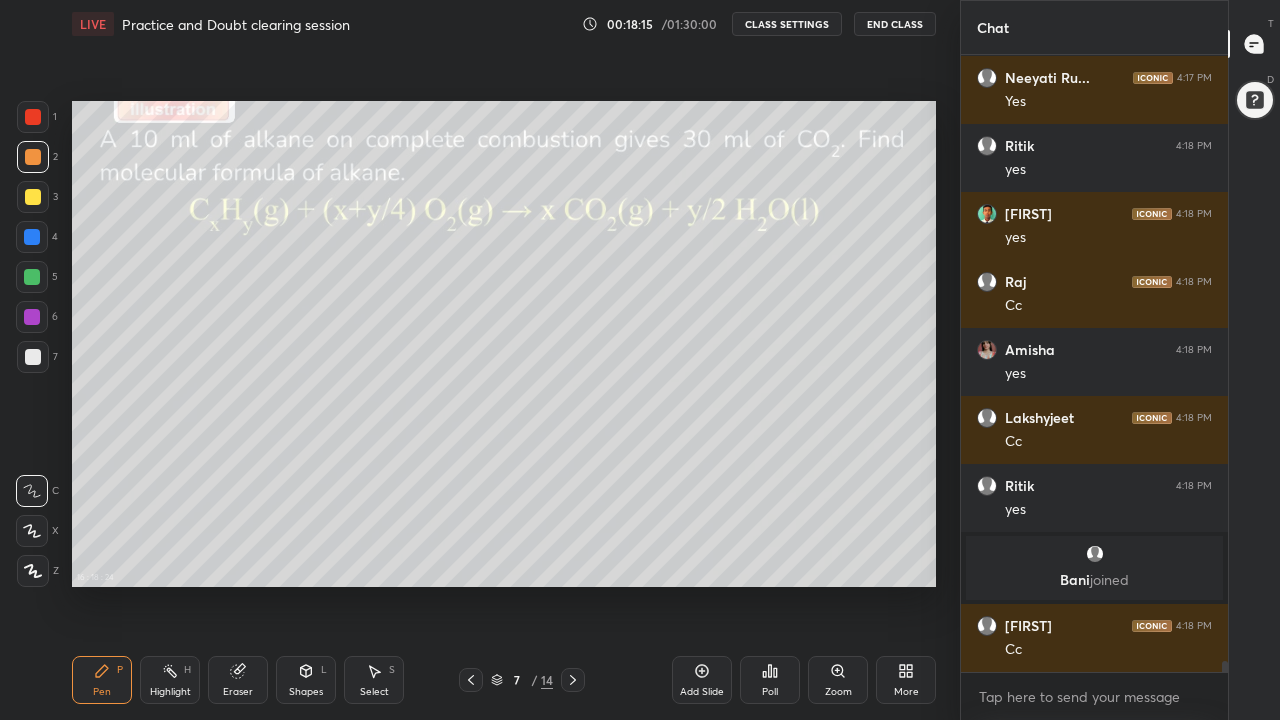 click 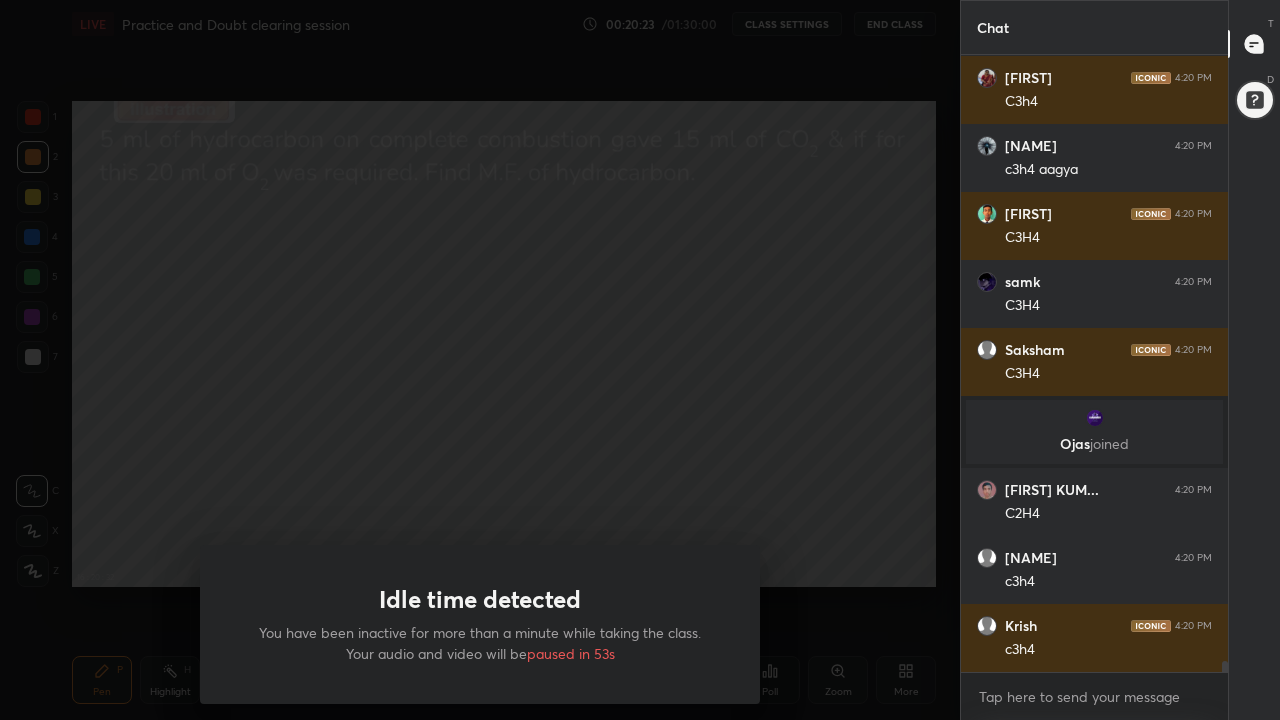 scroll, scrollTop: 34979, scrollLeft: 0, axis: vertical 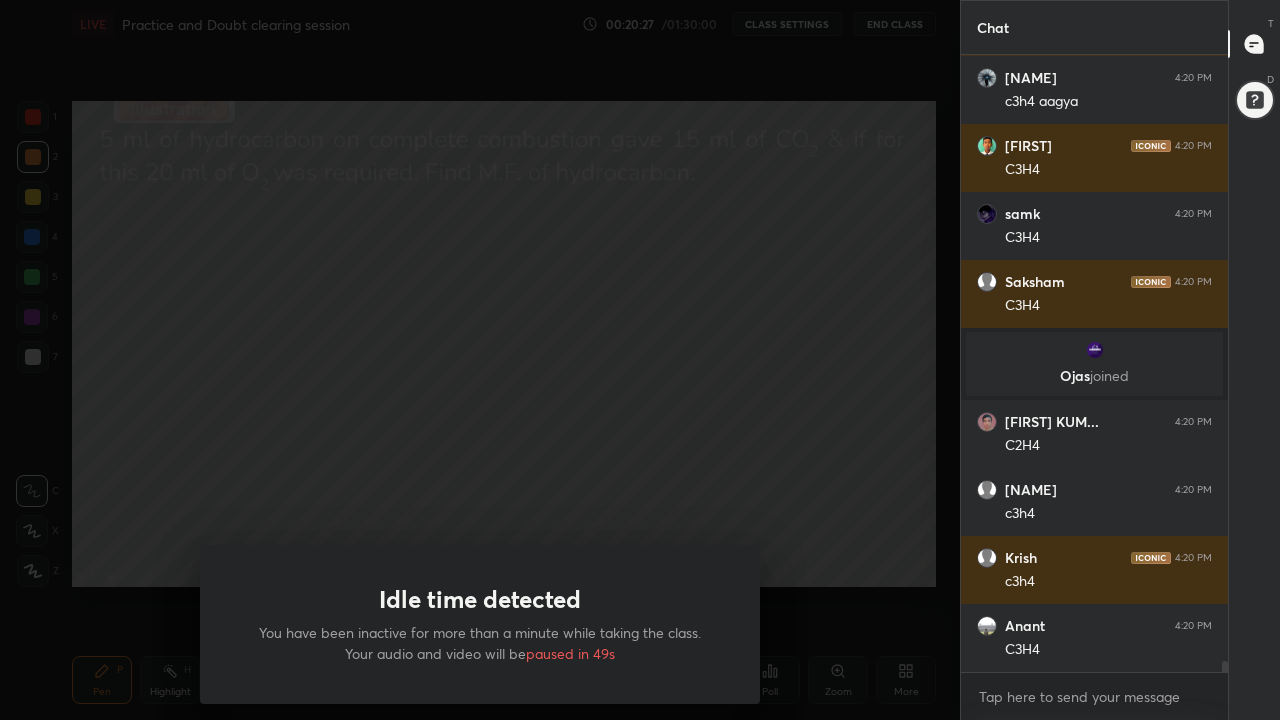 click on "Idle time detected You have been inactive for more than a minute while taking the class. Your audio and video will be  paused in 49s" at bounding box center (480, 360) 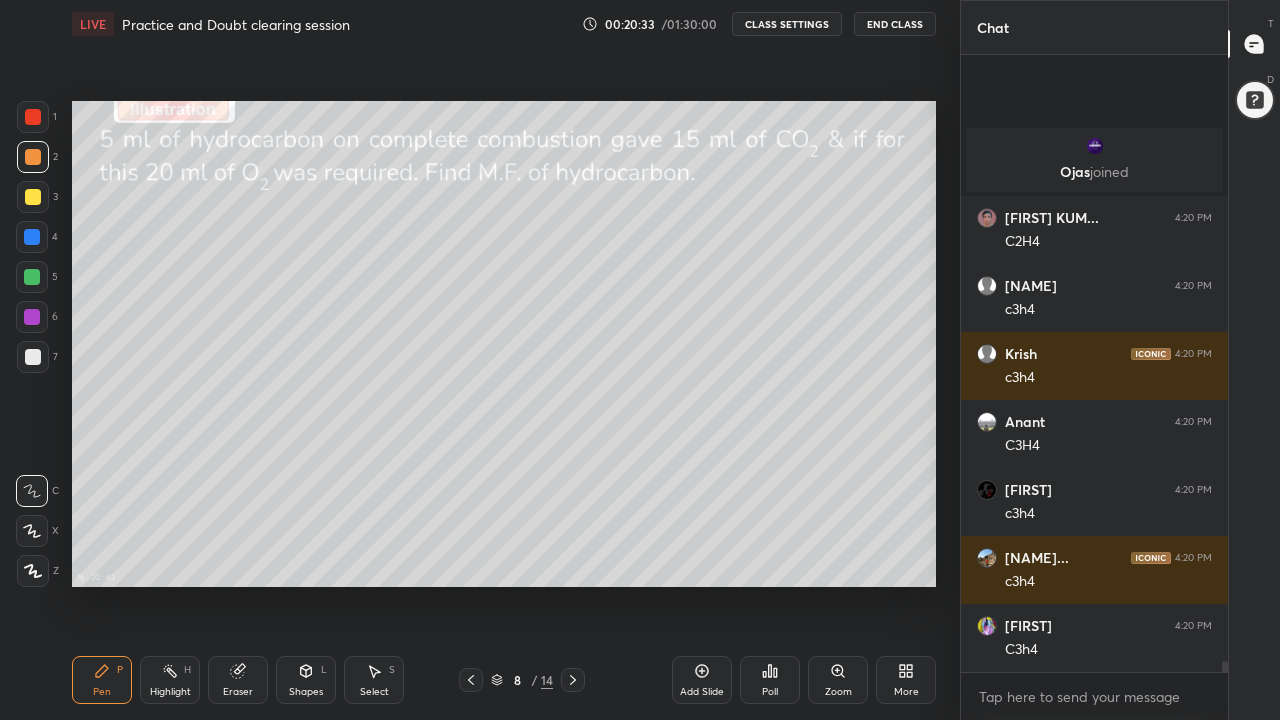 scroll, scrollTop: 35391, scrollLeft: 0, axis: vertical 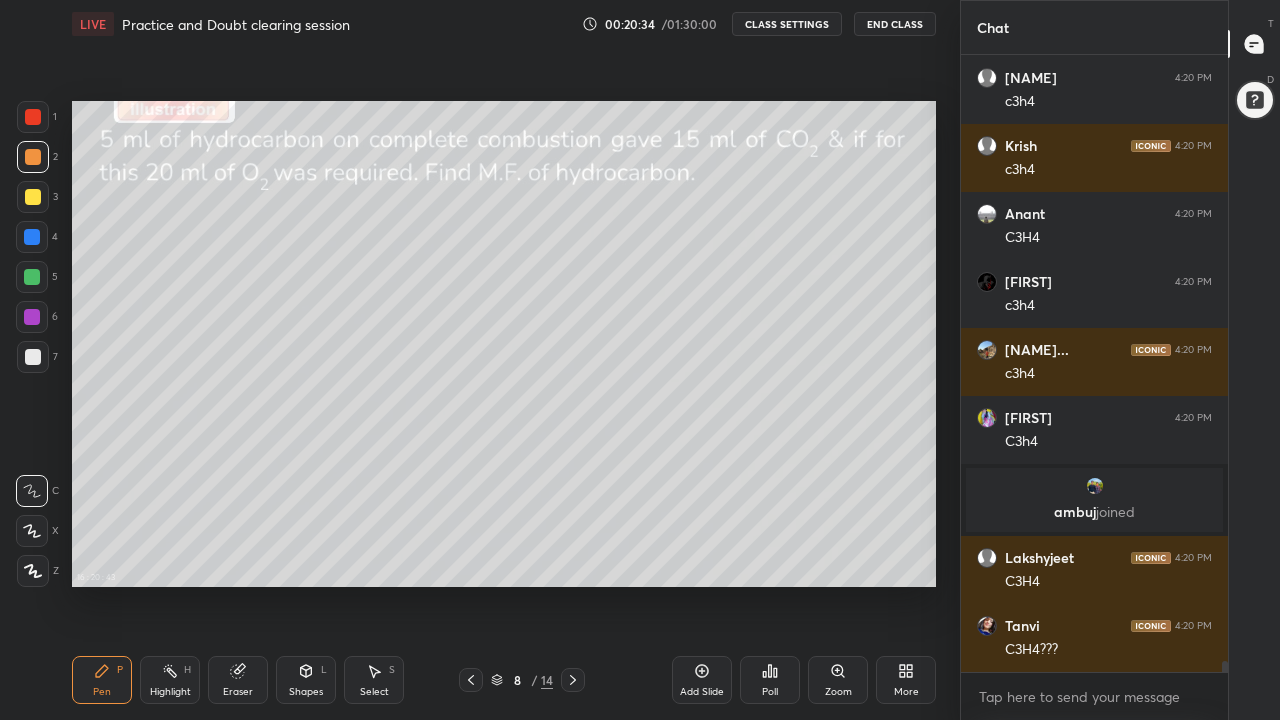 click 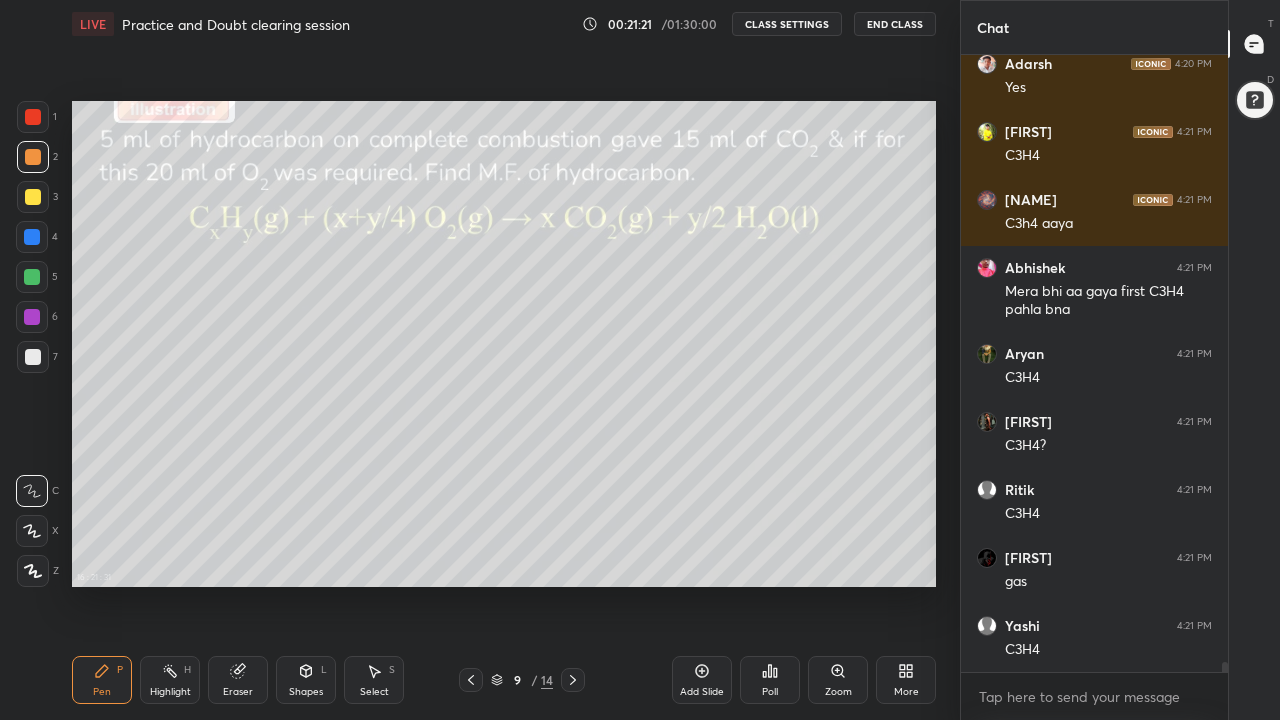 scroll, scrollTop: 36225, scrollLeft: 0, axis: vertical 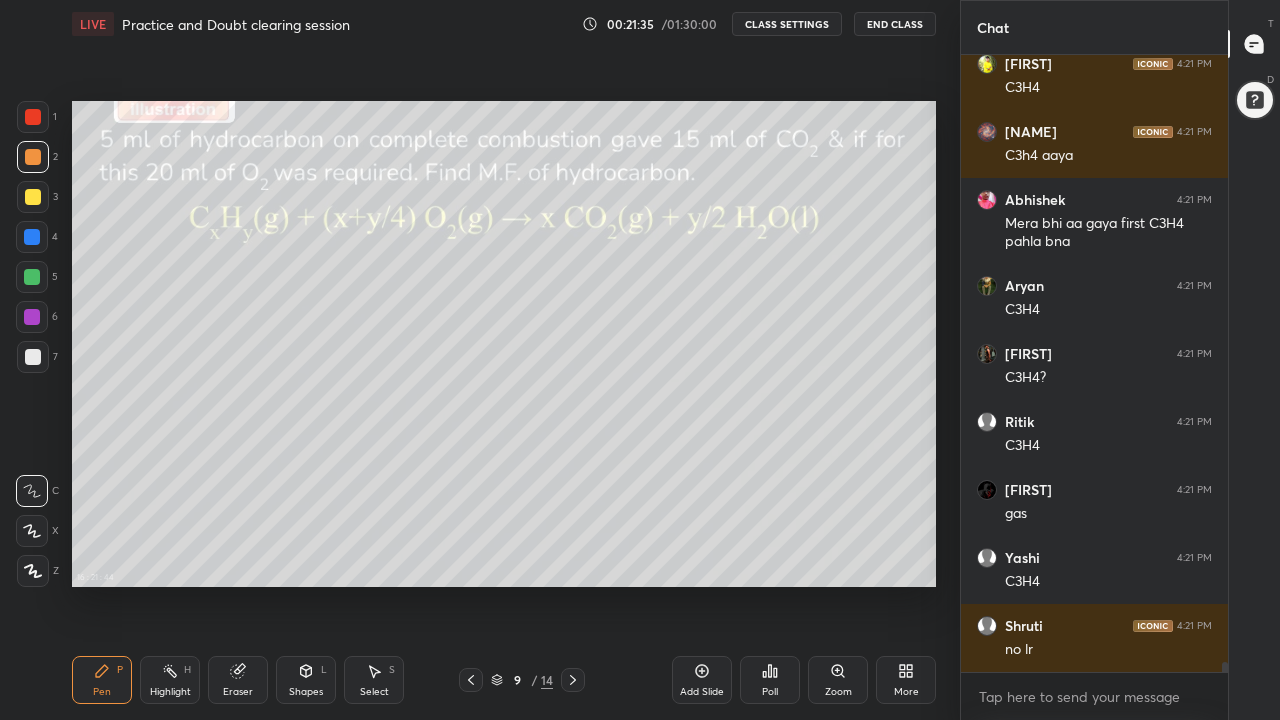click at bounding box center (32, 237) 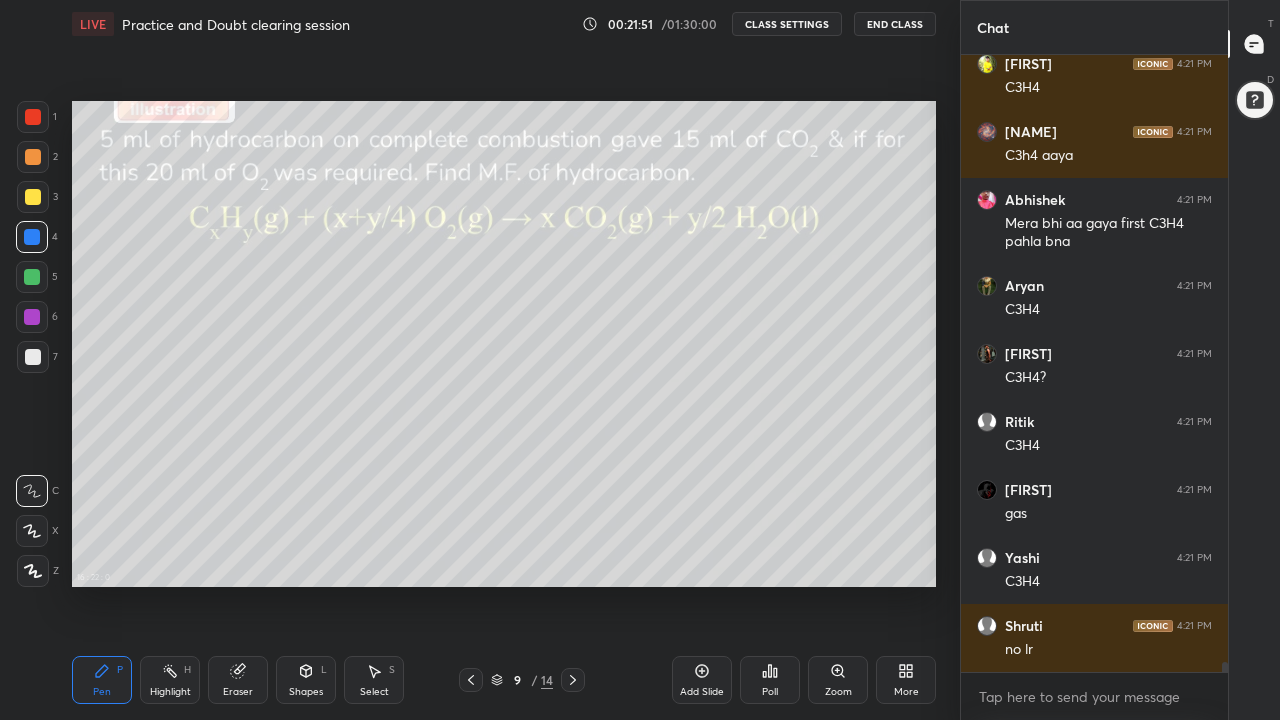 click at bounding box center [32, 277] 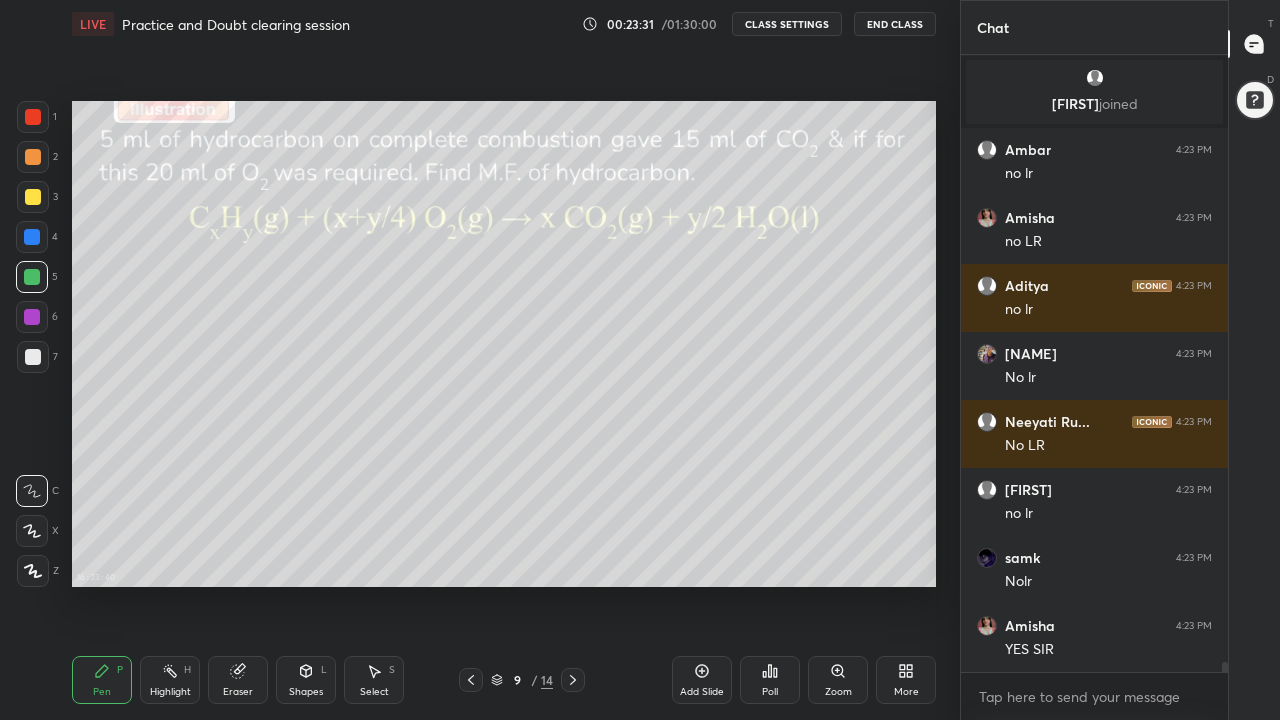 scroll, scrollTop: 37565, scrollLeft: 0, axis: vertical 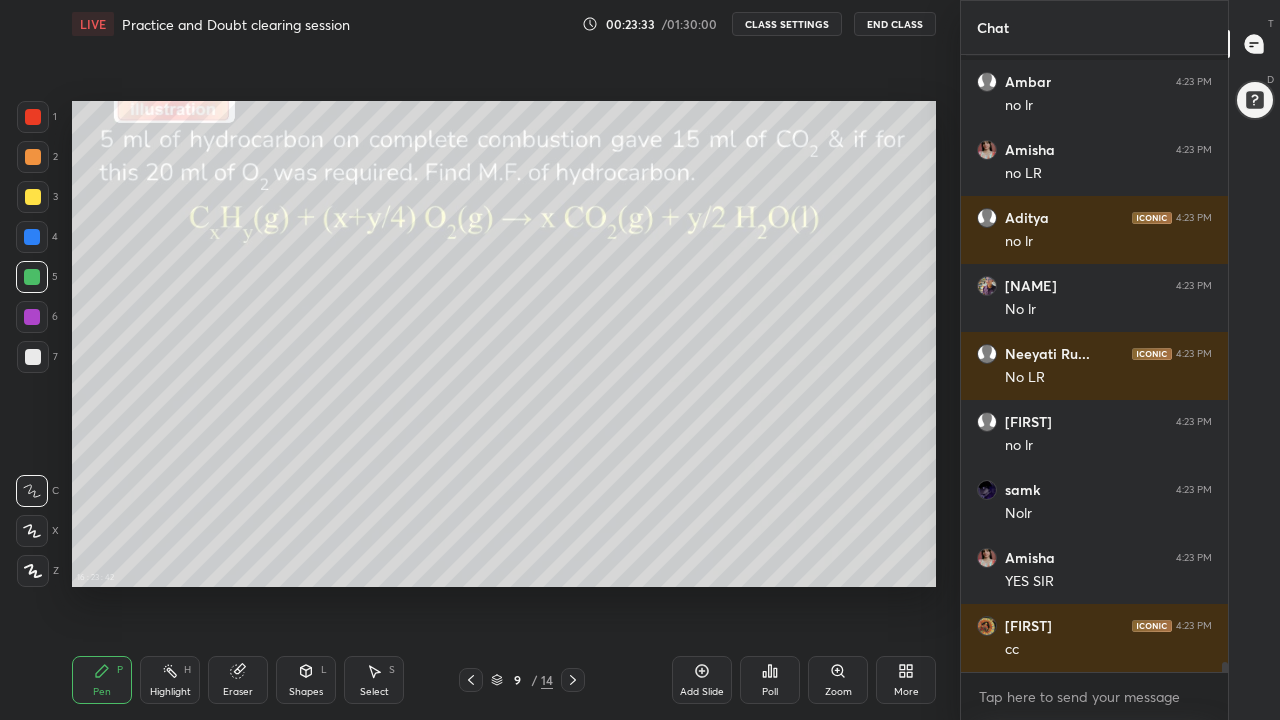 click 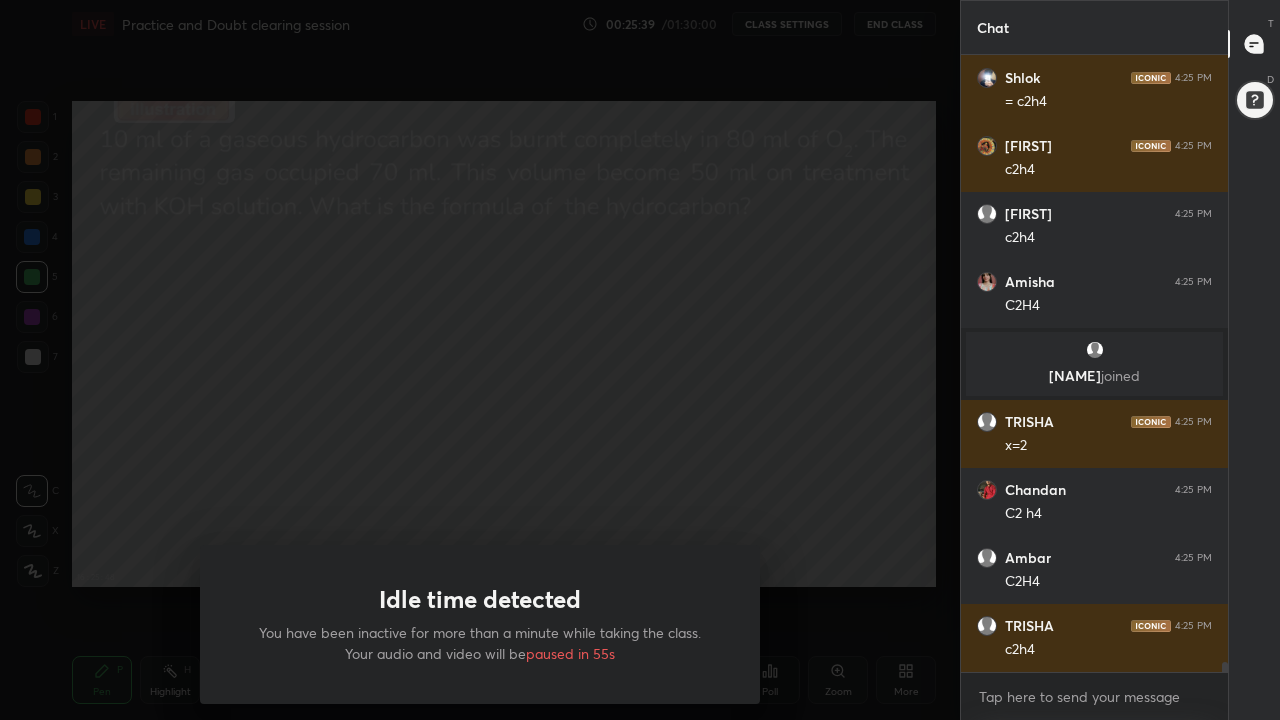 scroll, scrollTop: 38579, scrollLeft: 0, axis: vertical 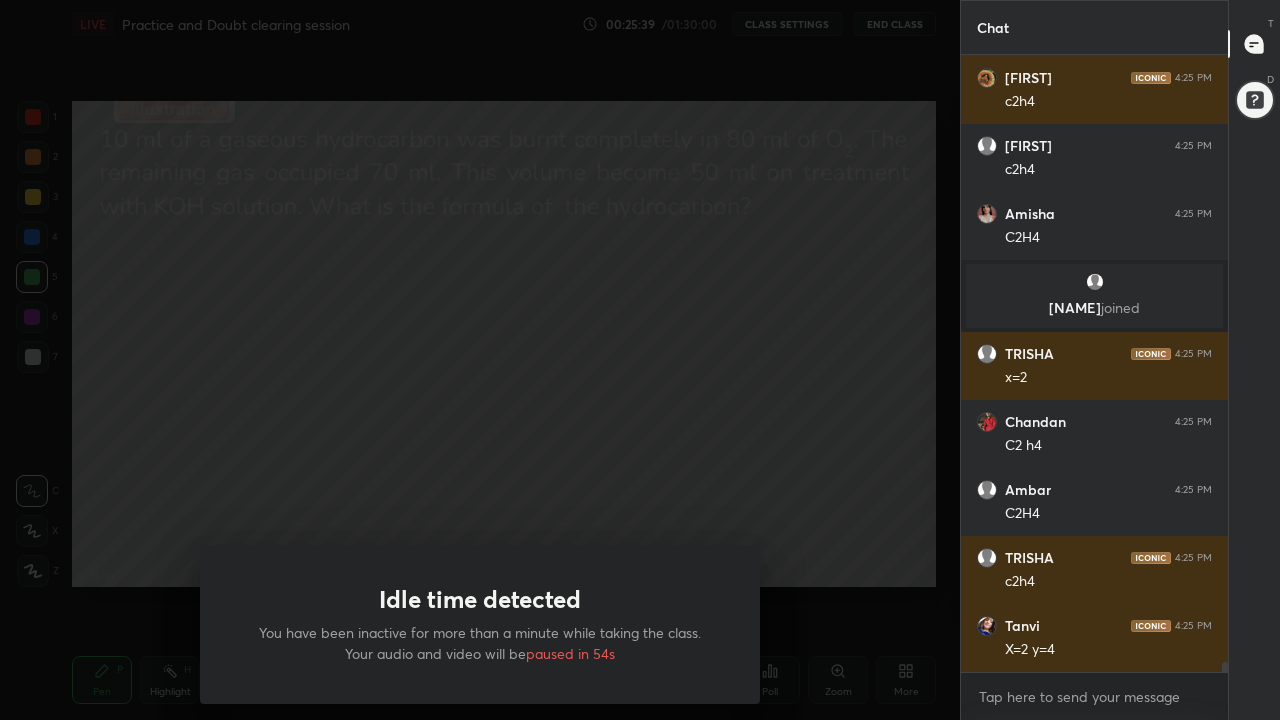 click on "Idle time detected You have been inactive for more than a minute while taking the class. Your audio and video will be  paused in 54s" at bounding box center (480, 360) 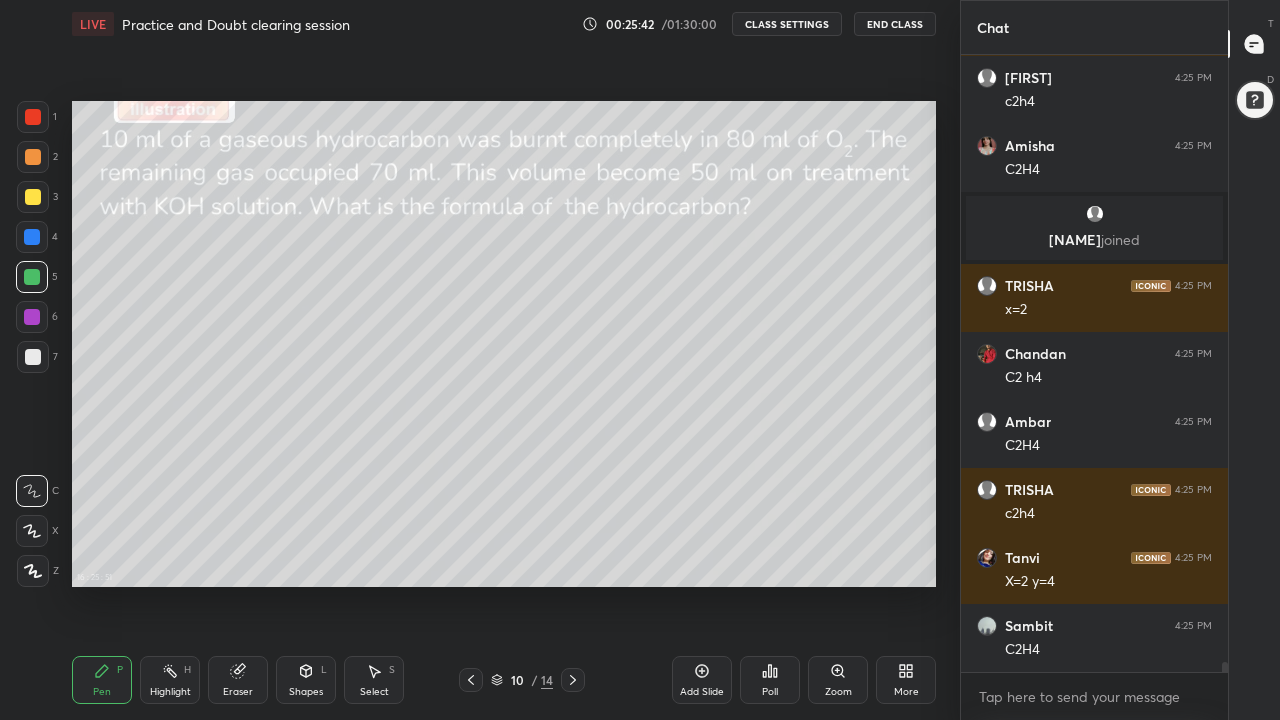 scroll, scrollTop: 38715, scrollLeft: 0, axis: vertical 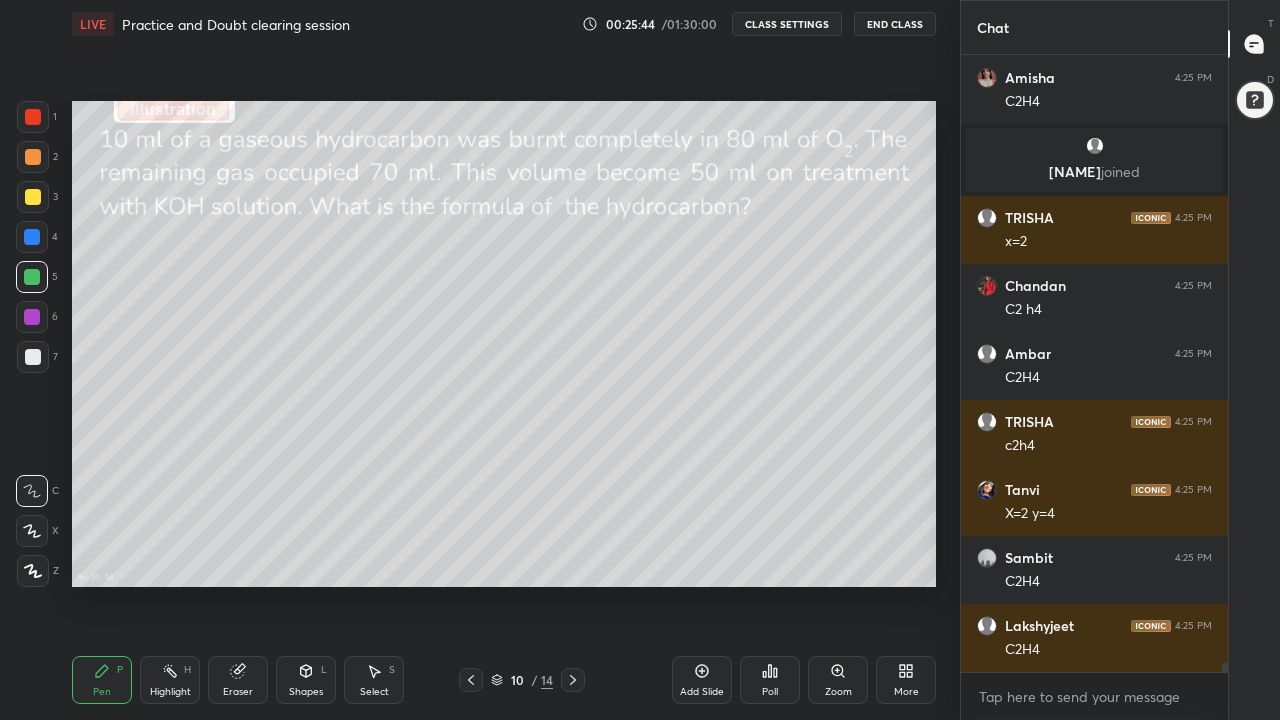 click 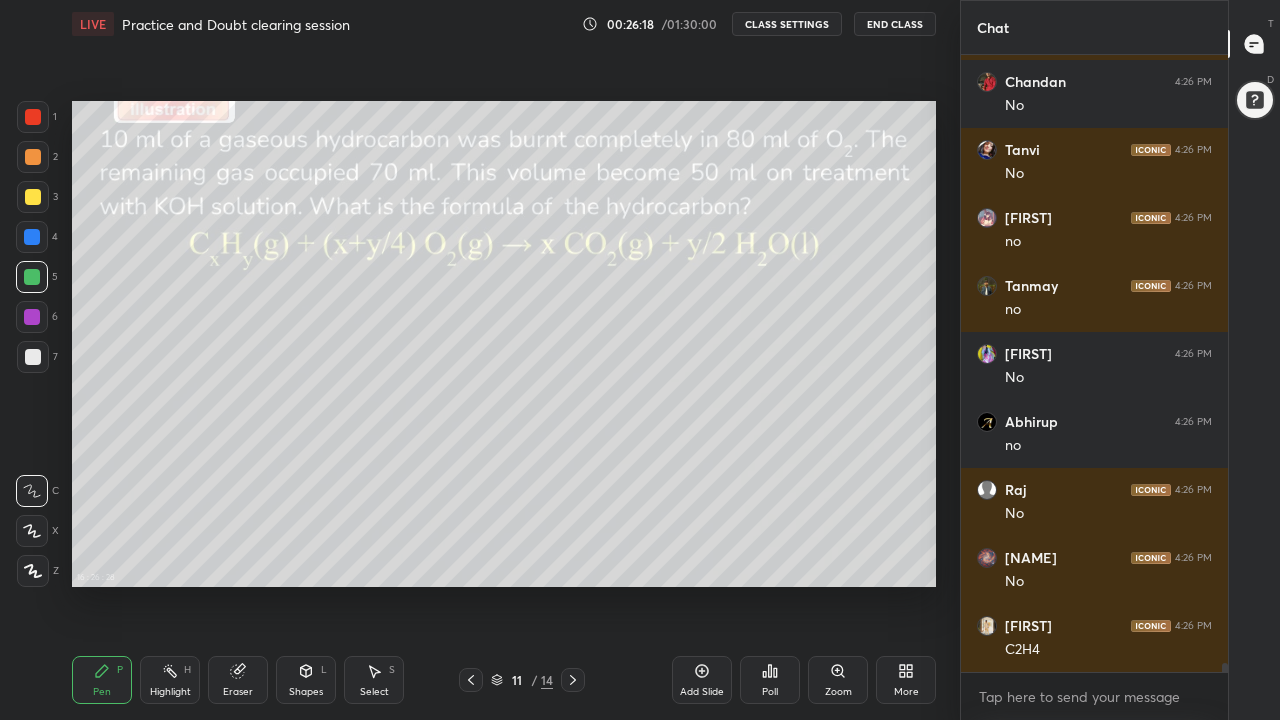scroll, scrollTop: 39735, scrollLeft: 0, axis: vertical 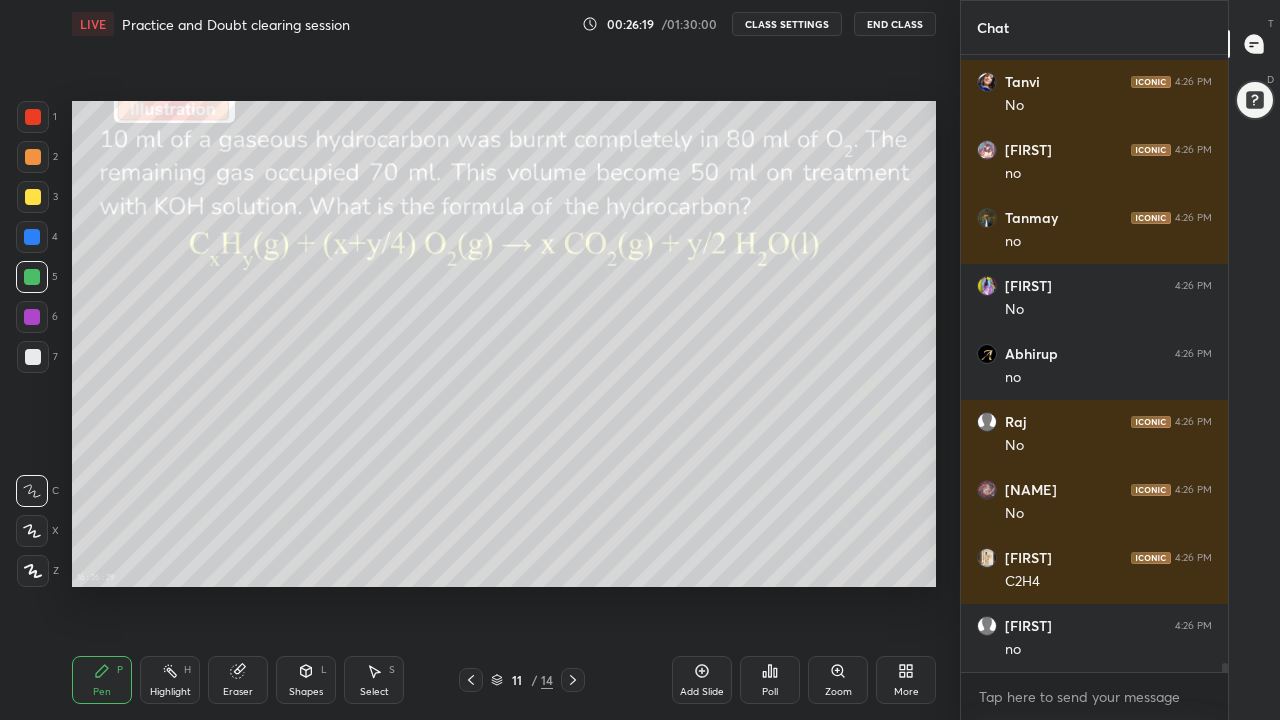 click at bounding box center [33, 157] 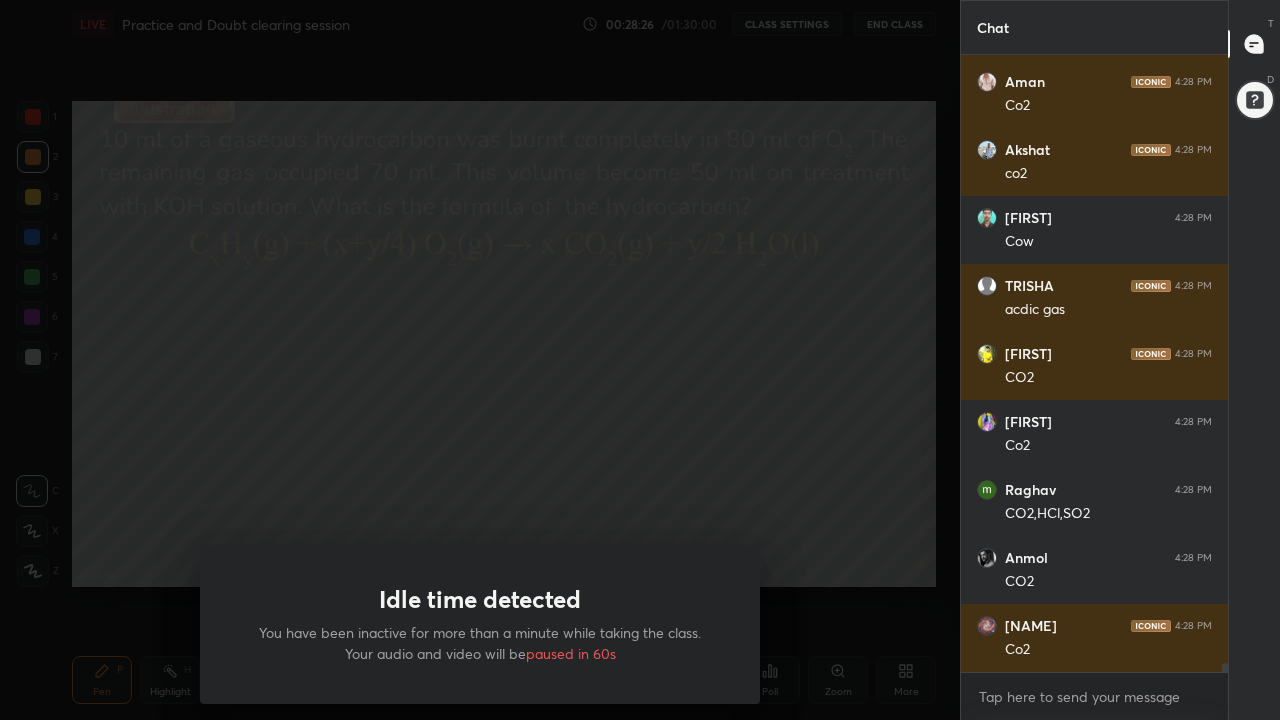 scroll, scrollTop: 41657, scrollLeft: 0, axis: vertical 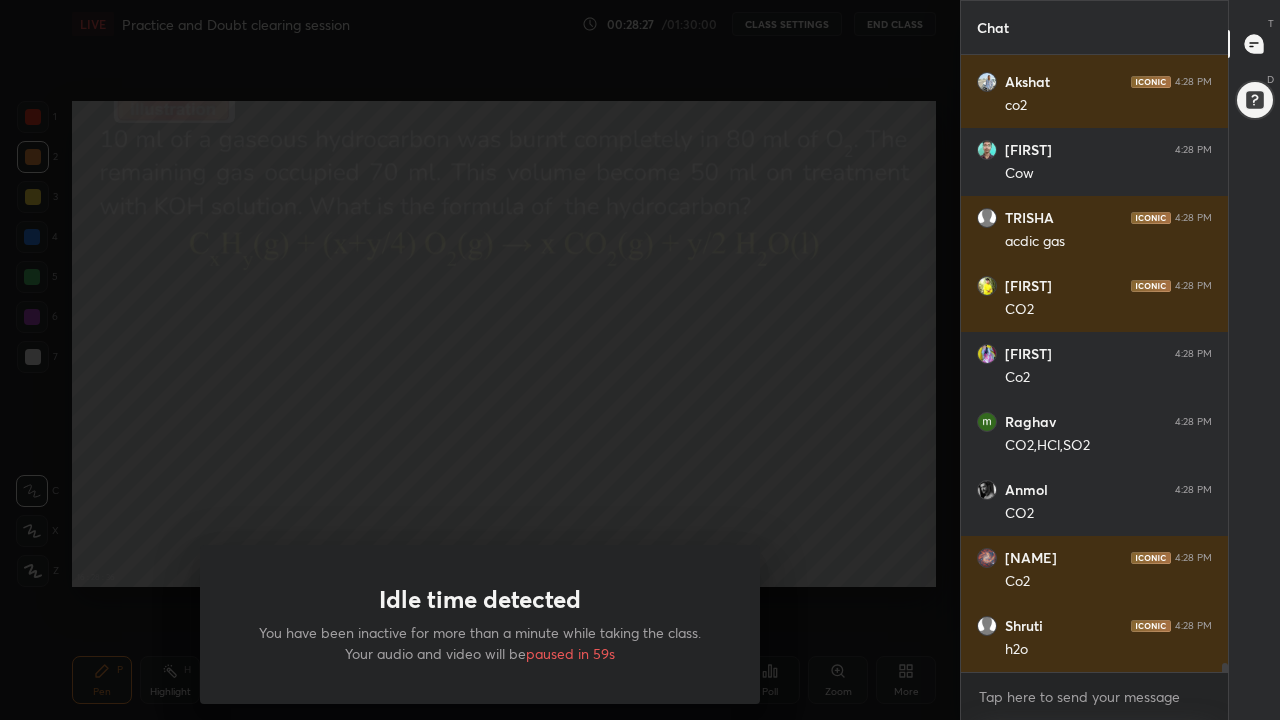 click on "Idle time detected You have been inactive for more than a minute while taking the class. Your audio and video will be  paused in 59s" at bounding box center (480, 360) 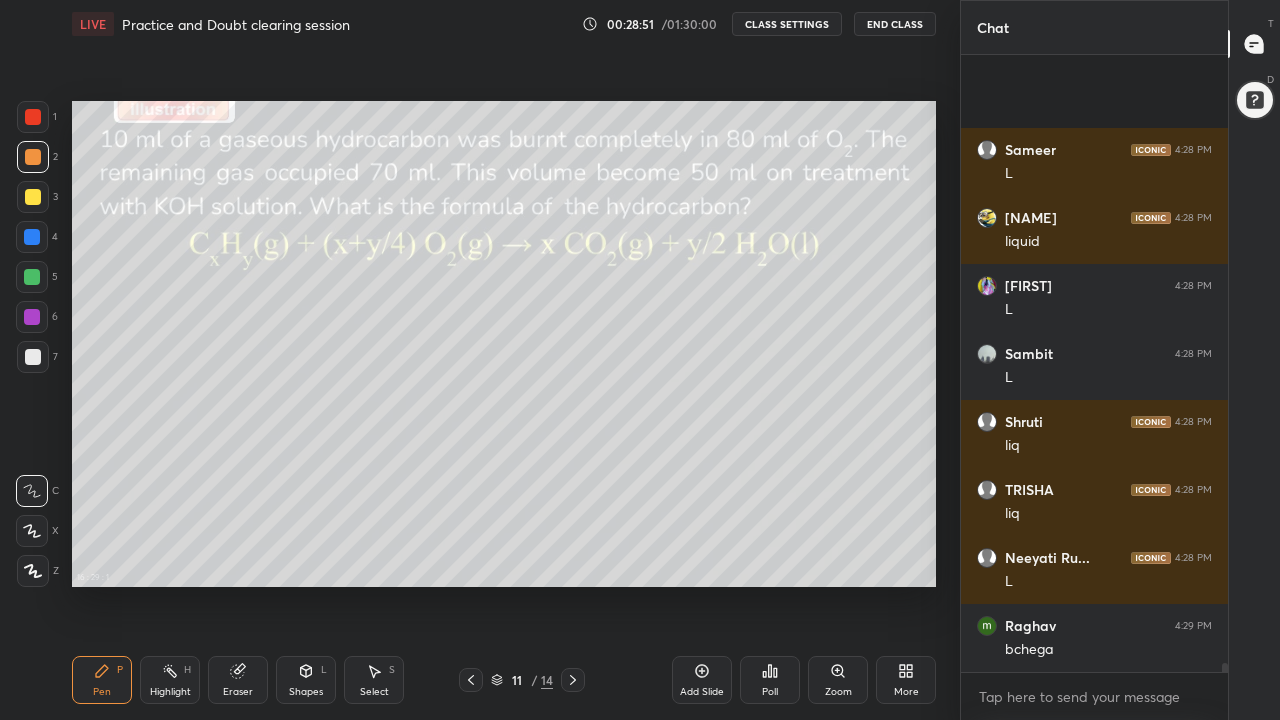 scroll, scrollTop: 42881, scrollLeft: 0, axis: vertical 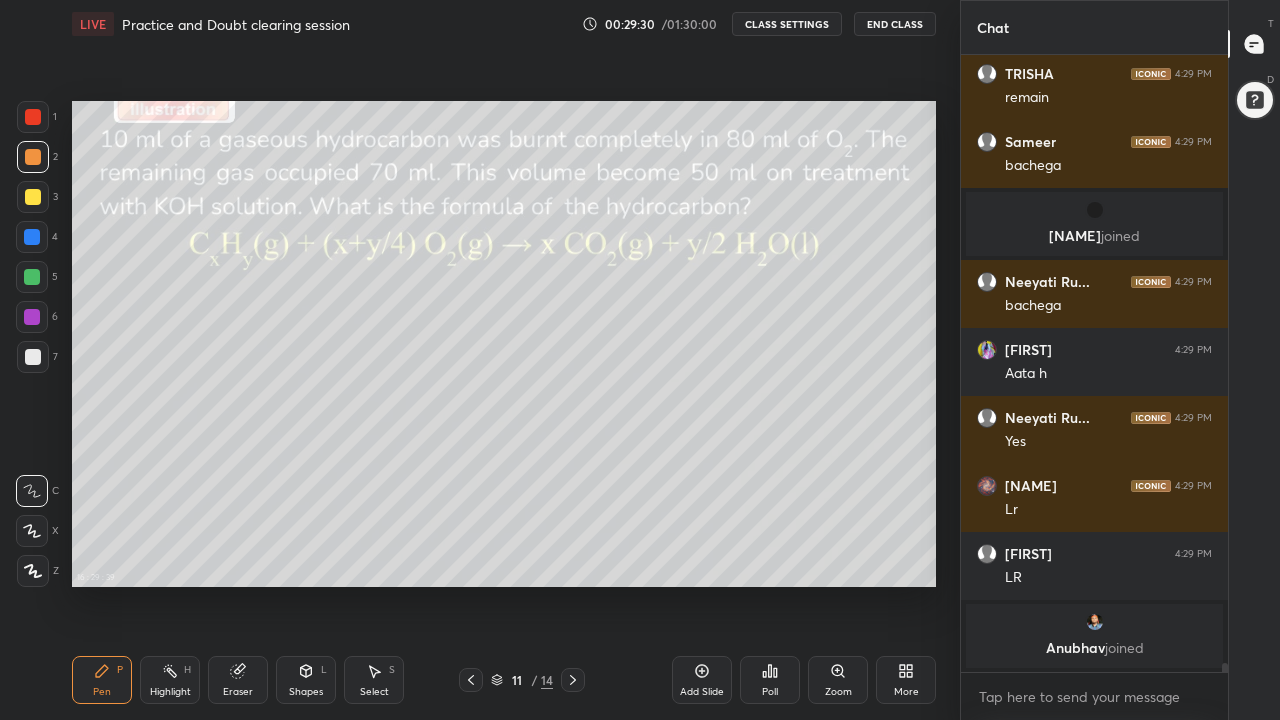 click 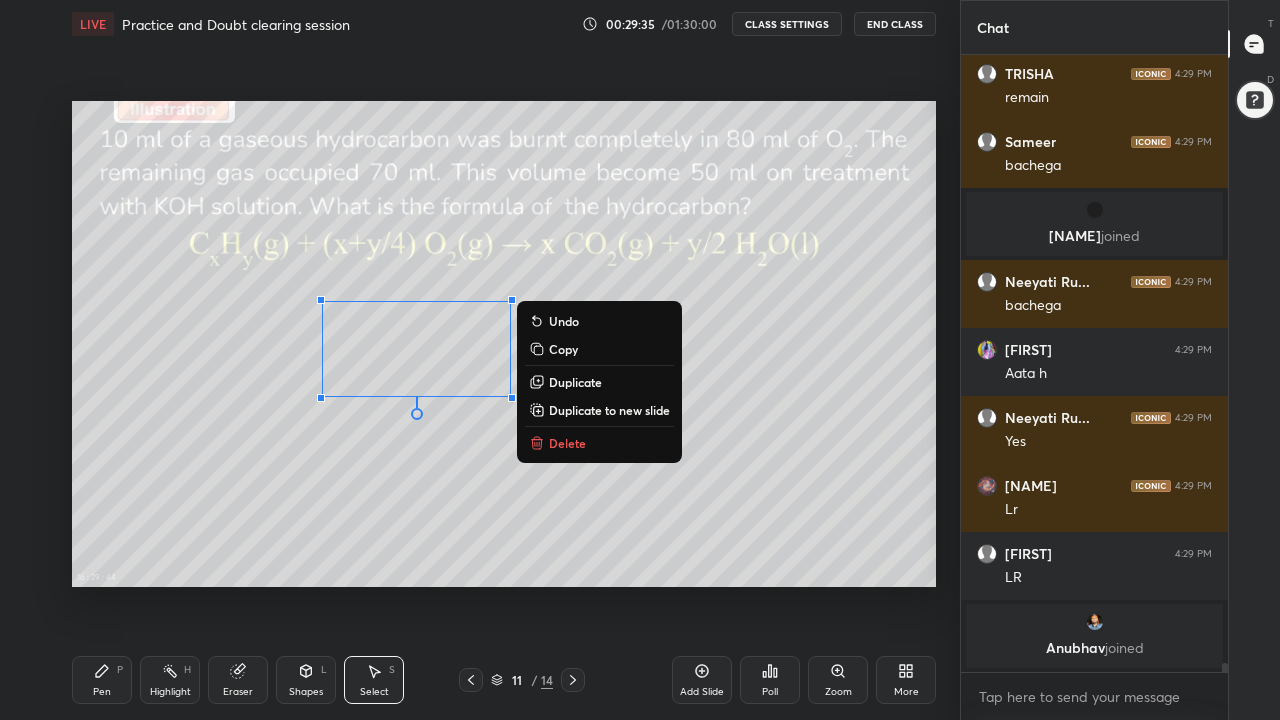 click on "Pen P" at bounding box center [102, 680] 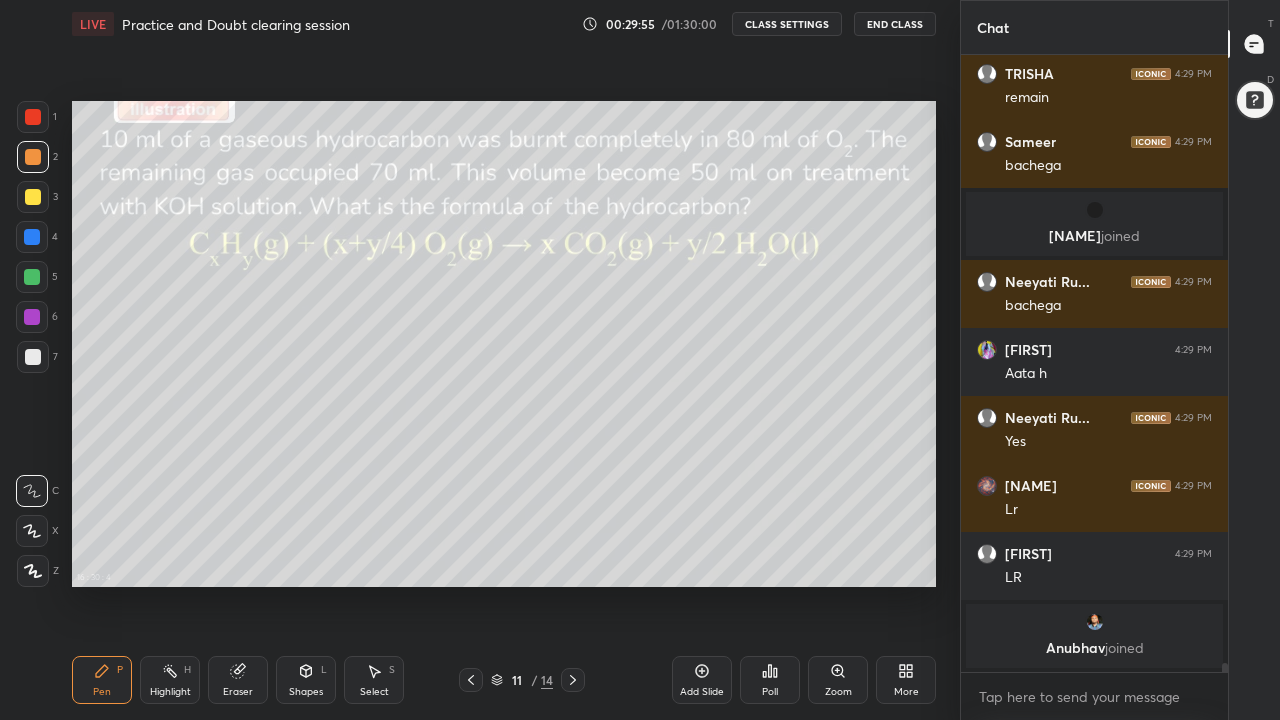 click at bounding box center [32, 277] 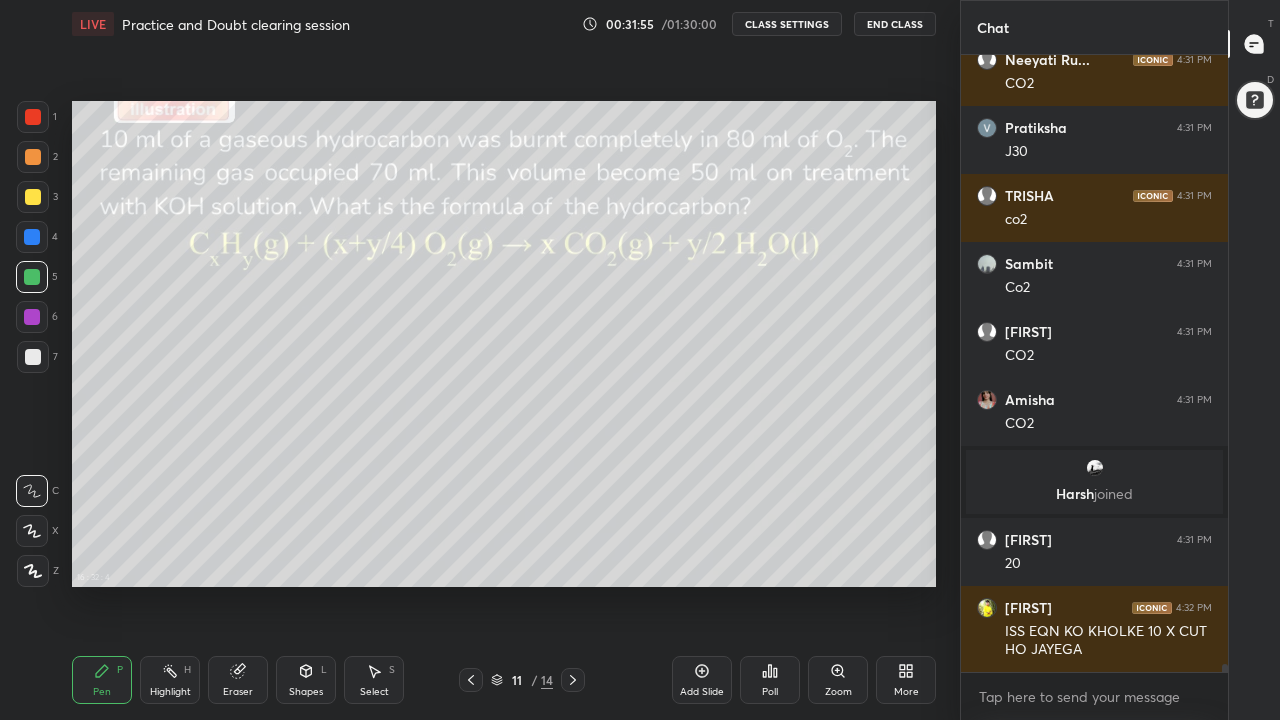 scroll, scrollTop: 44787, scrollLeft: 0, axis: vertical 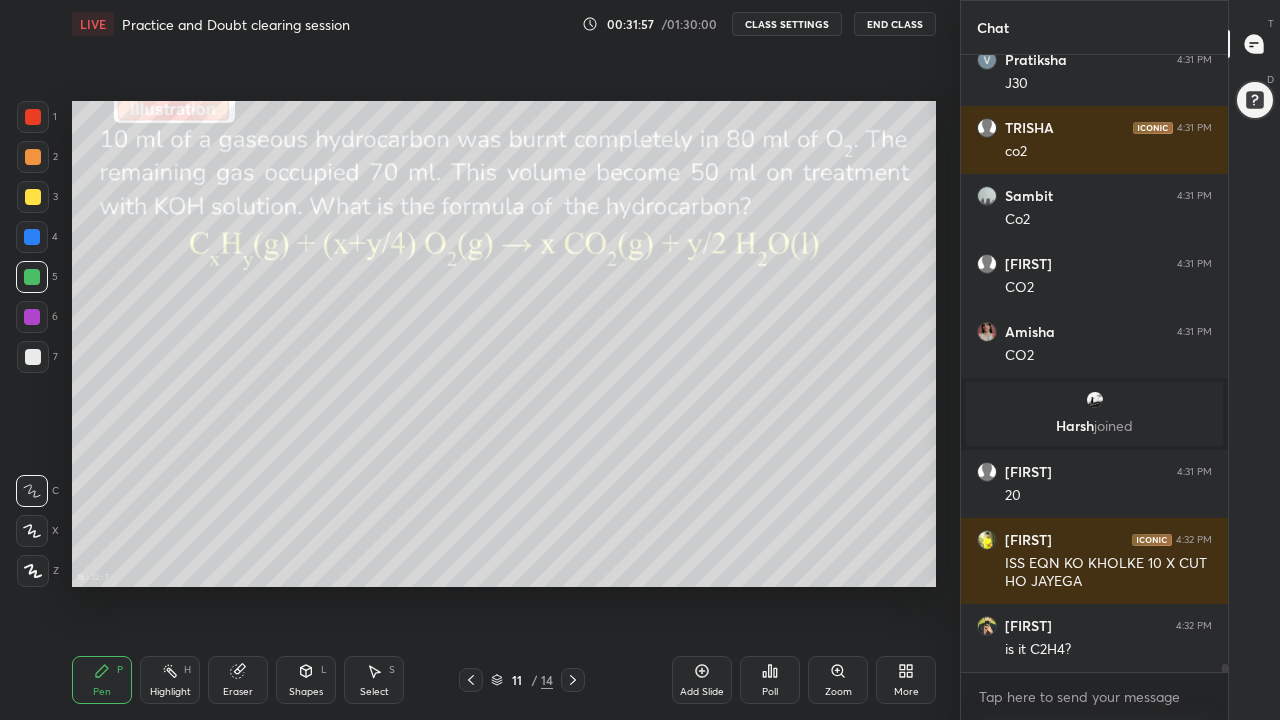 click 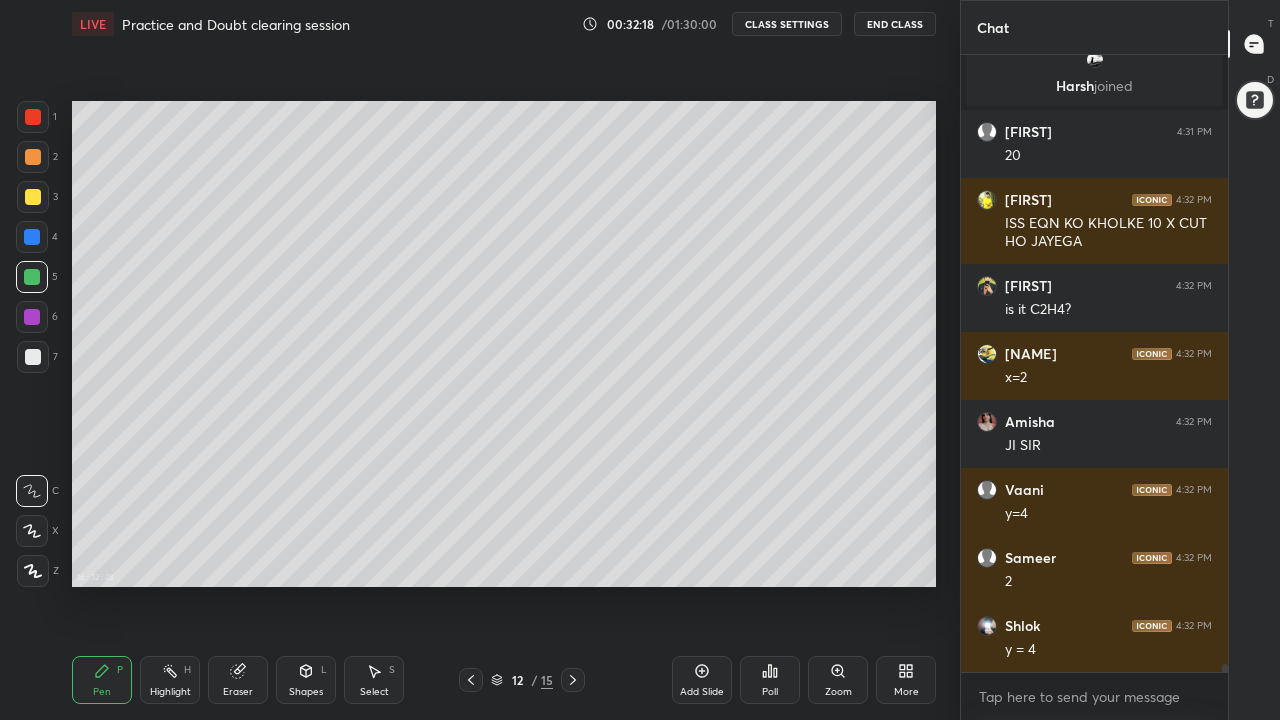 scroll, scrollTop: 45195, scrollLeft: 0, axis: vertical 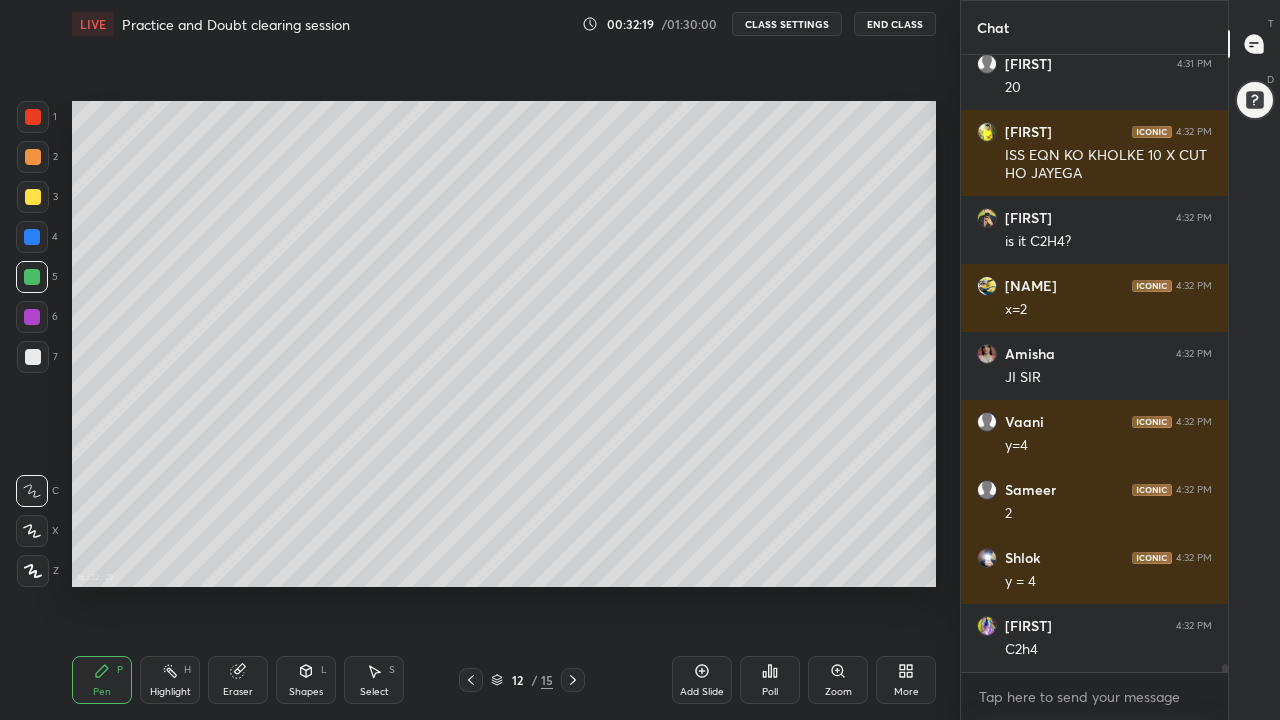 click 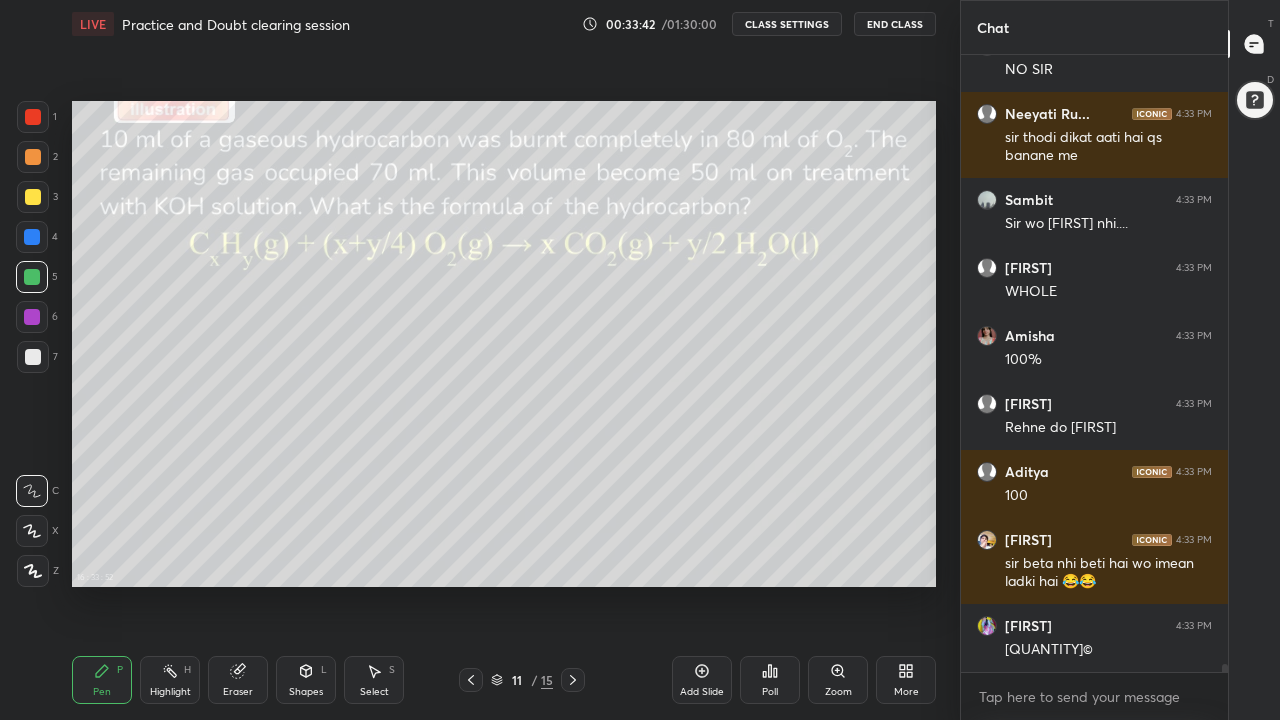 scroll, scrollTop: 46789, scrollLeft: 0, axis: vertical 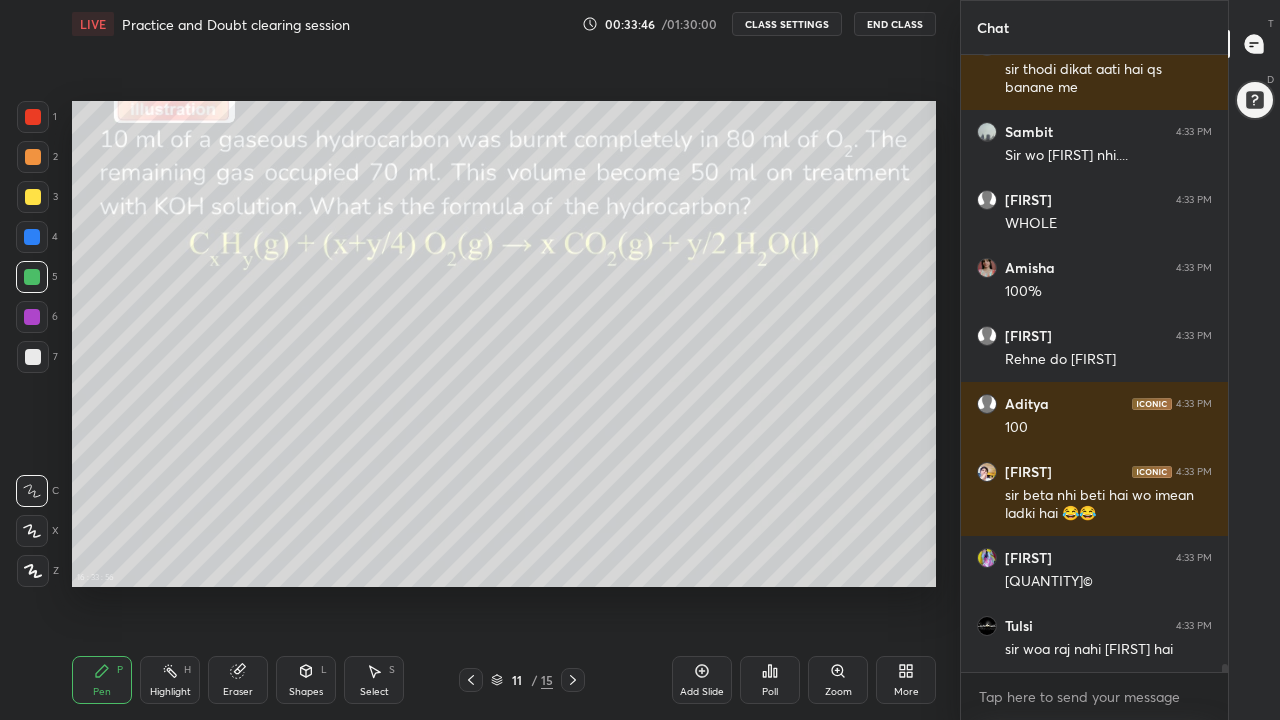 click 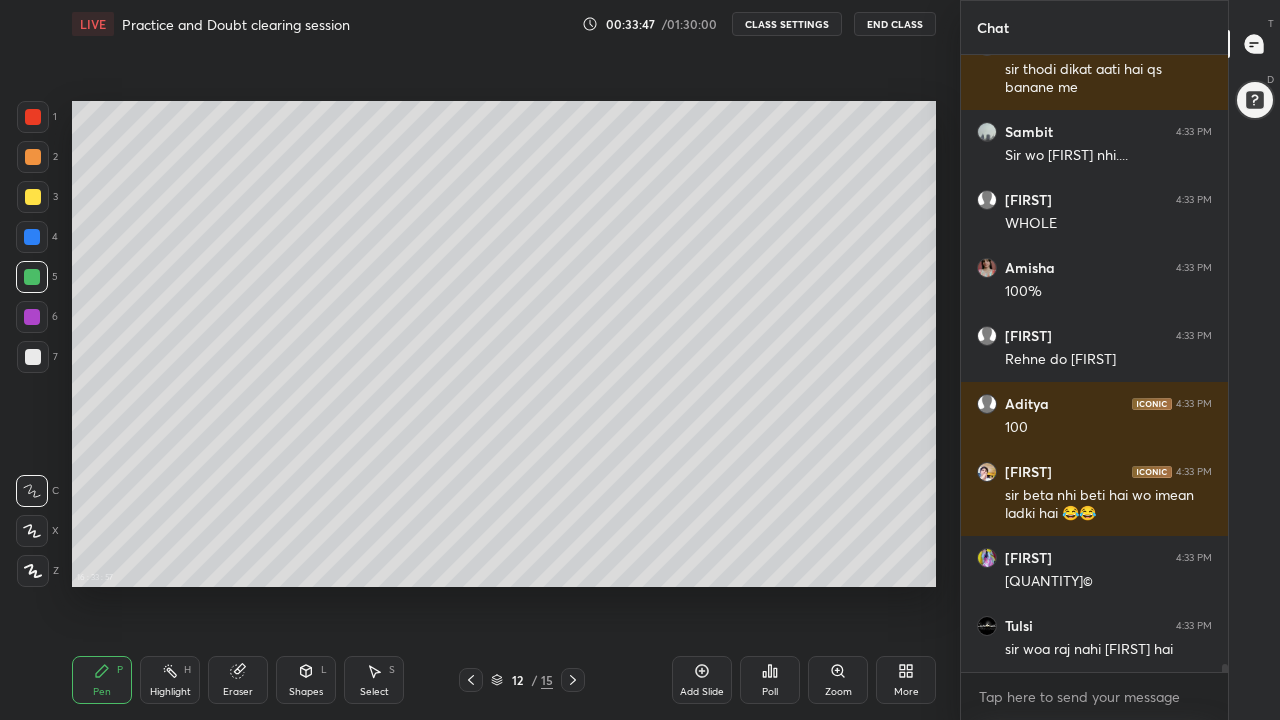 click 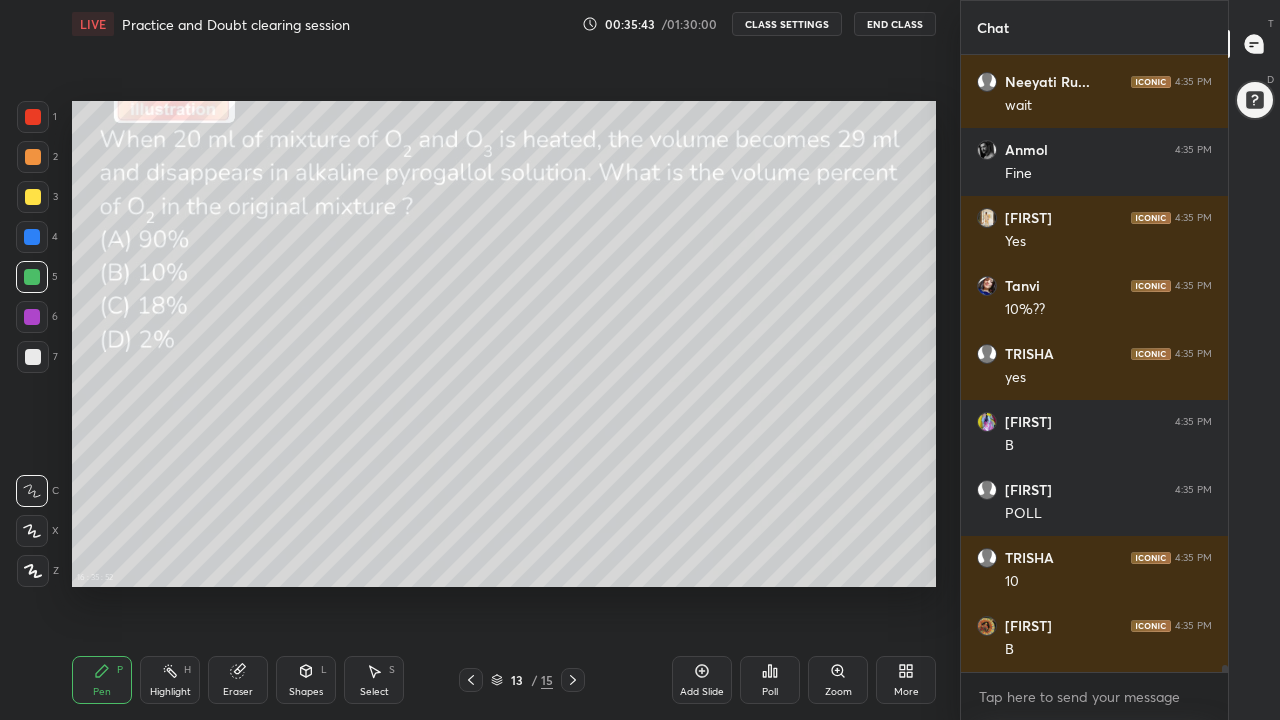 scroll, scrollTop: 51923, scrollLeft: 0, axis: vertical 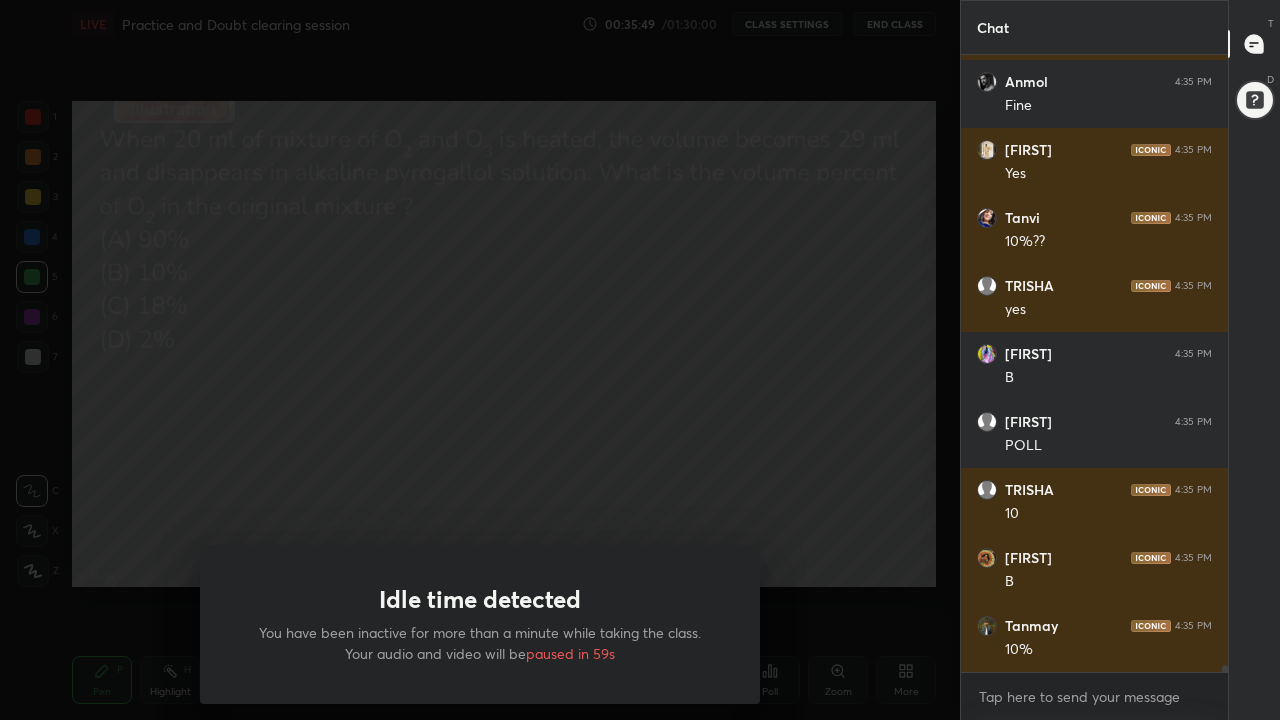 click on "Idle time detected You have been inactive for more than a minute while taking the class. Your audio and video will be  paused in 59s" at bounding box center [480, 360] 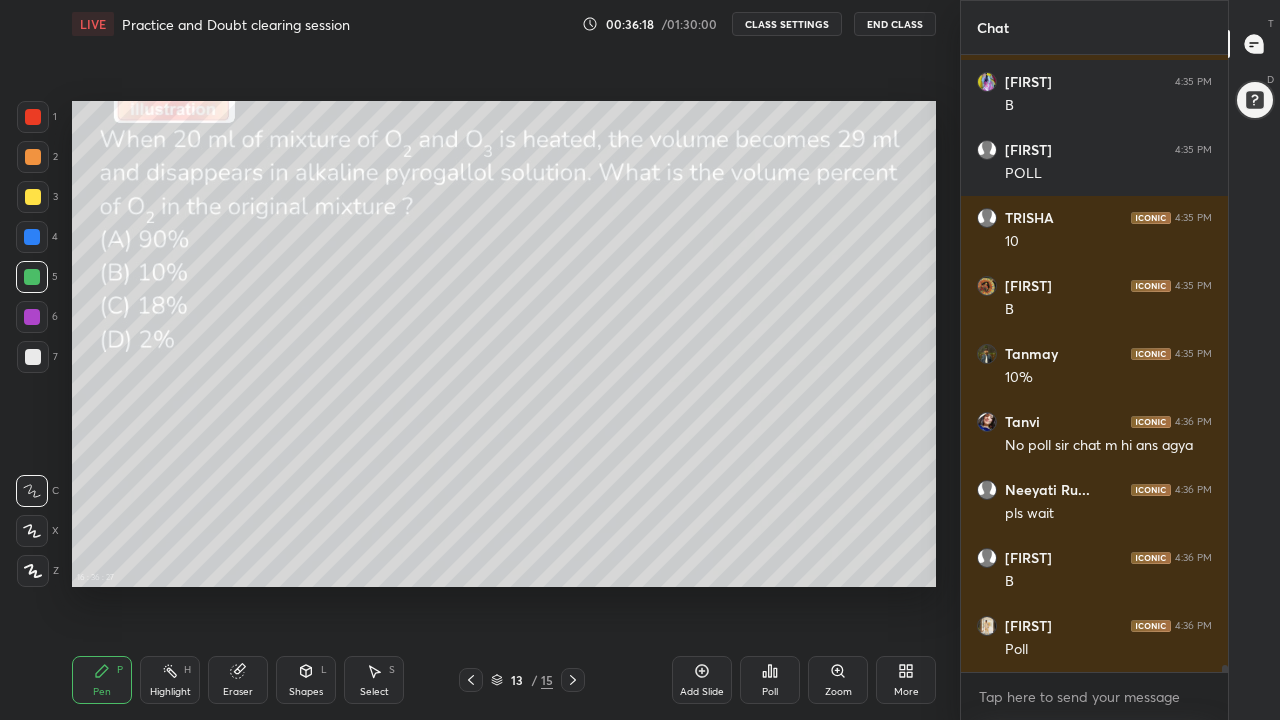 scroll, scrollTop: 52267, scrollLeft: 0, axis: vertical 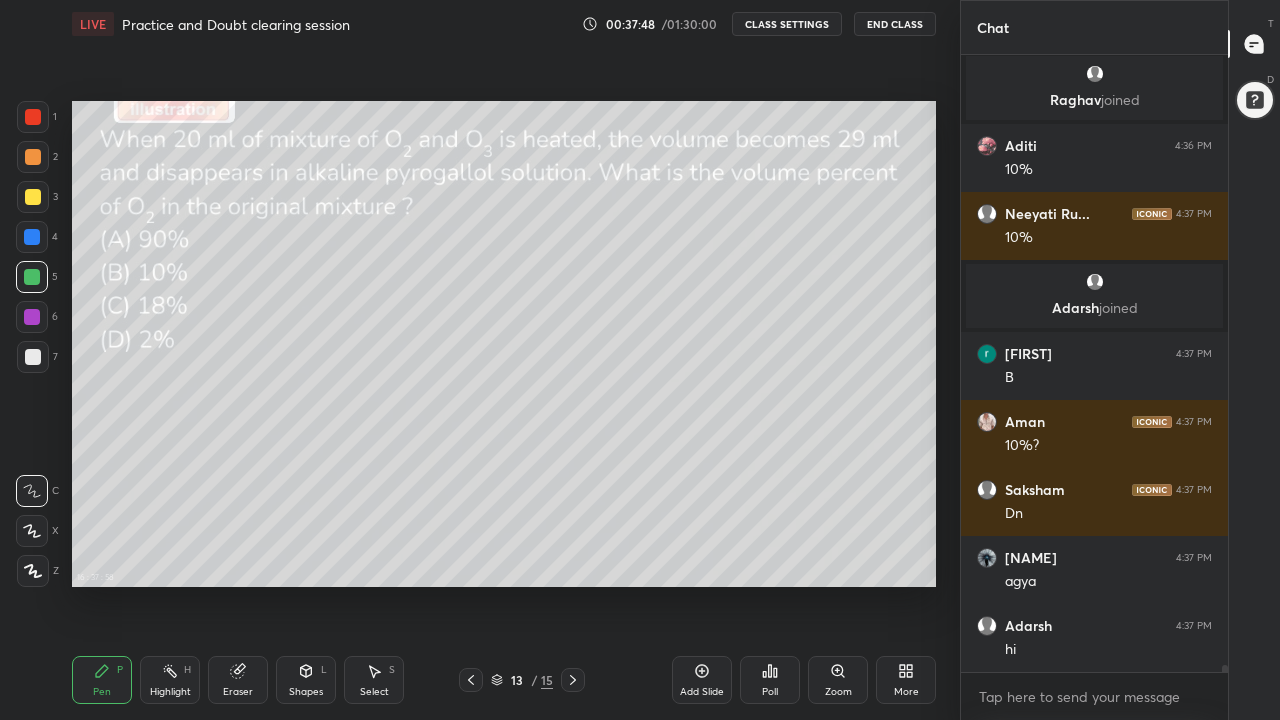 click 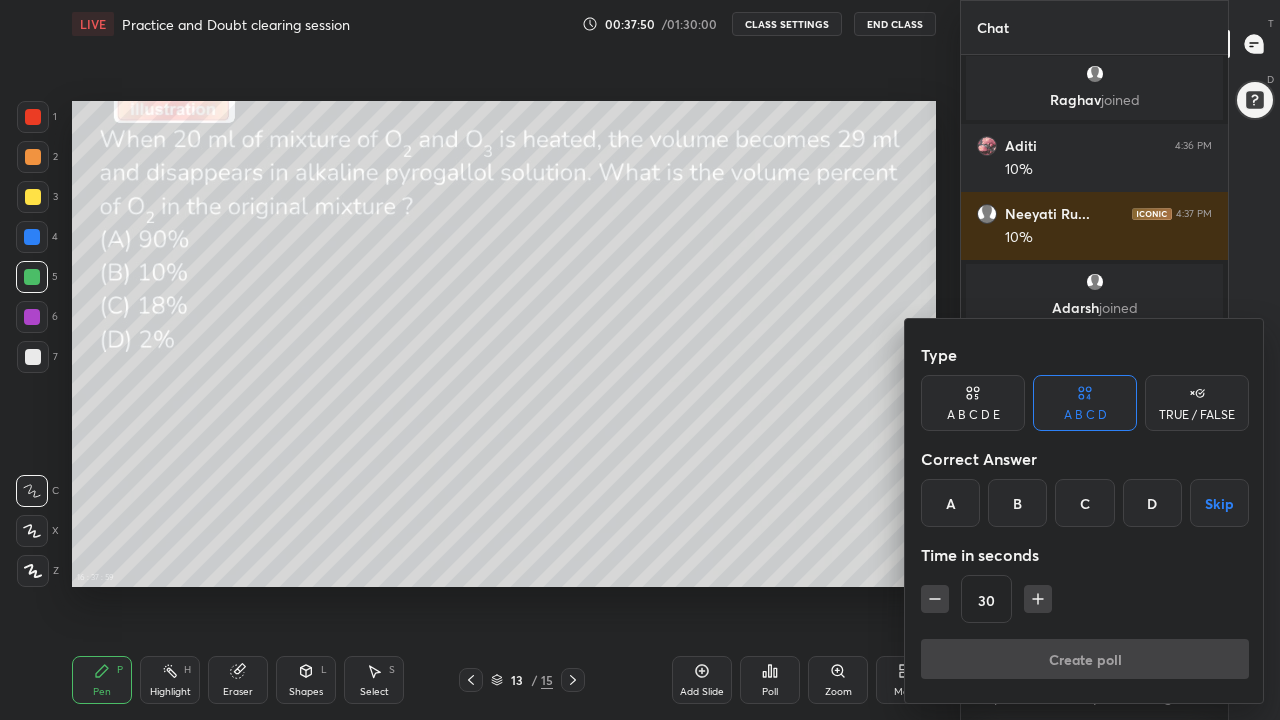 click on "B" at bounding box center [1017, 503] 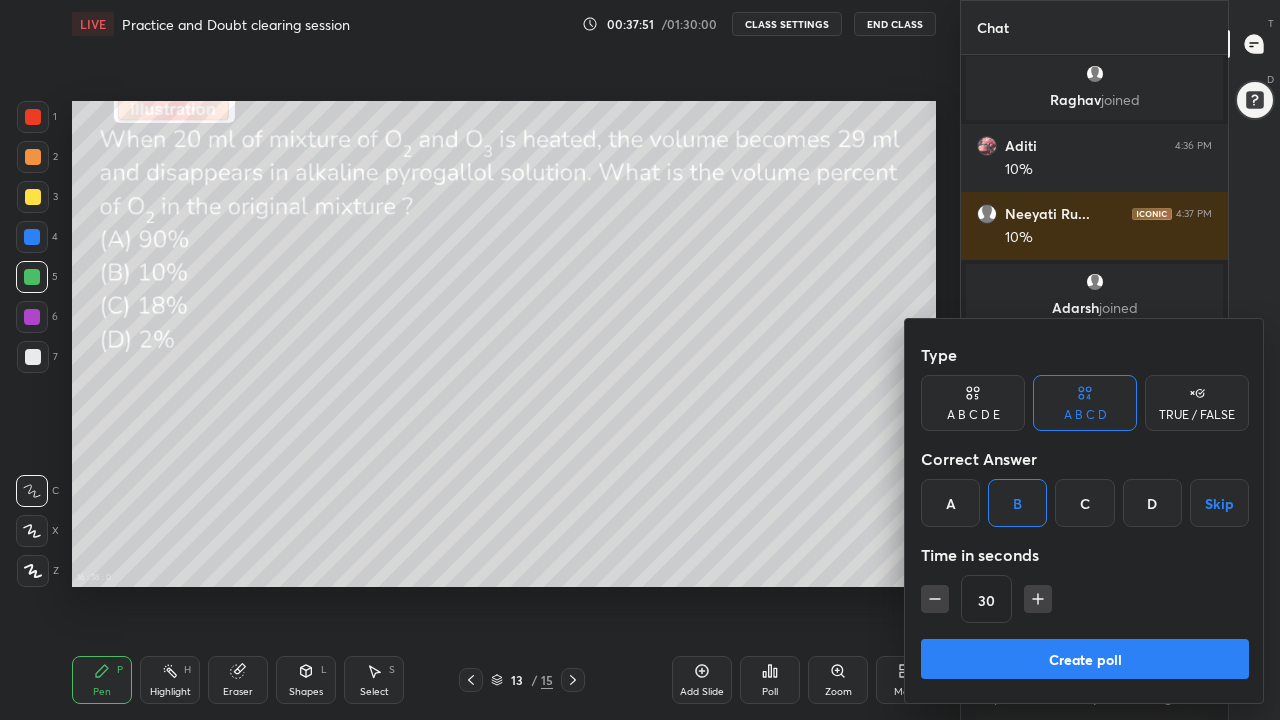 click on "Create poll" at bounding box center (1085, 659) 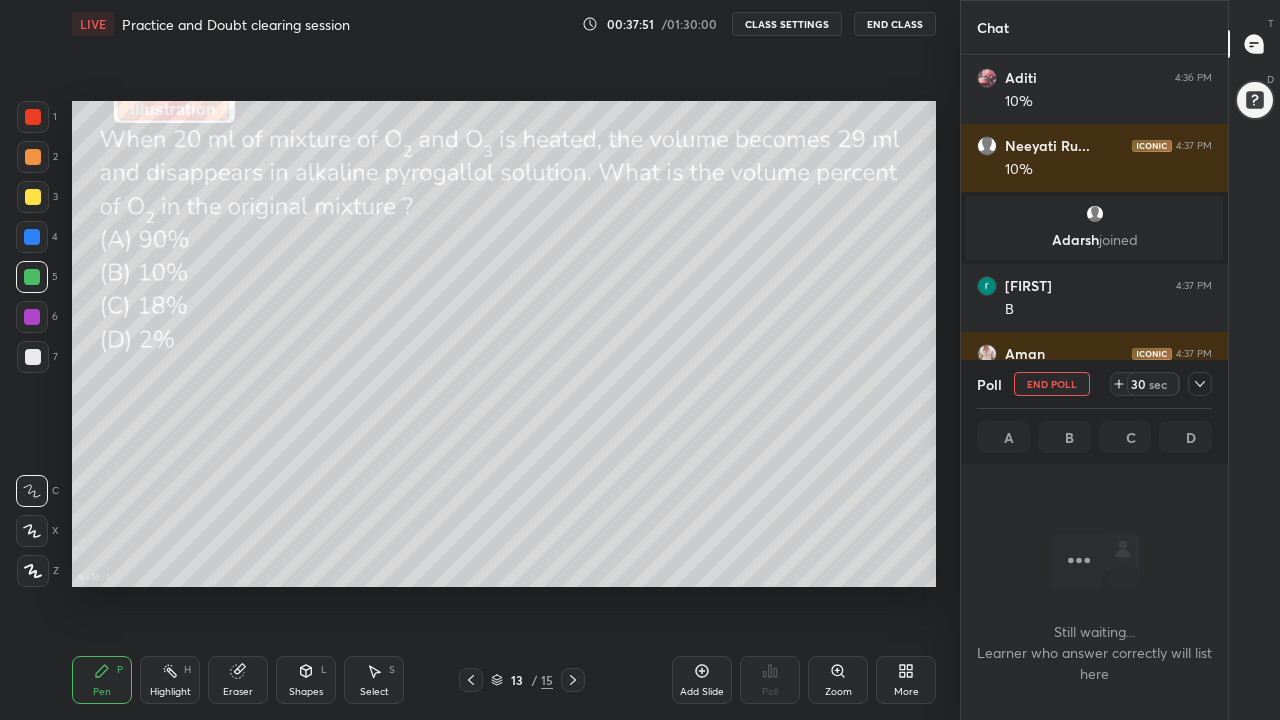 scroll, scrollTop: 507, scrollLeft: 261, axis: both 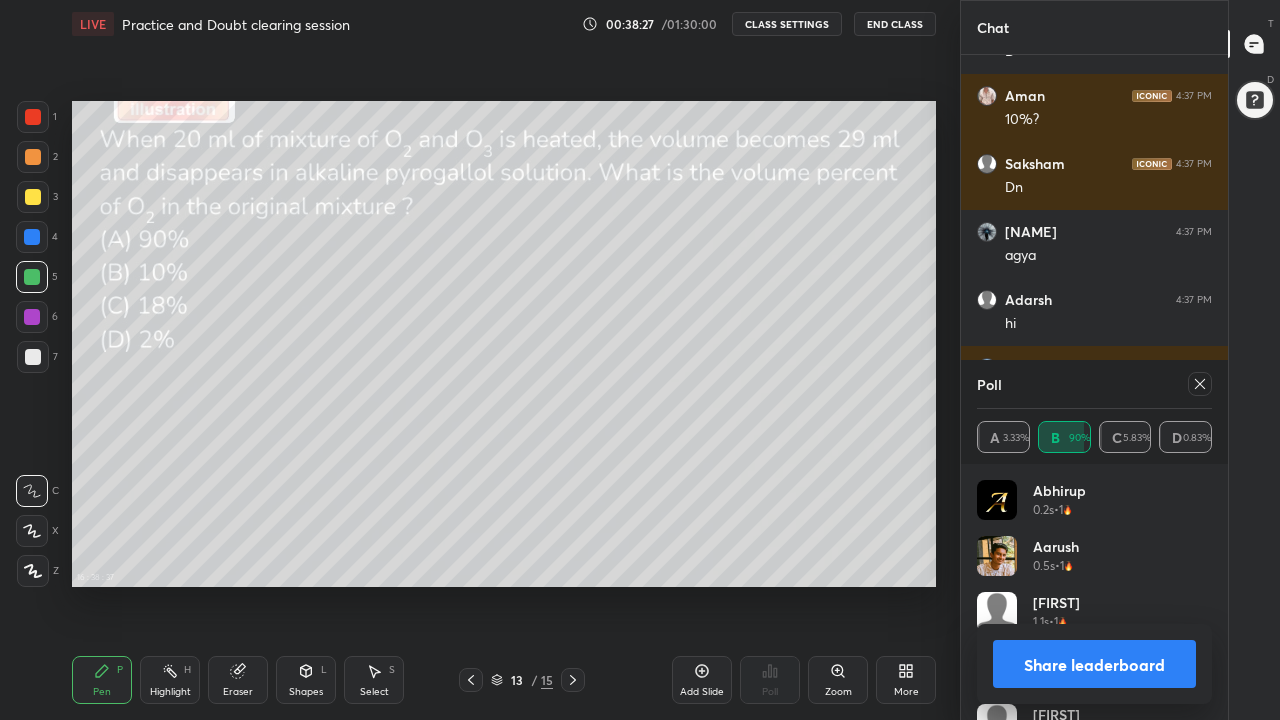 click on "Share leaderboard" at bounding box center (1094, 664) 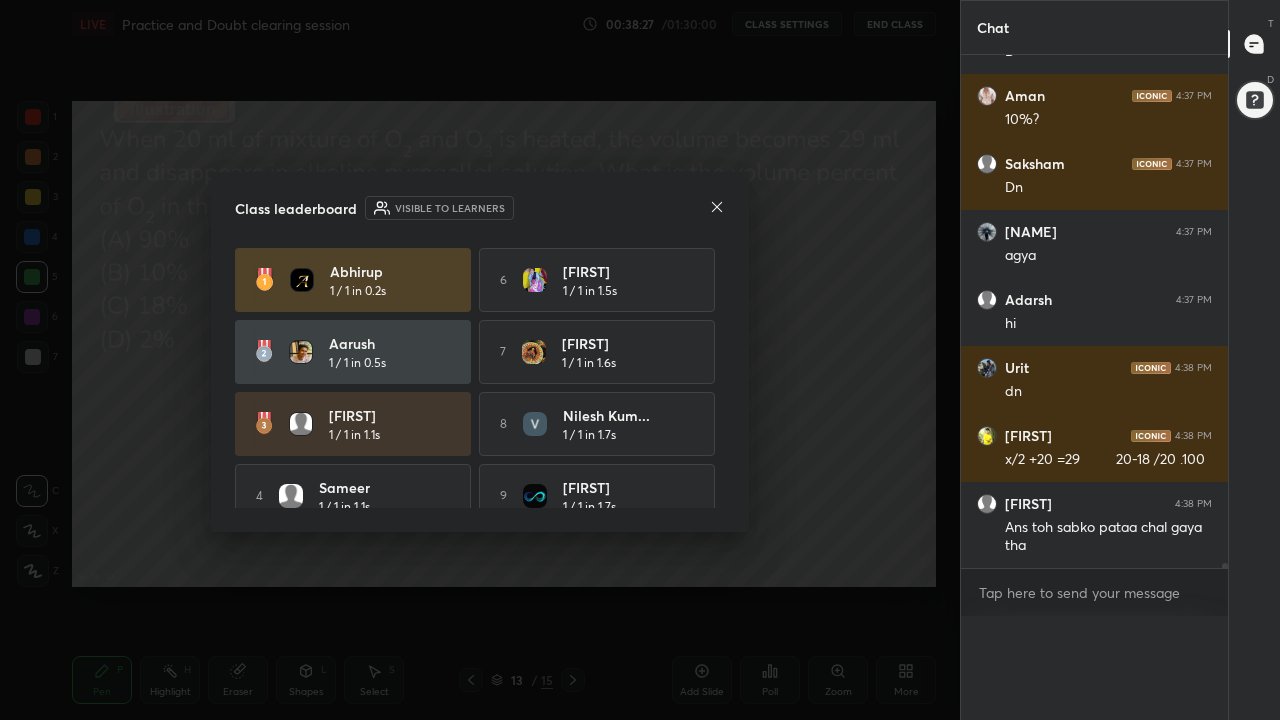 scroll, scrollTop: 0, scrollLeft: 0, axis: both 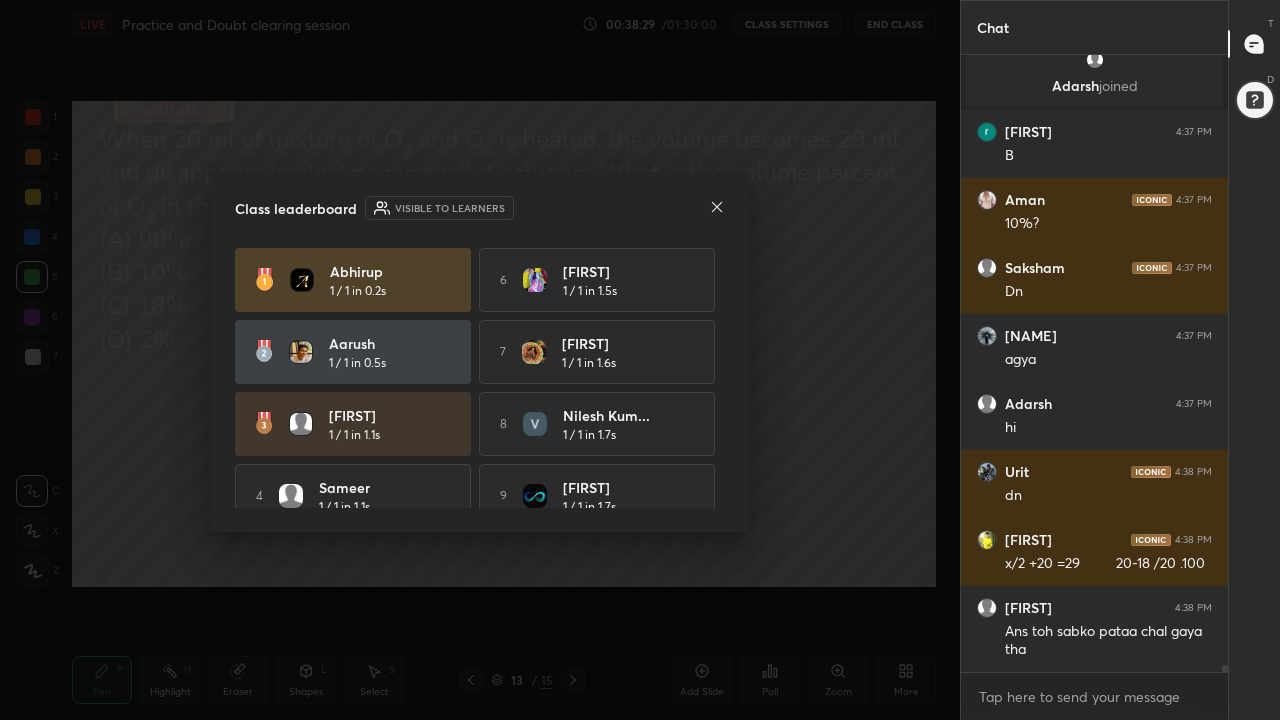 click 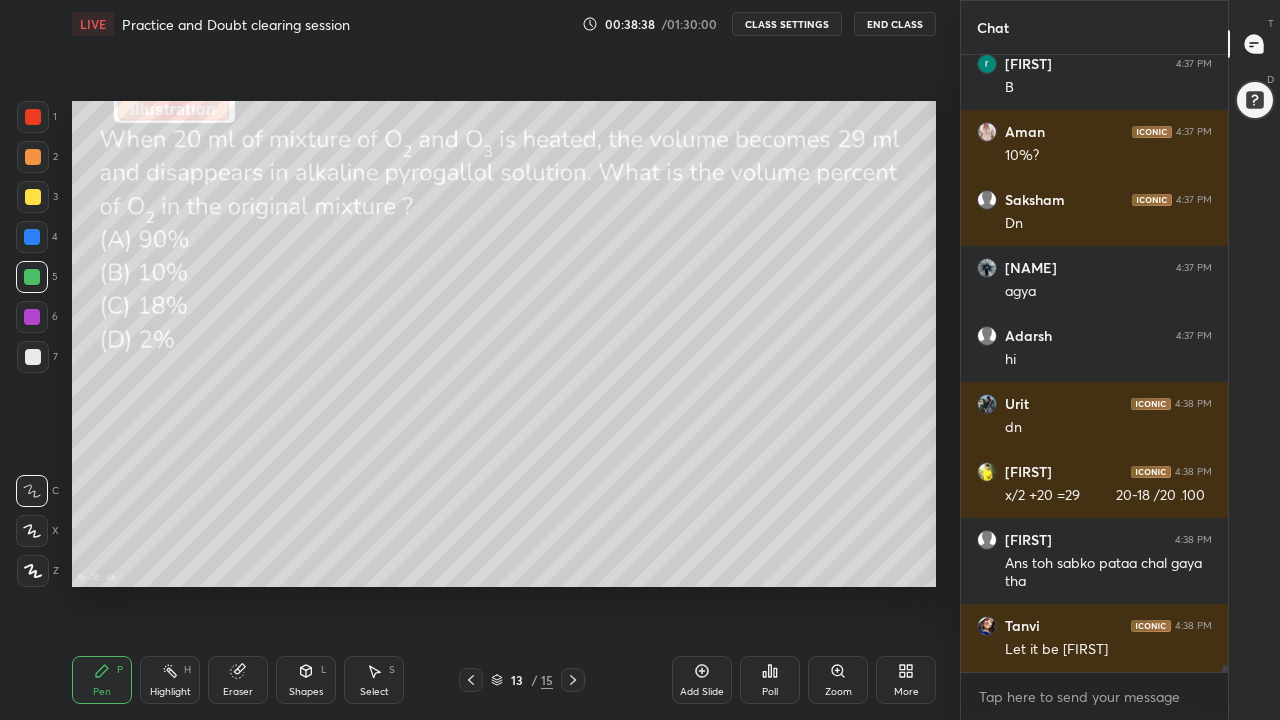 click at bounding box center [32, 317] 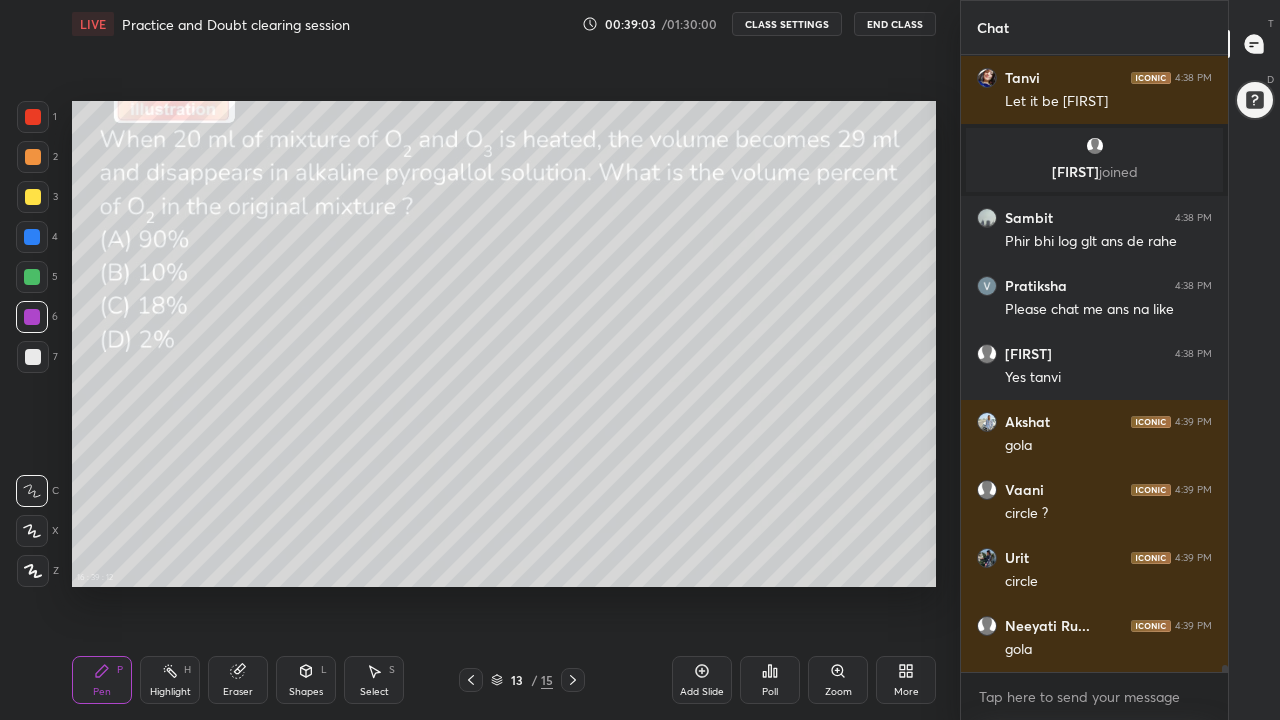 scroll, scrollTop: 52139, scrollLeft: 0, axis: vertical 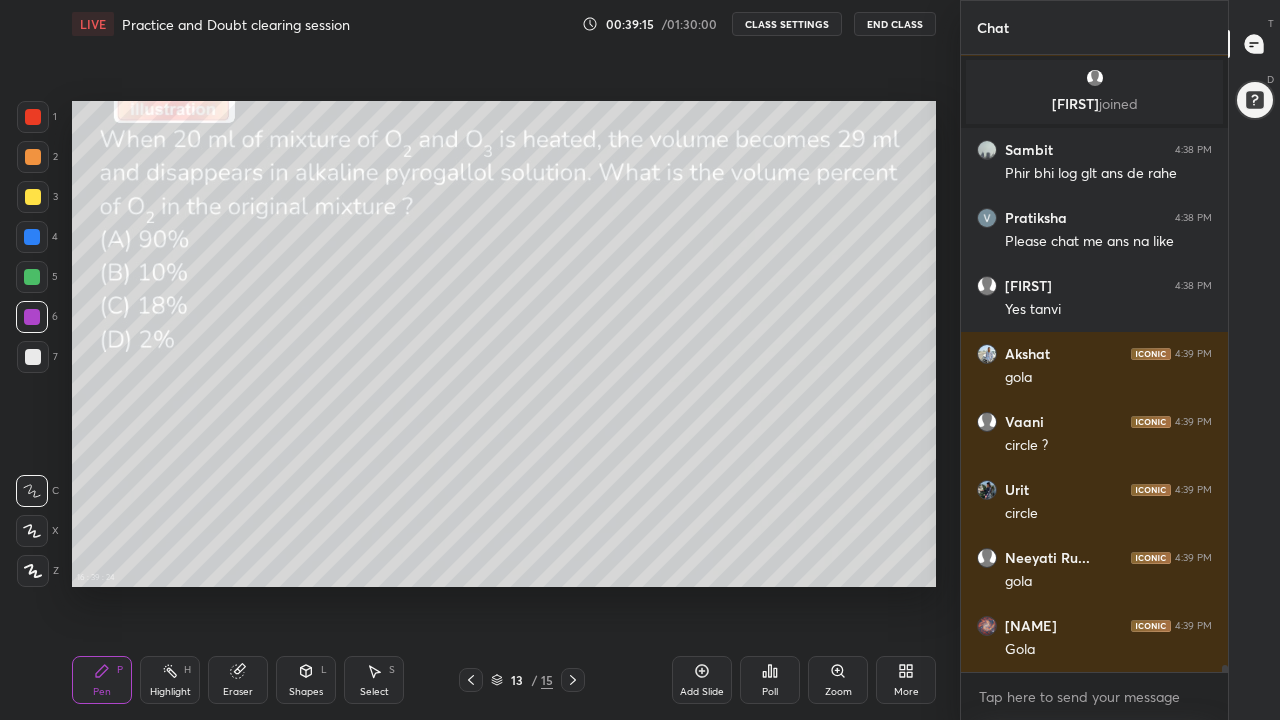 click at bounding box center (32, 237) 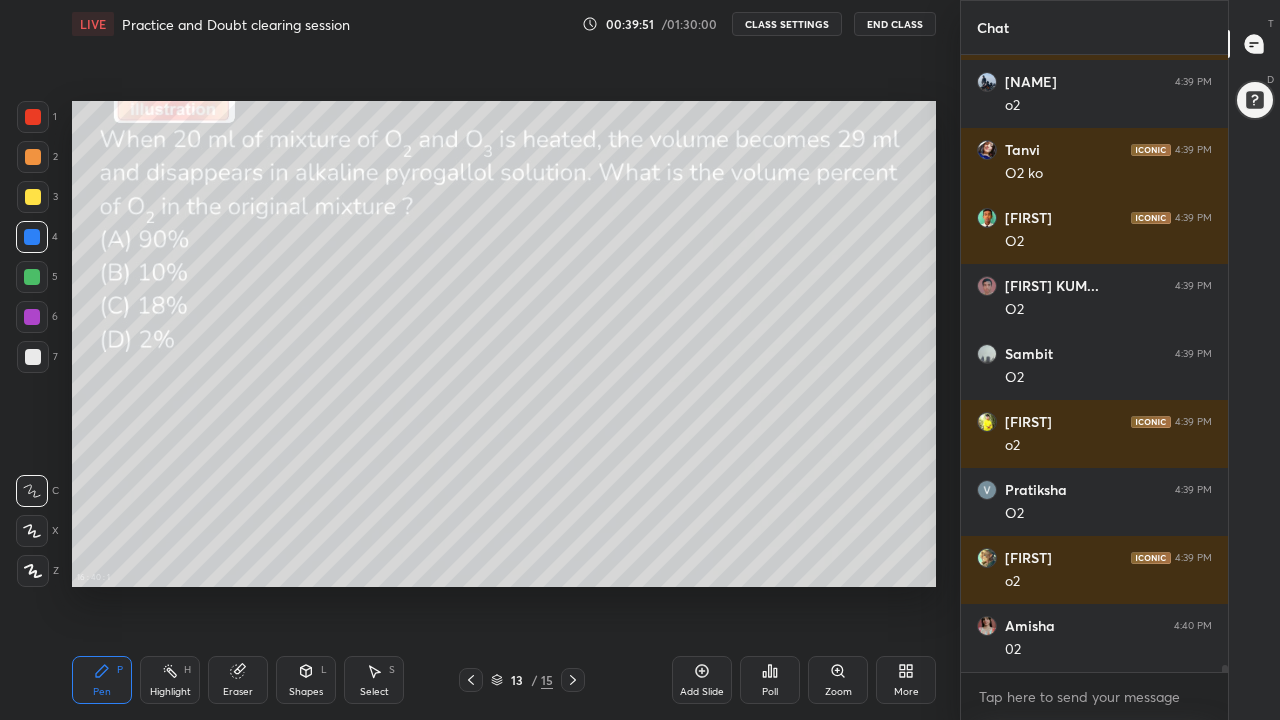 scroll, scrollTop: 53771, scrollLeft: 0, axis: vertical 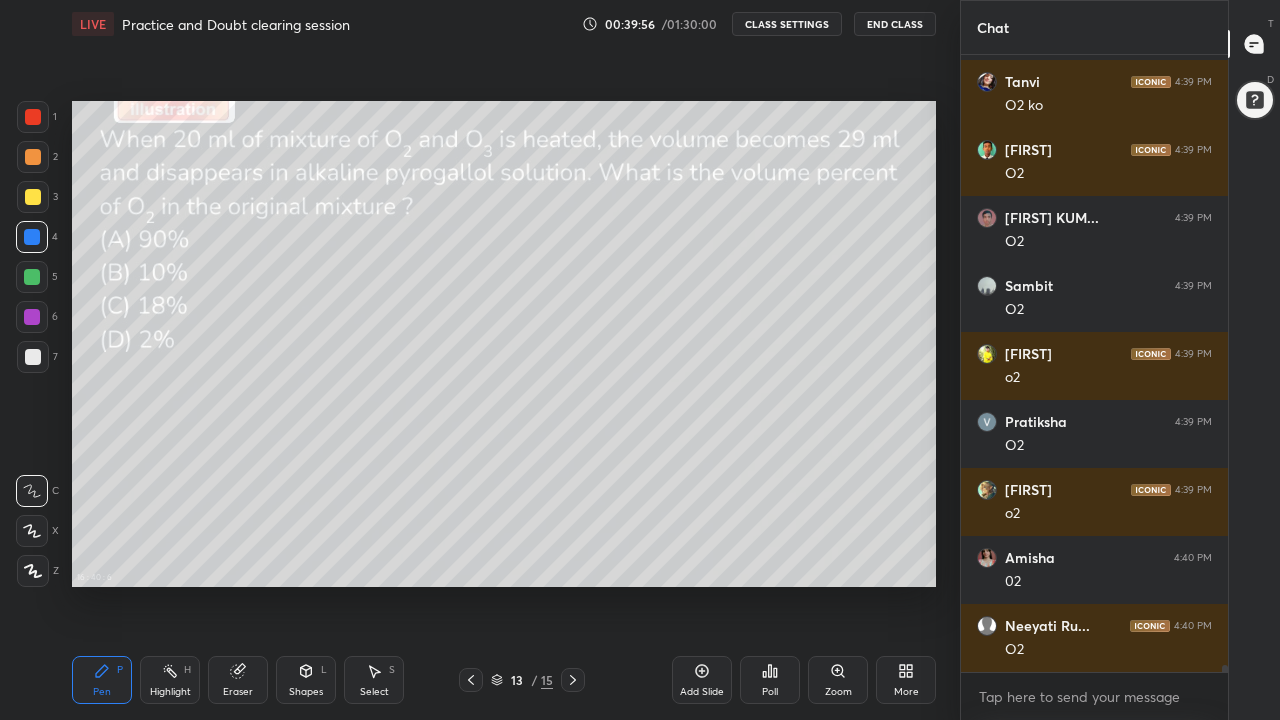 click at bounding box center [33, 357] 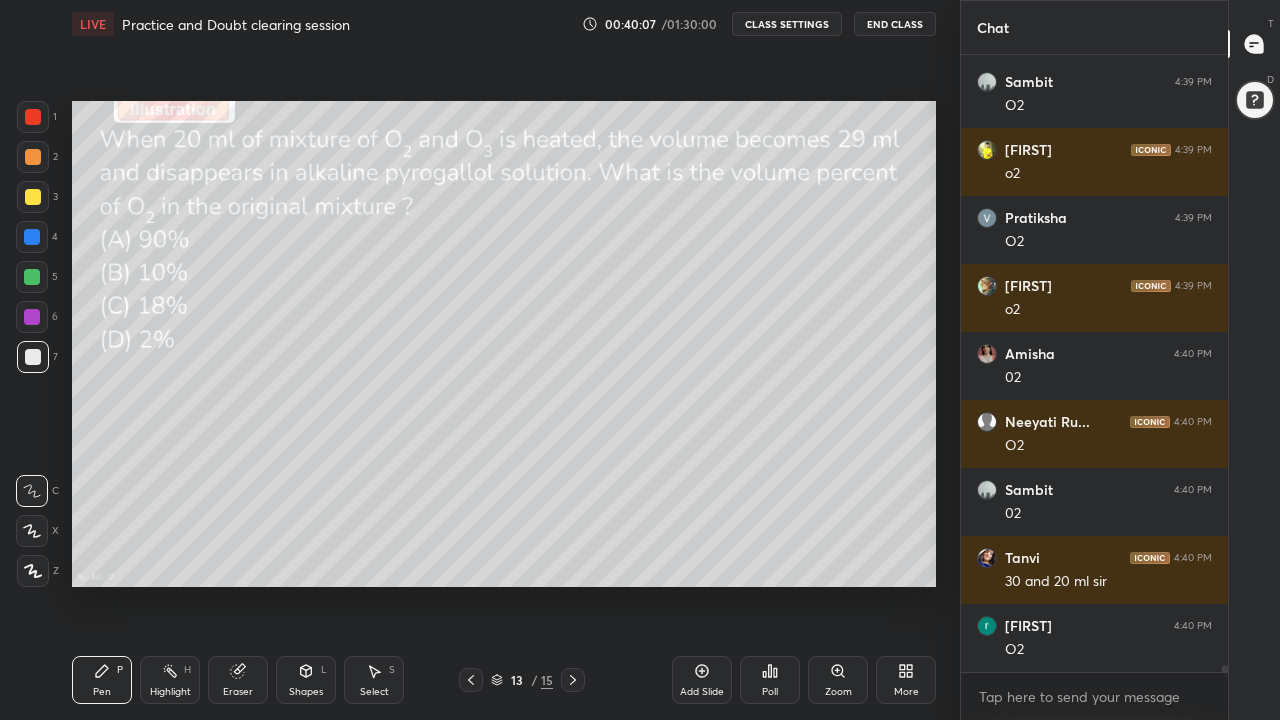 scroll, scrollTop: 54043, scrollLeft: 0, axis: vertical 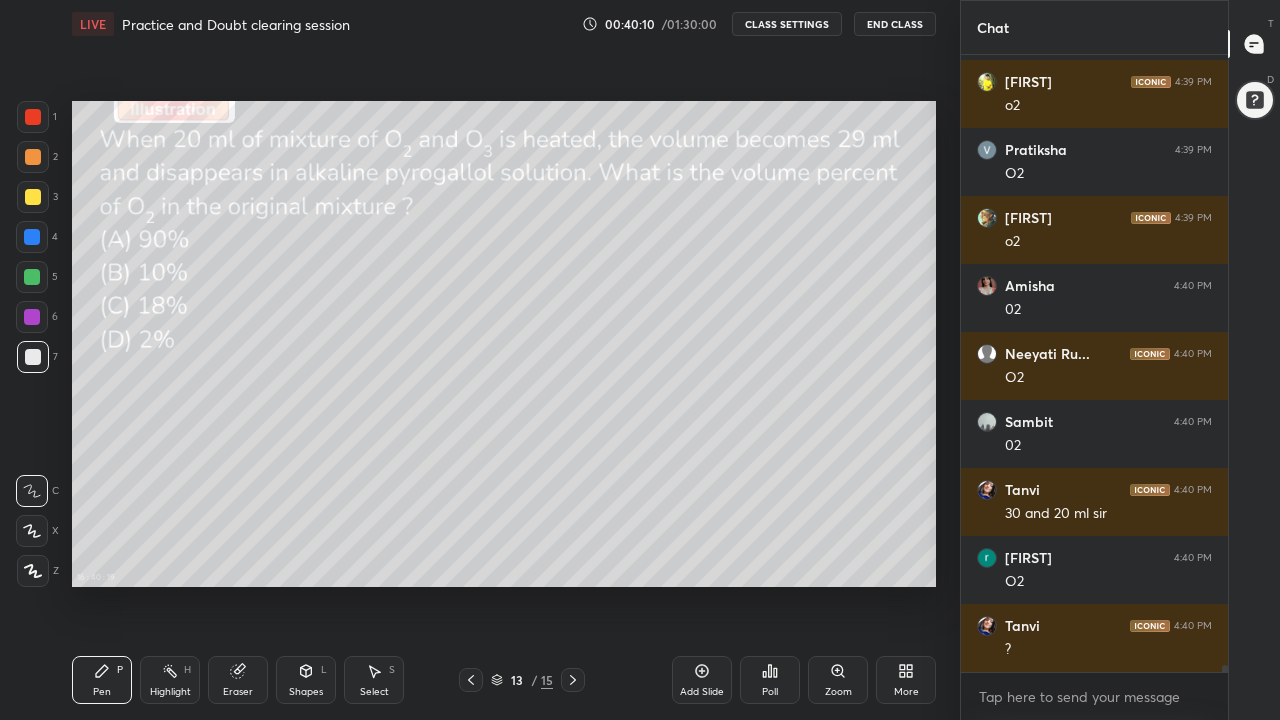 click at bounding box center [33, 197] 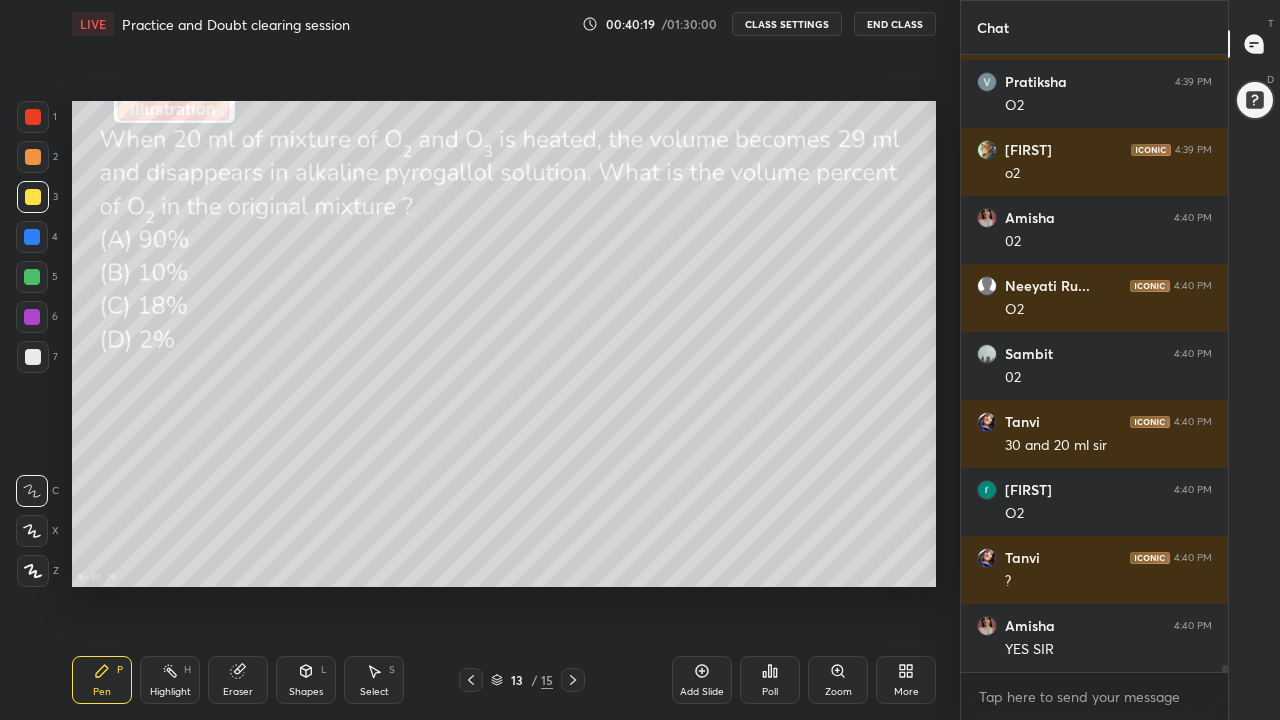 scroll, scrollTop: 54179, scrollLeft: 0, axis: vertical 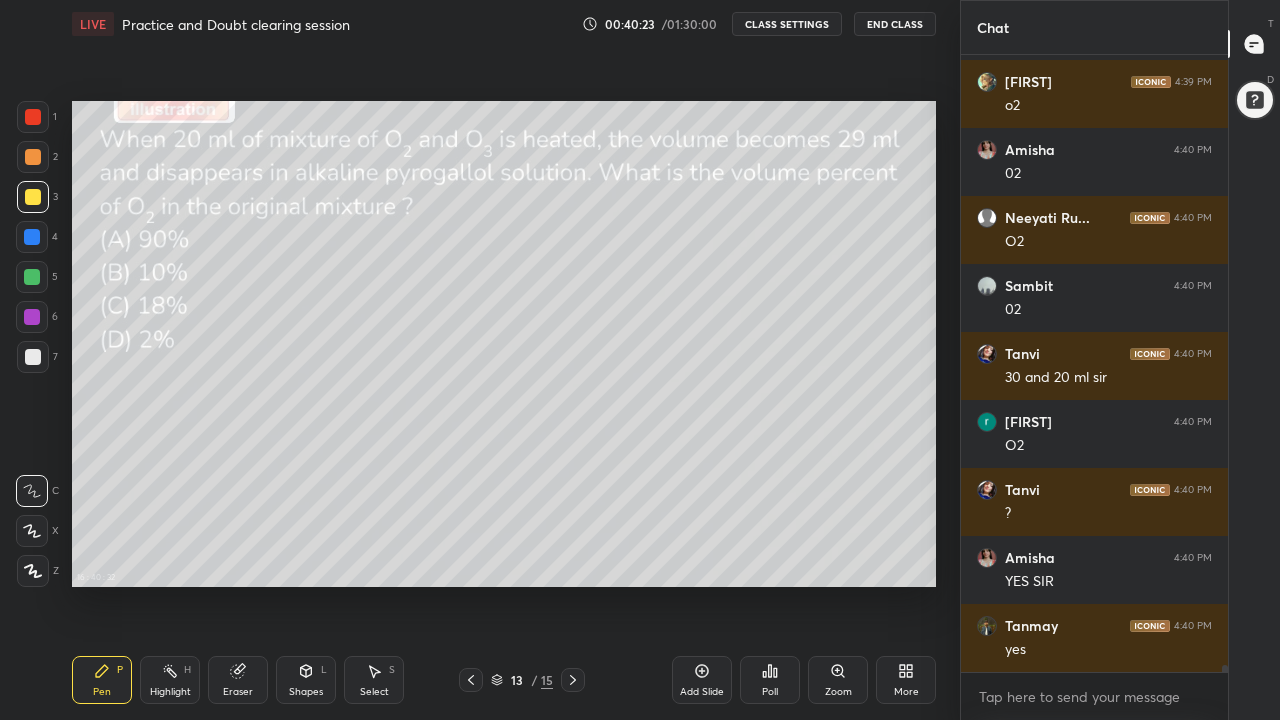 click at bounding box center (33, 157) 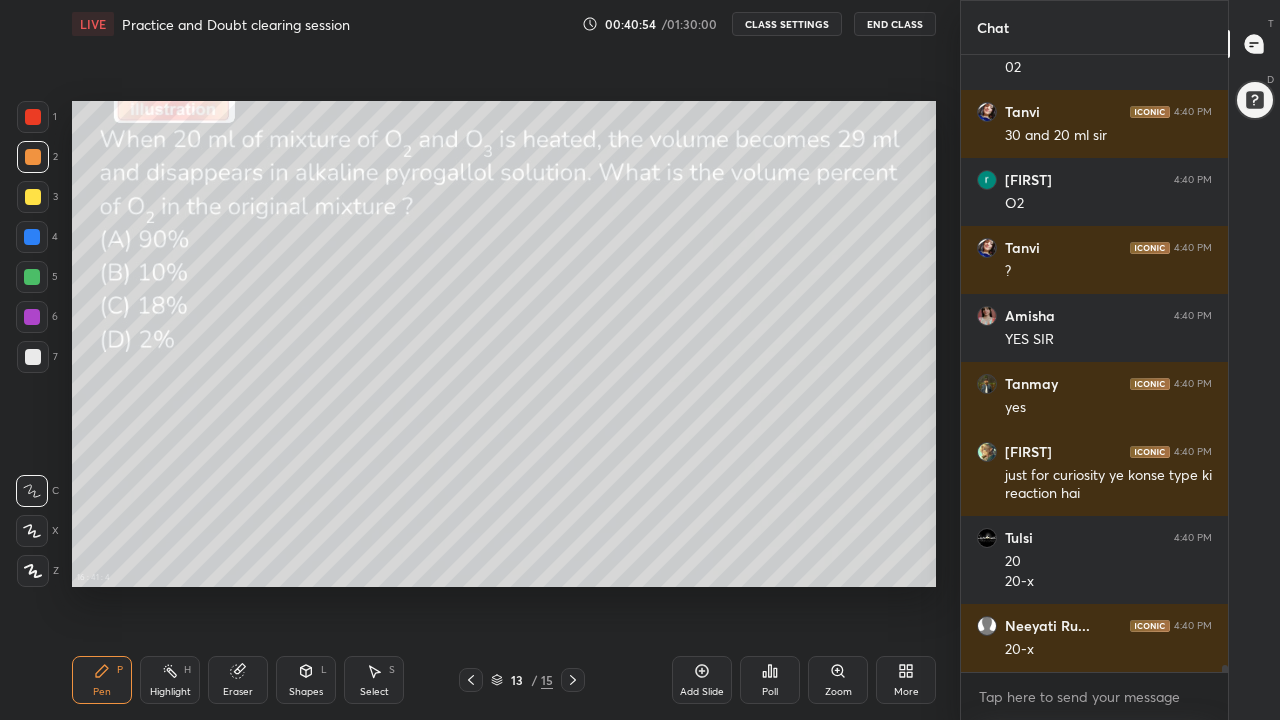 scroll, scrollTop: 54489, scrollLeft: 0, axis: vertical 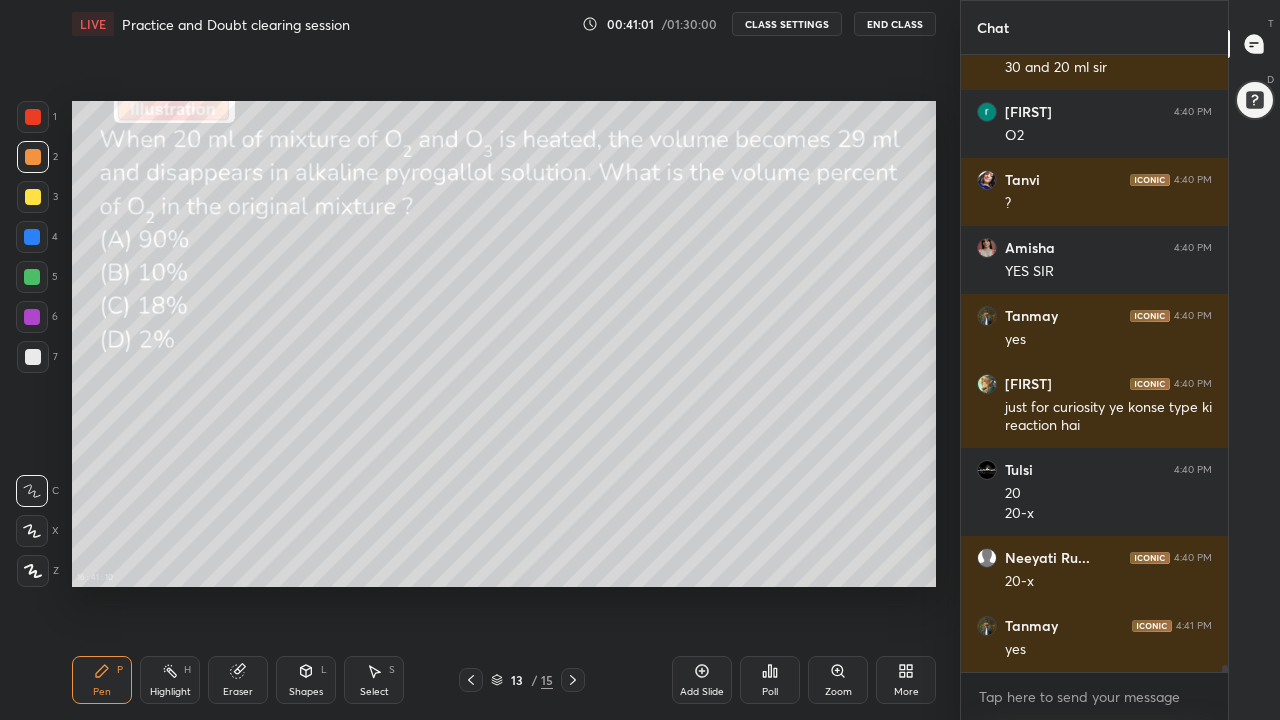 click 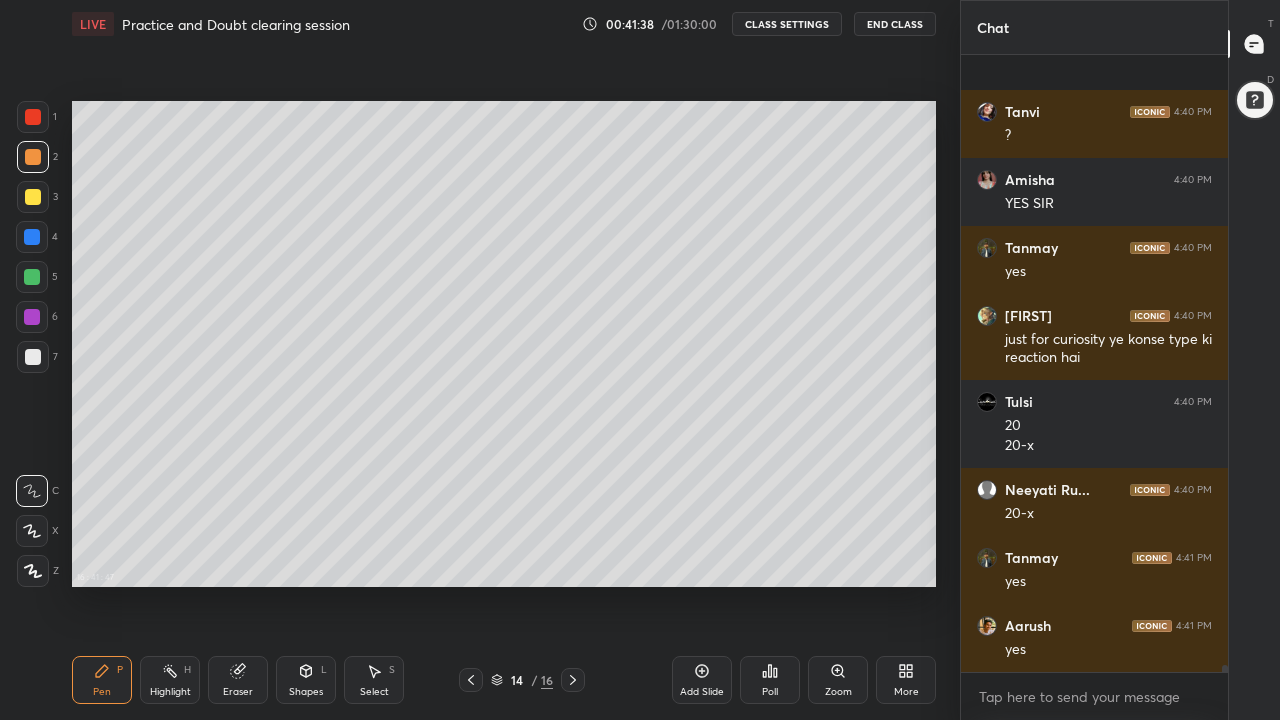 scroll, scrollTop: 54693, scrollLeft: 0, axis: vertical 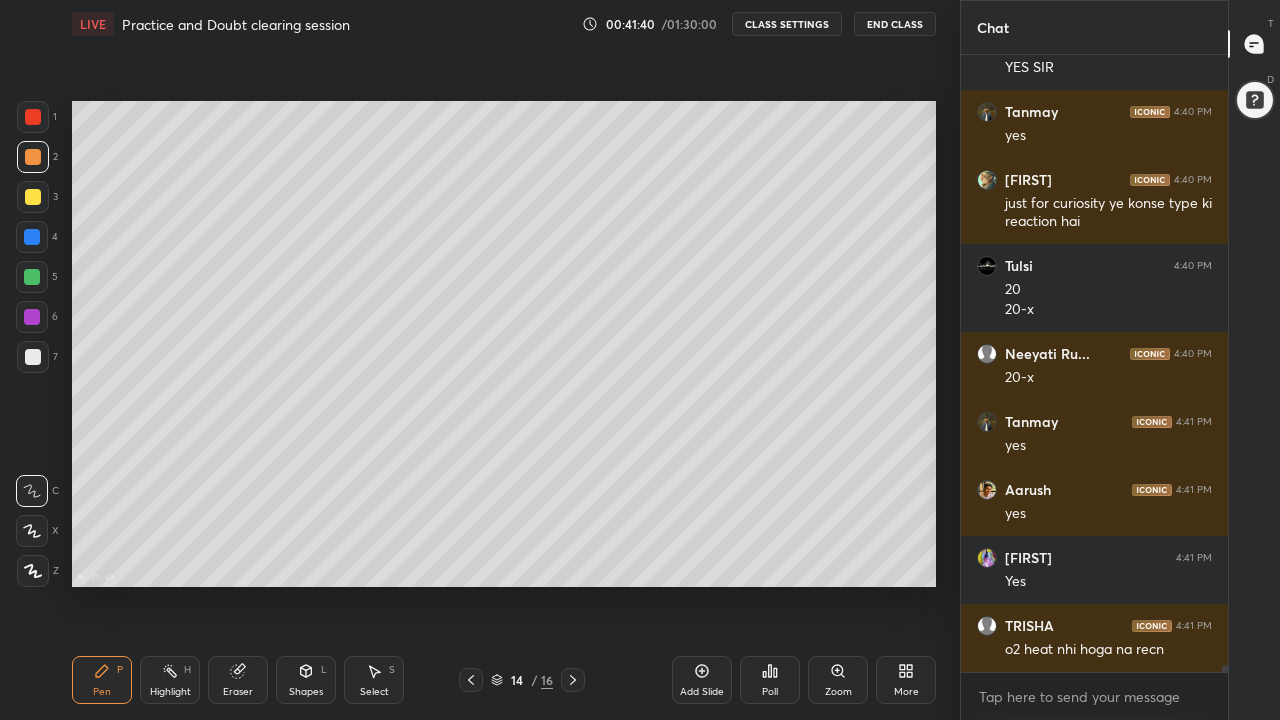 click 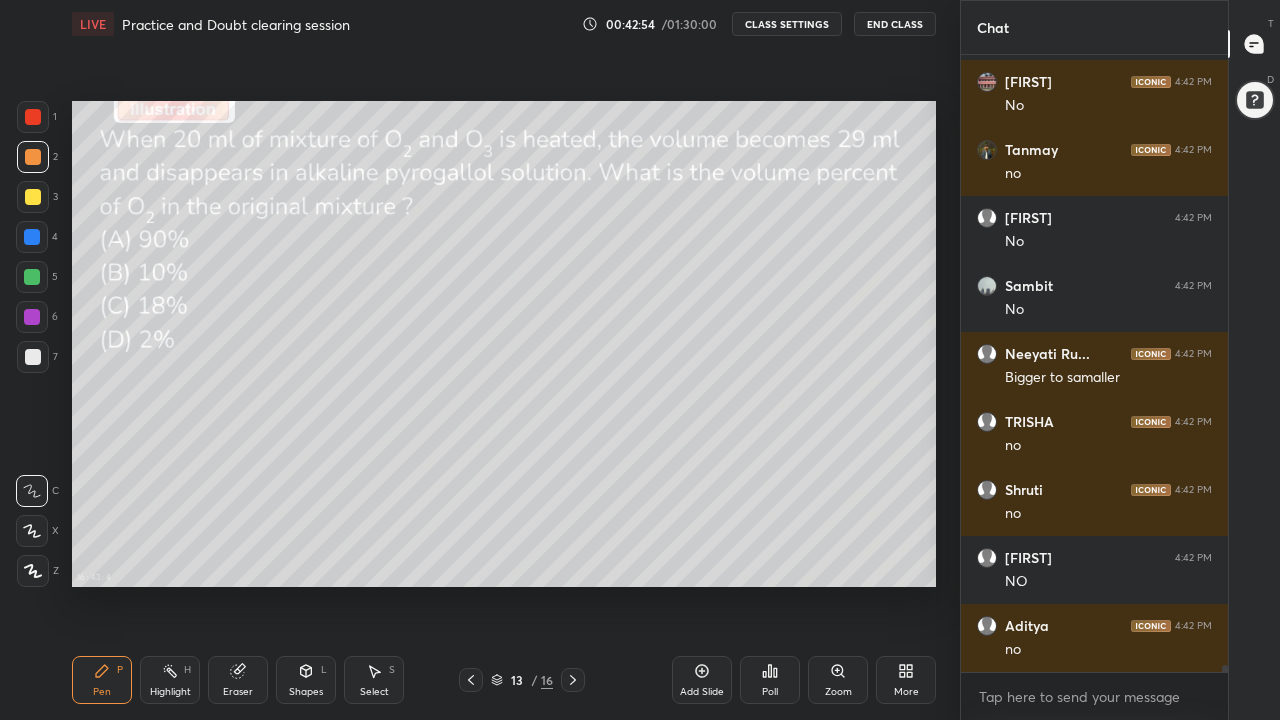 scroll, scrollTop: 57401, scrollLeft: 0, axis: vertical 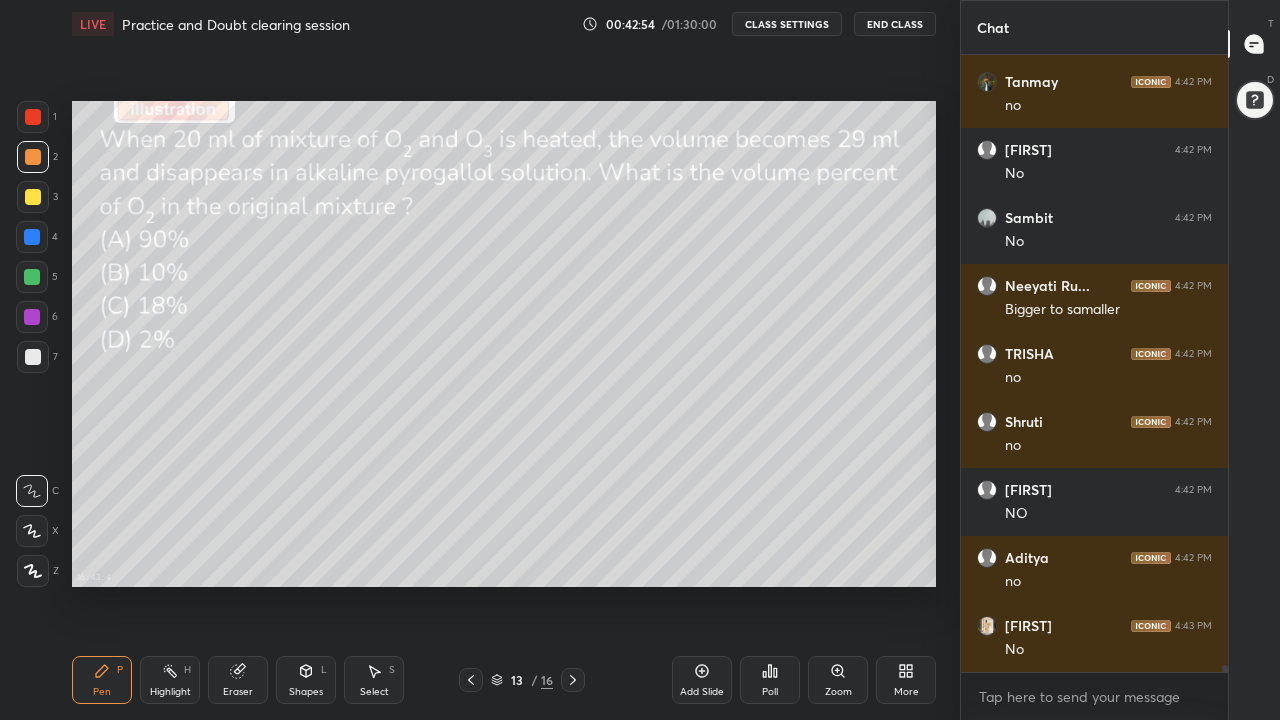 click 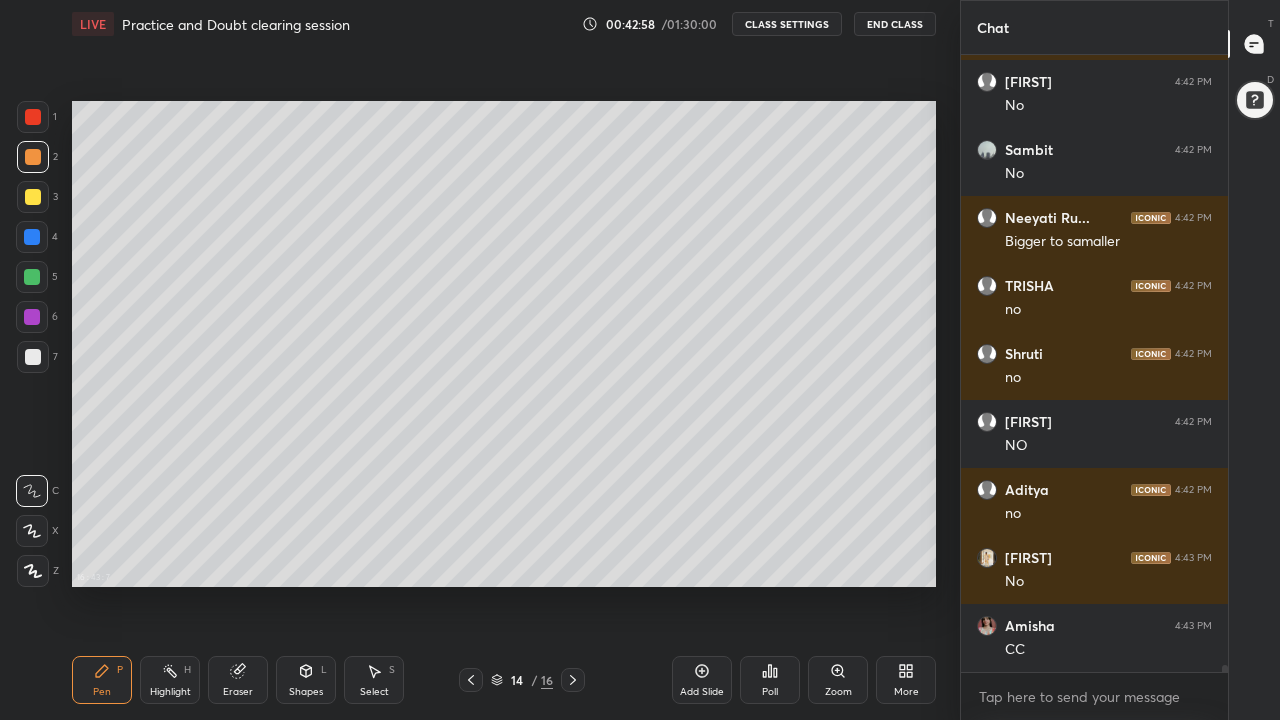 scroll, scrollTop: 57537, scrollLeft: 0, axis: vertical 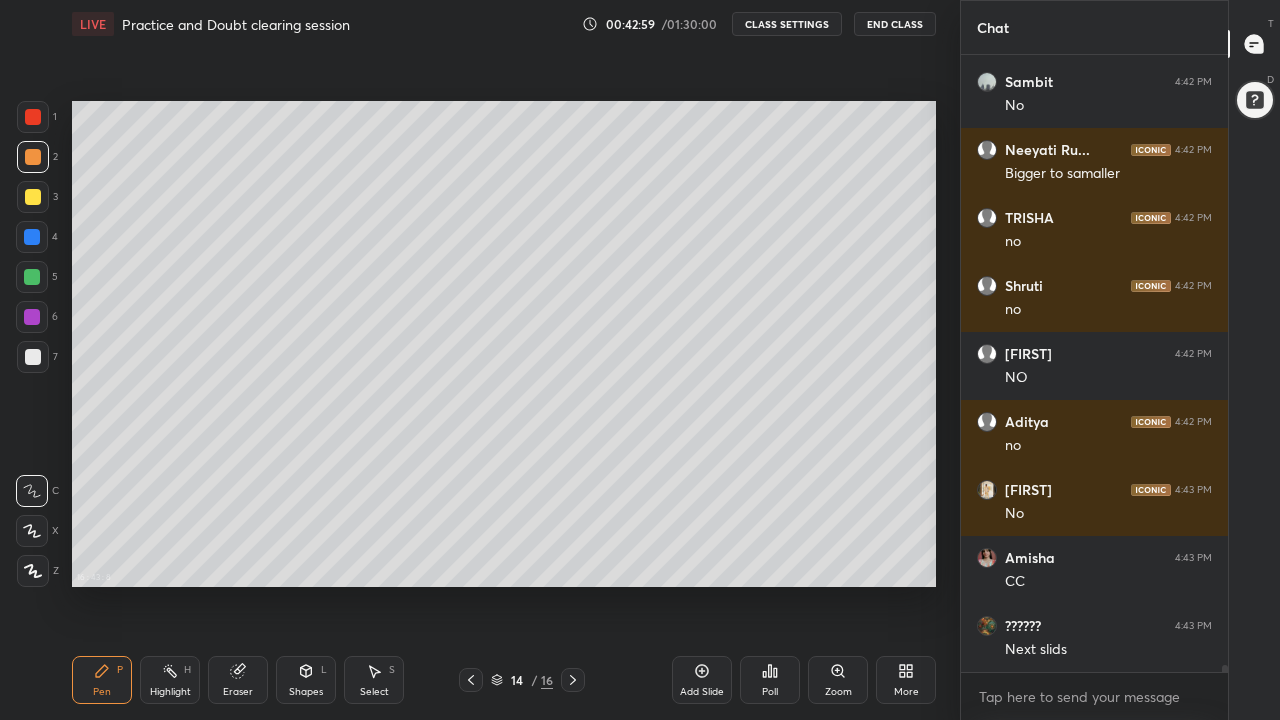 click 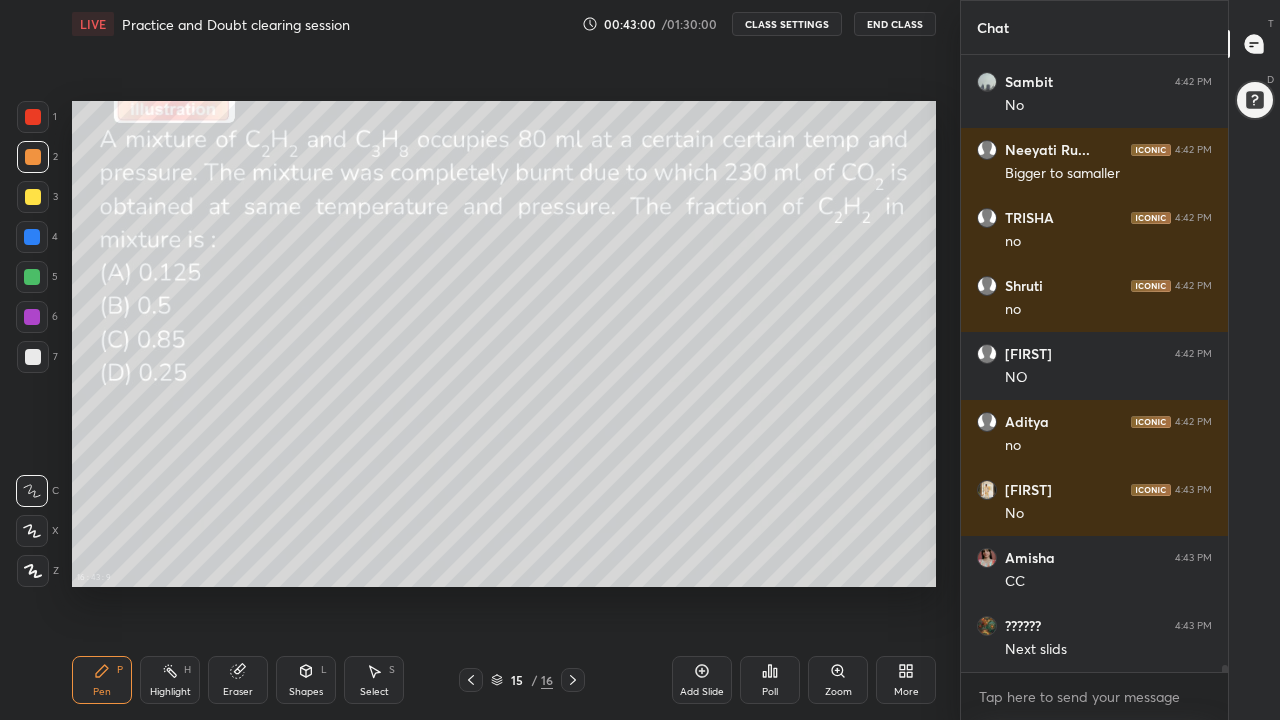 scroll, scrollTop: 57605, scrollLeft: 0, axis: vertical 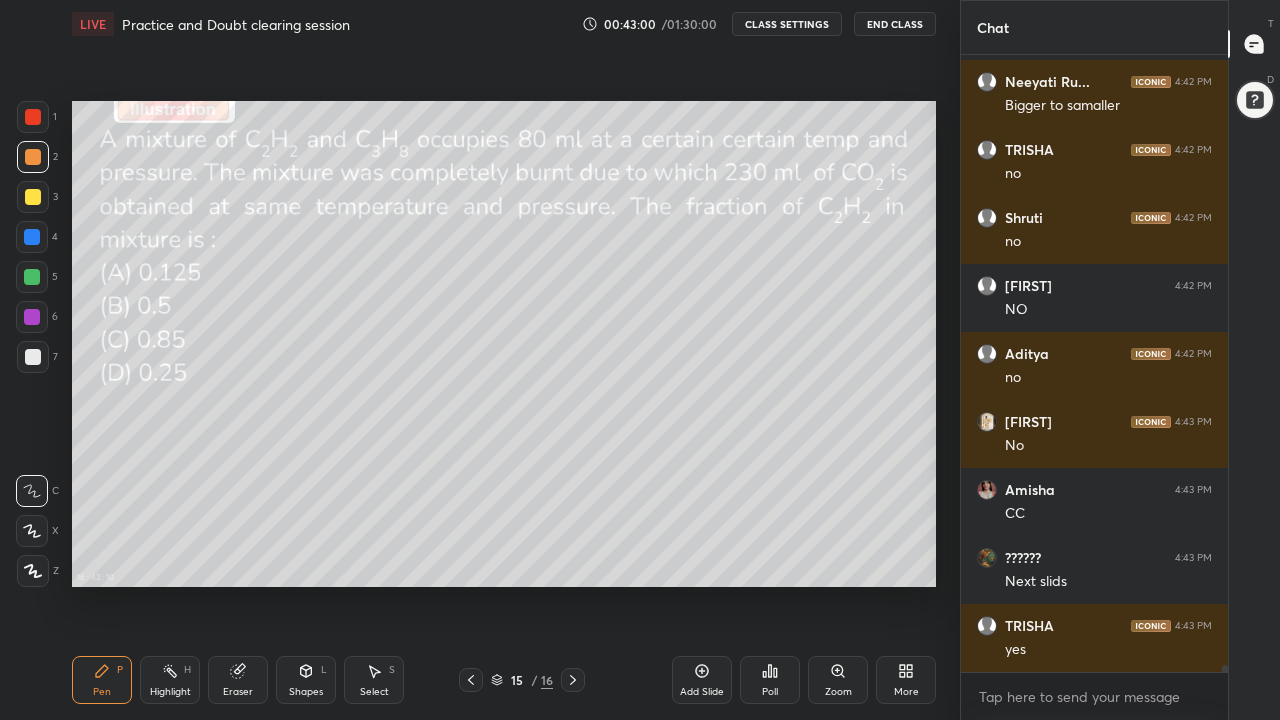 click 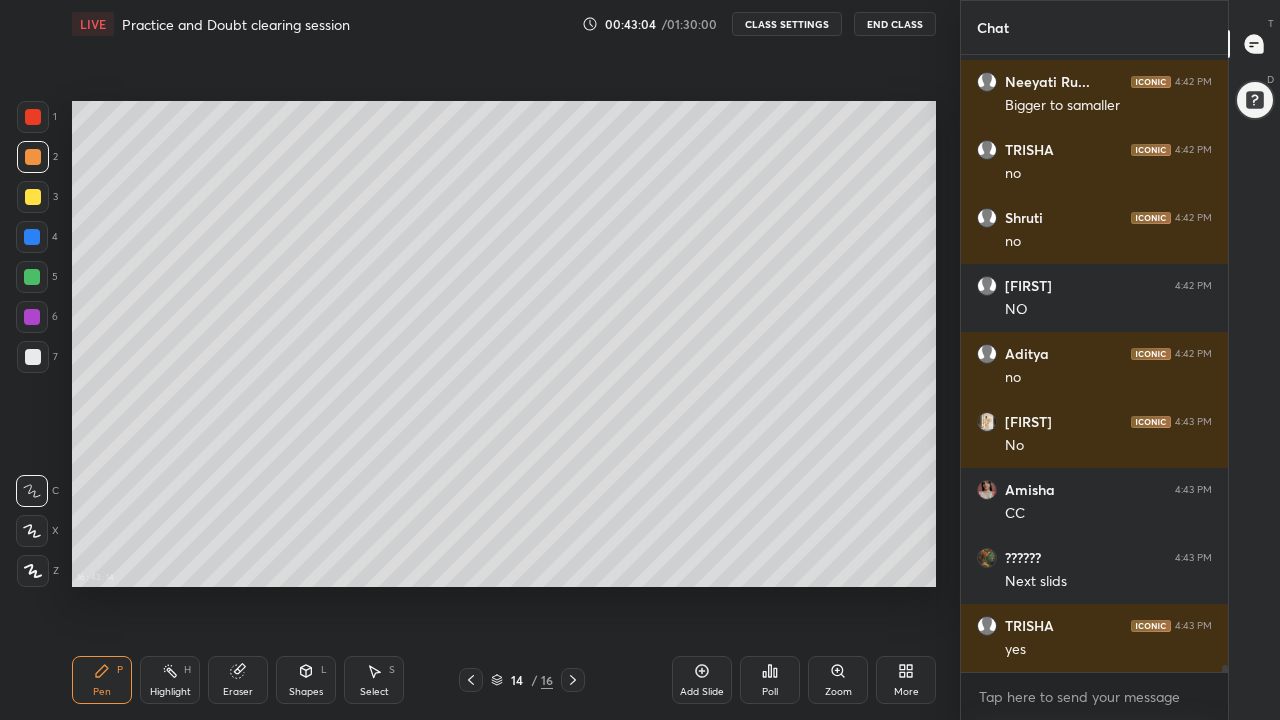 click 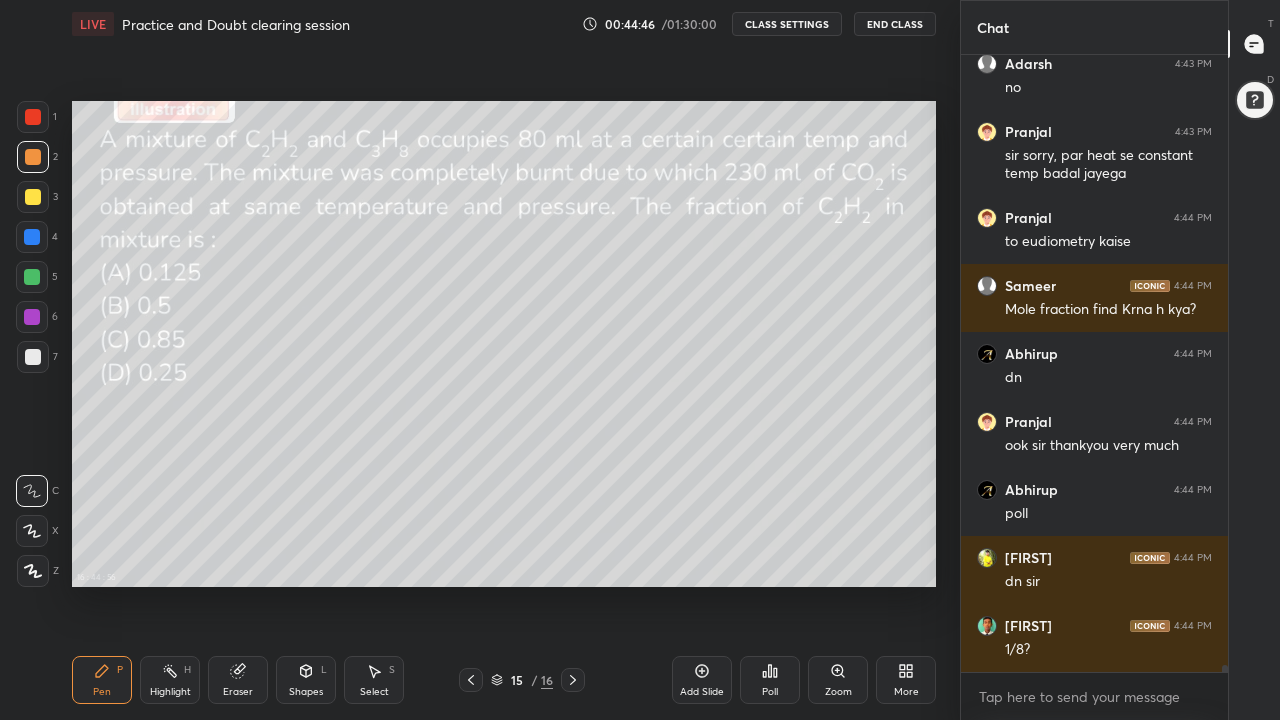 scroll, scrollTop: 57153, scrollLeft: 0, axis: vertical 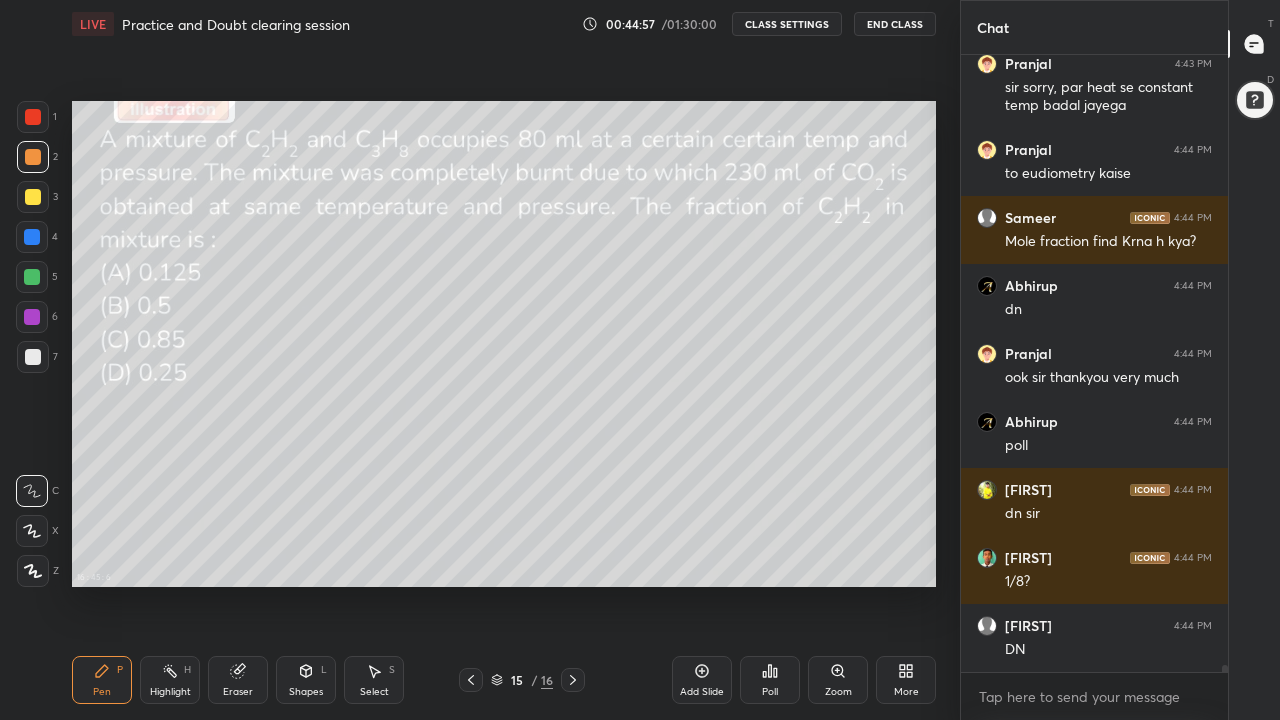 click on "Poll" at bounding box center (770, 680) 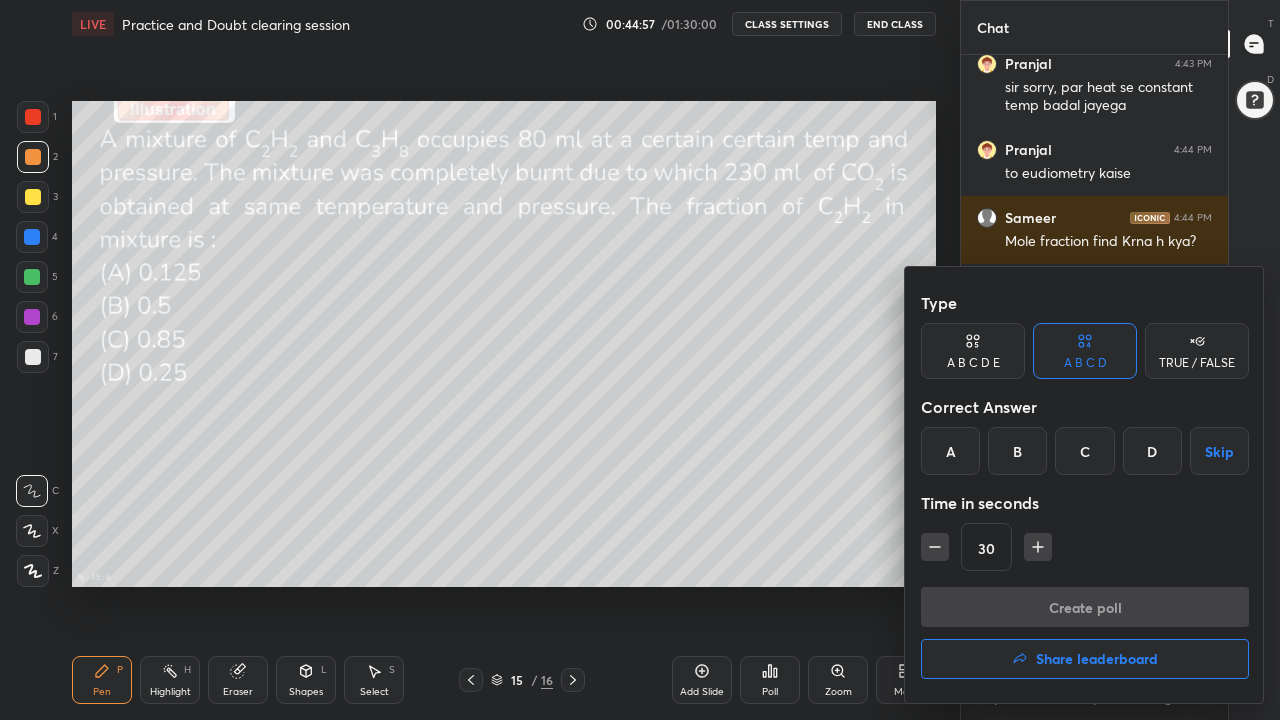 scroll, scrollTop: 57221, scrollLeft: 0, axis: vertical 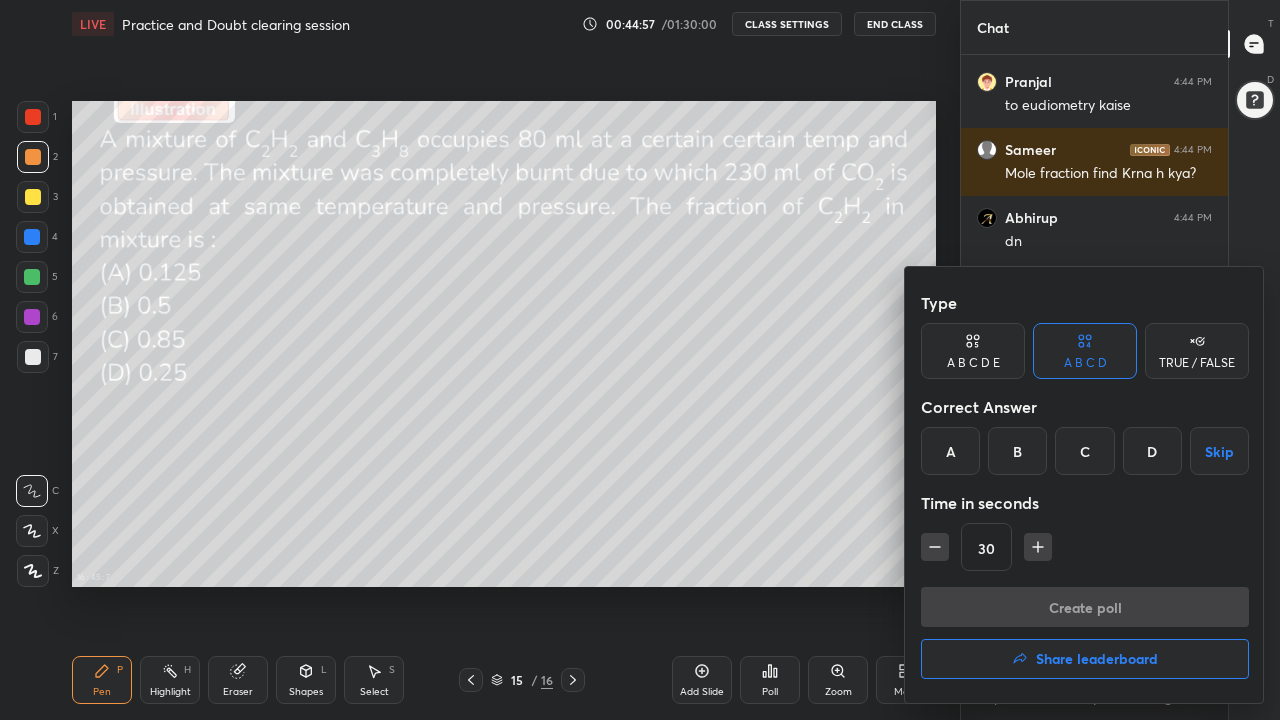 click at bounding box center [640, 360] 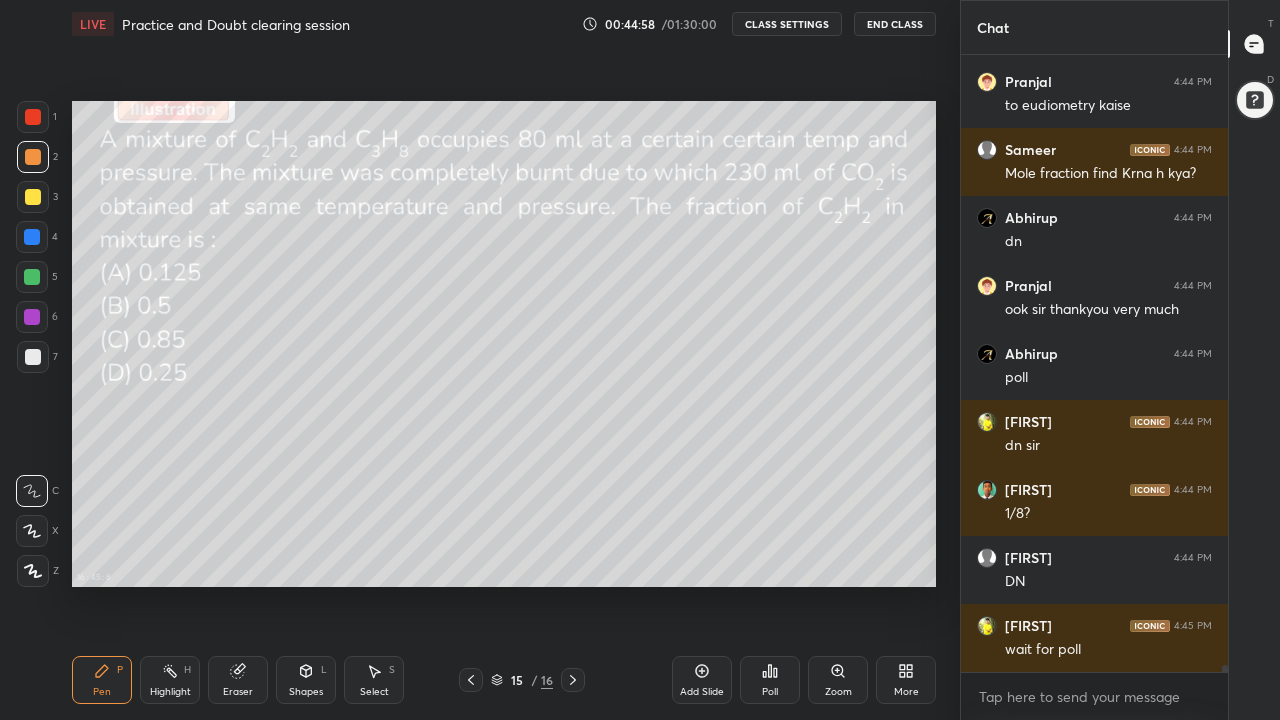click 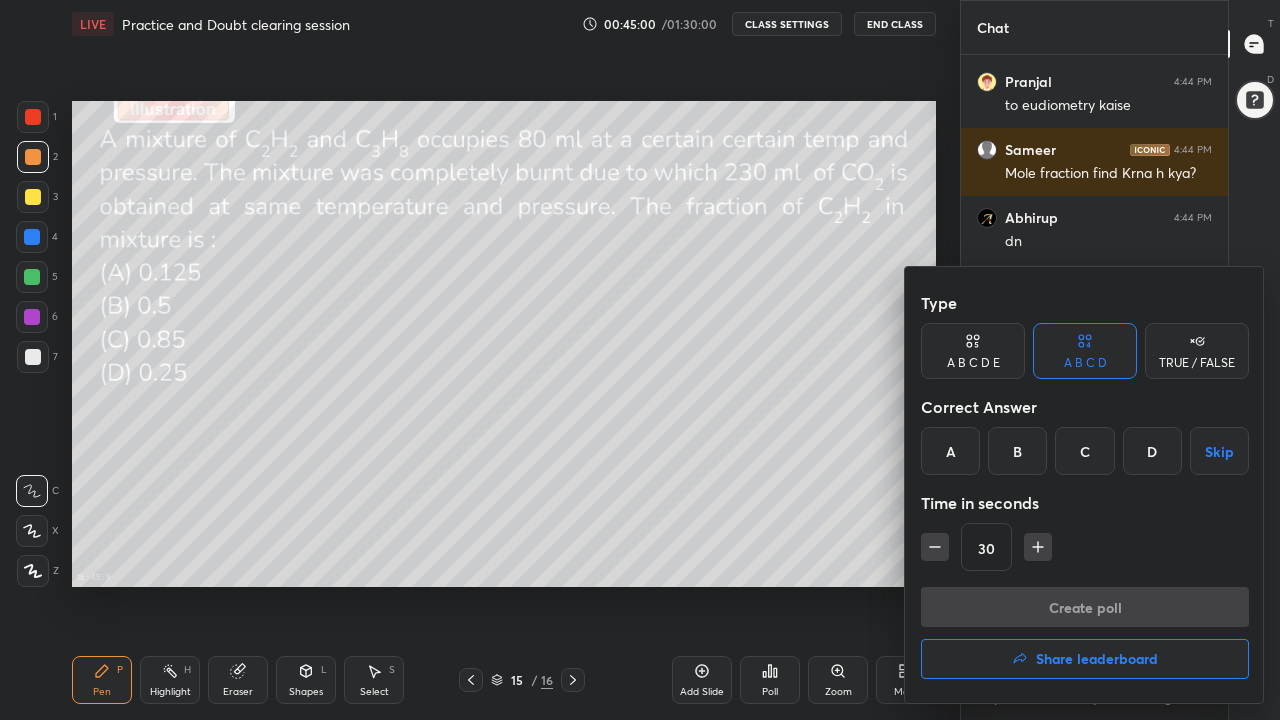 click at bounding box center (640, 360) 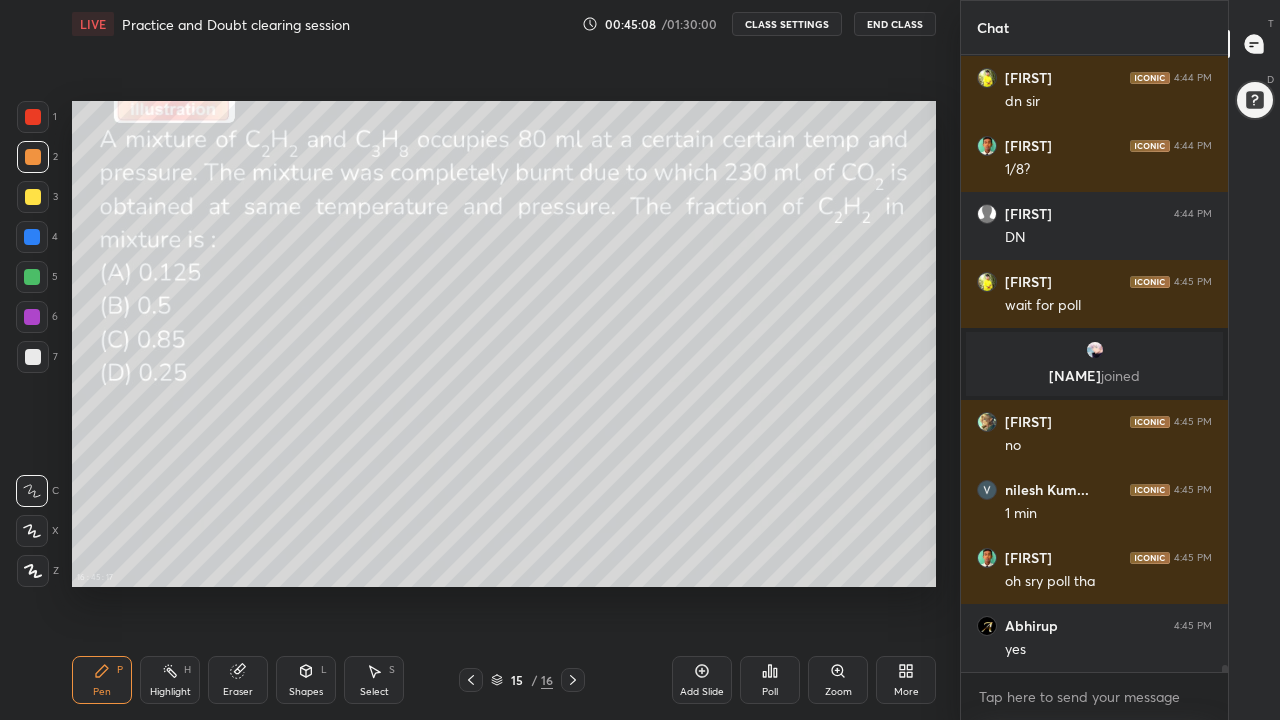 scroll, scrollTop: 57327, scrollLeft: 0, axis: vertical 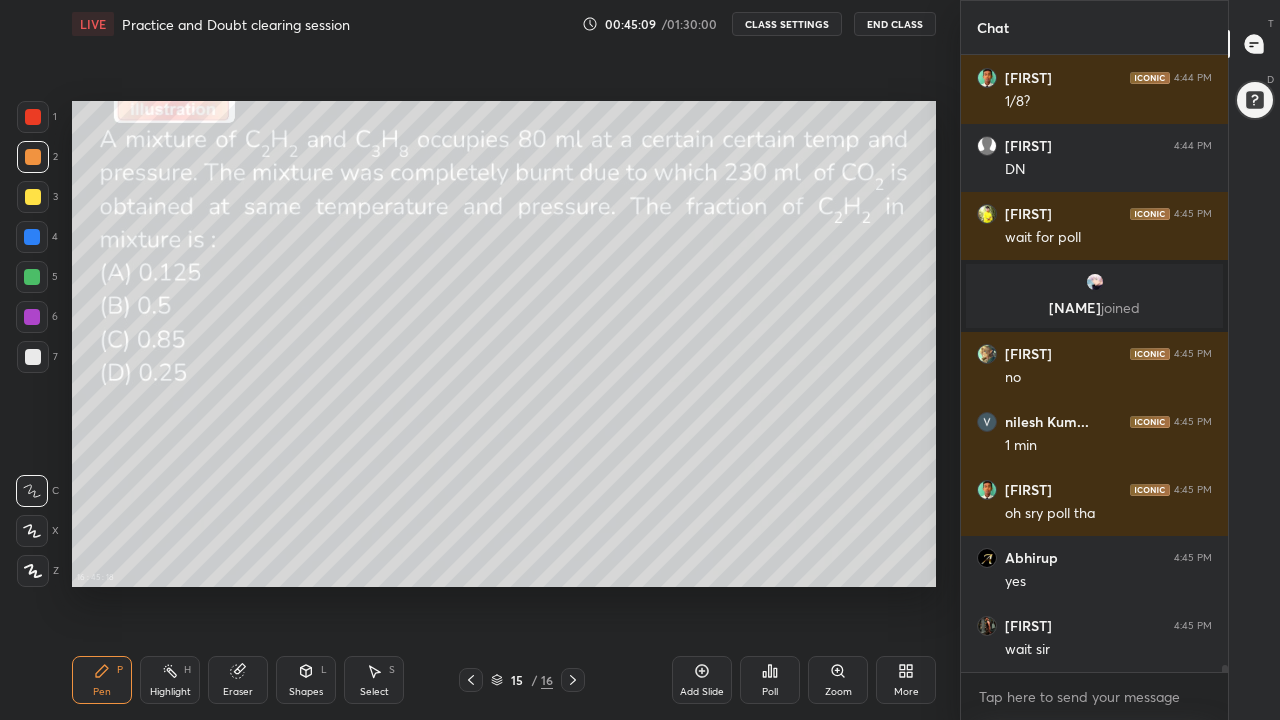 click on "Poll" at bounding box center (770, 692) 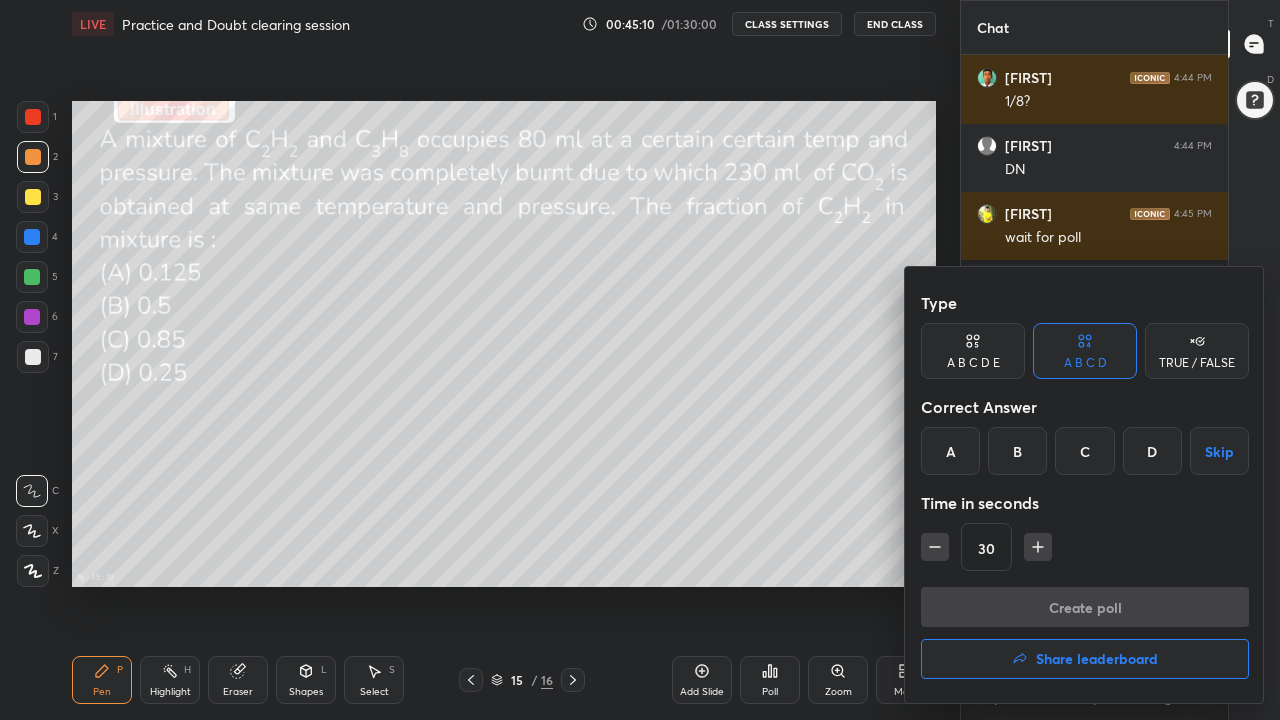 click at bounding box center (640, 360) 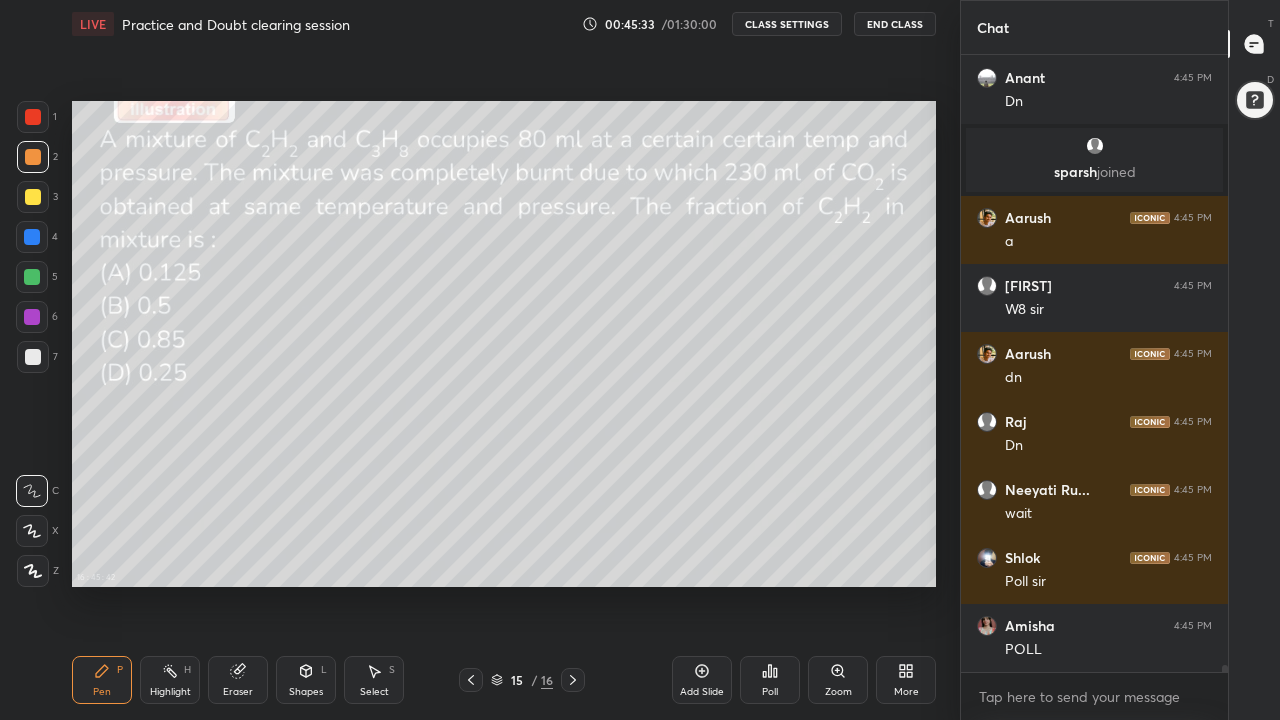 scroll, scrollTop: 57863, scrollLeft: 0, axis: vertical 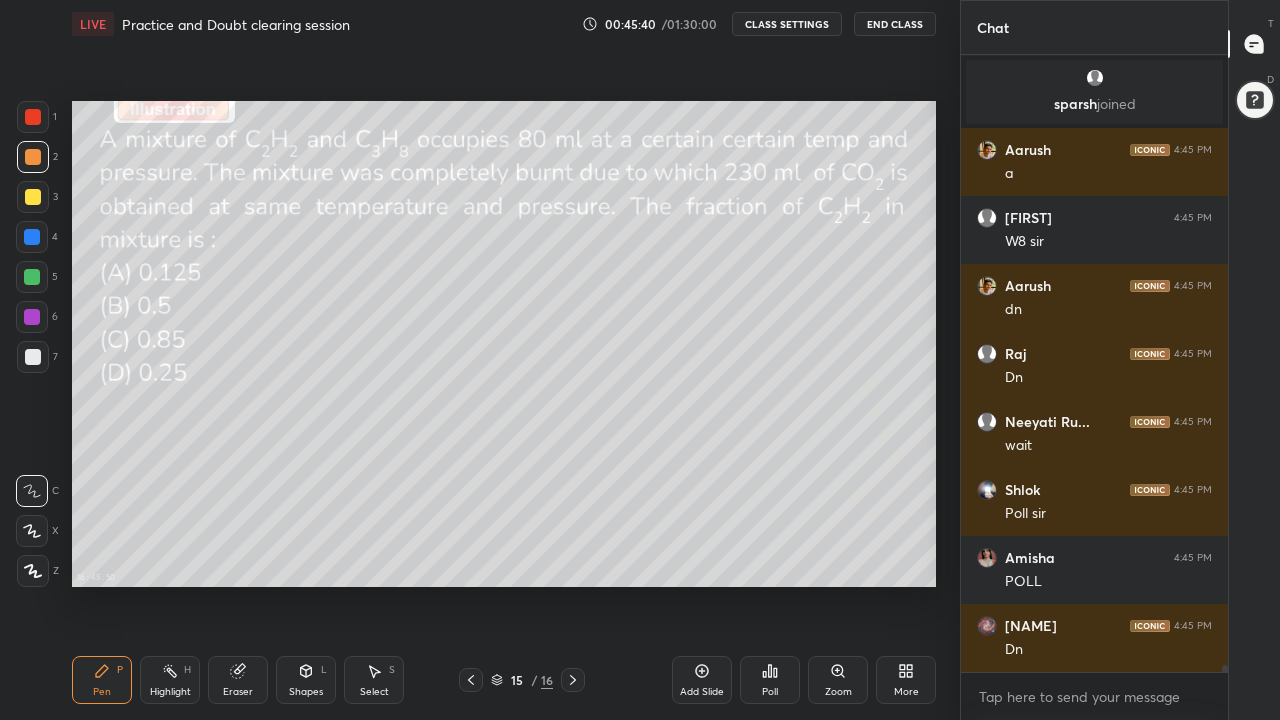 click on "Poll" at bounding box center [770, 680] 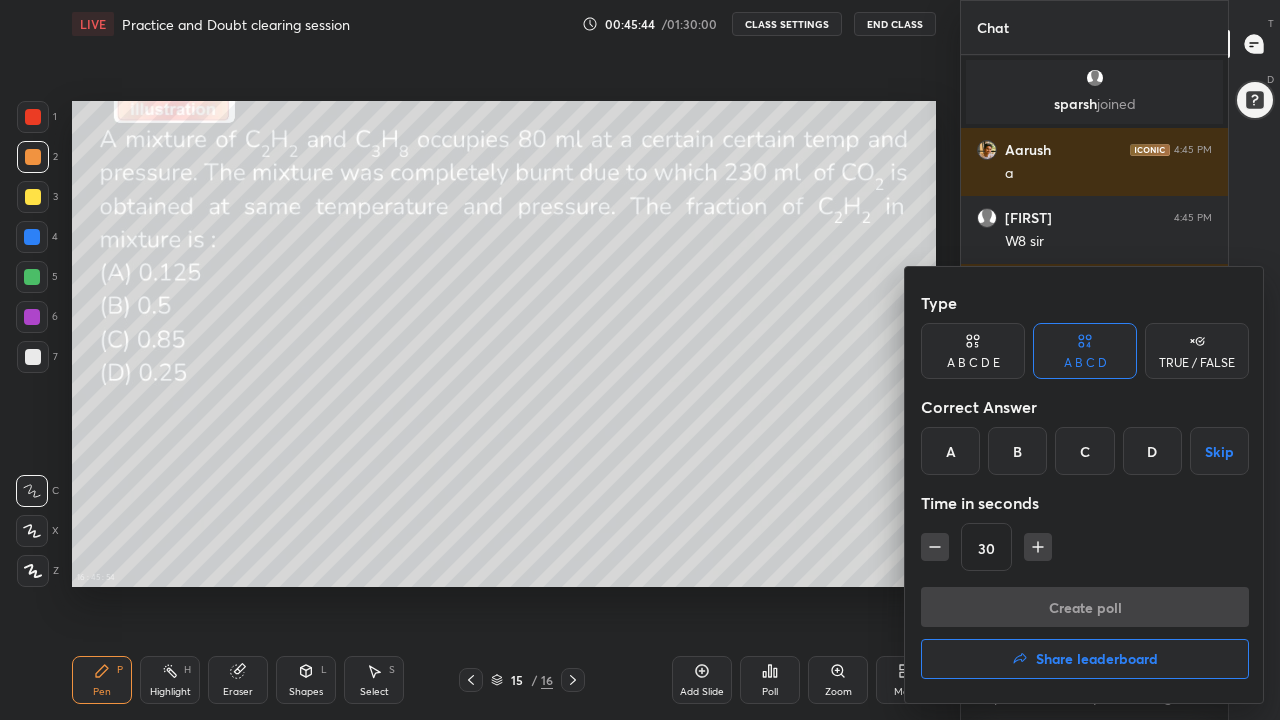 click on "A" at bounding box center (950, 451) 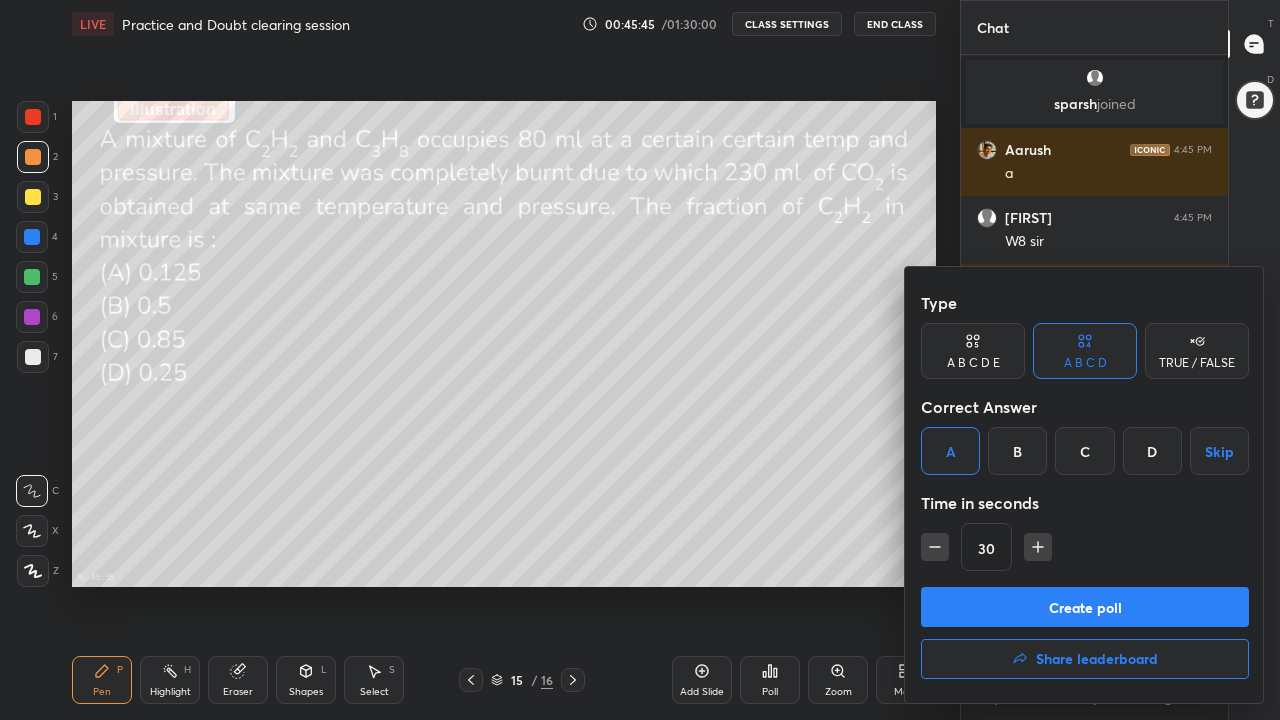 click on "Create poll" at bounding box center [1085, 607] 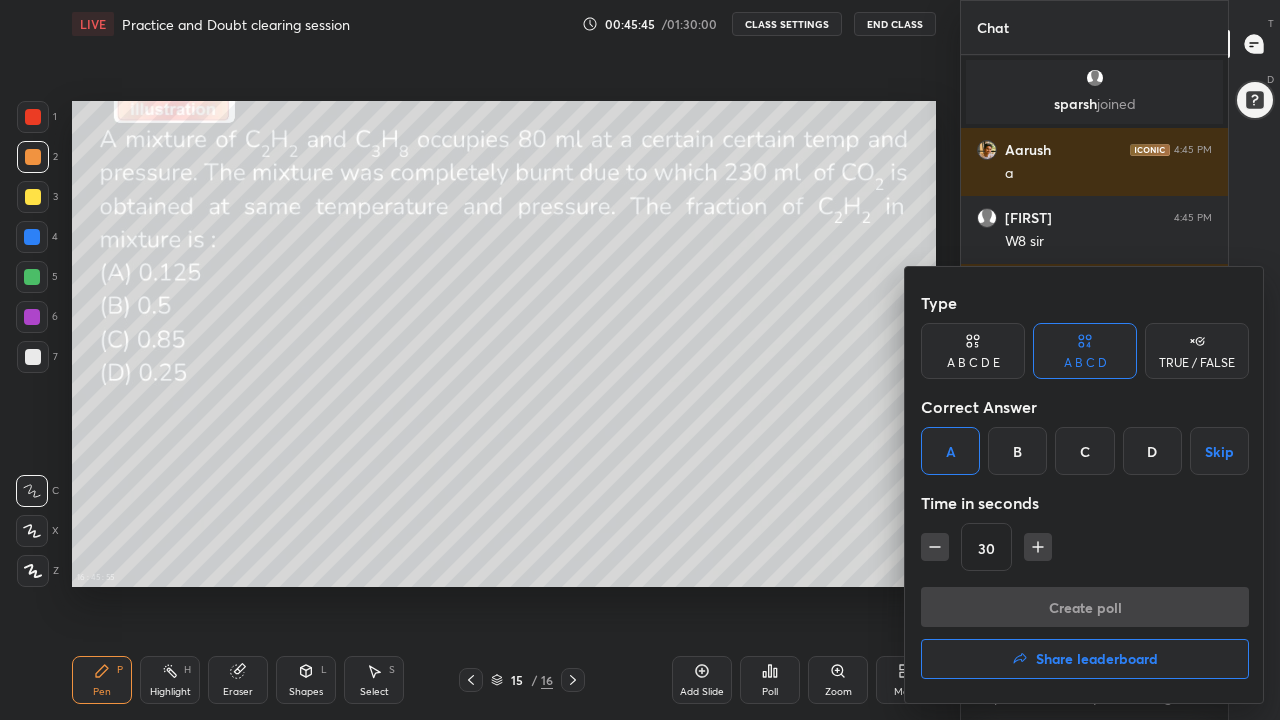 scroll, scrollTop: 57931, scrollLeft: 0, axis: vertical 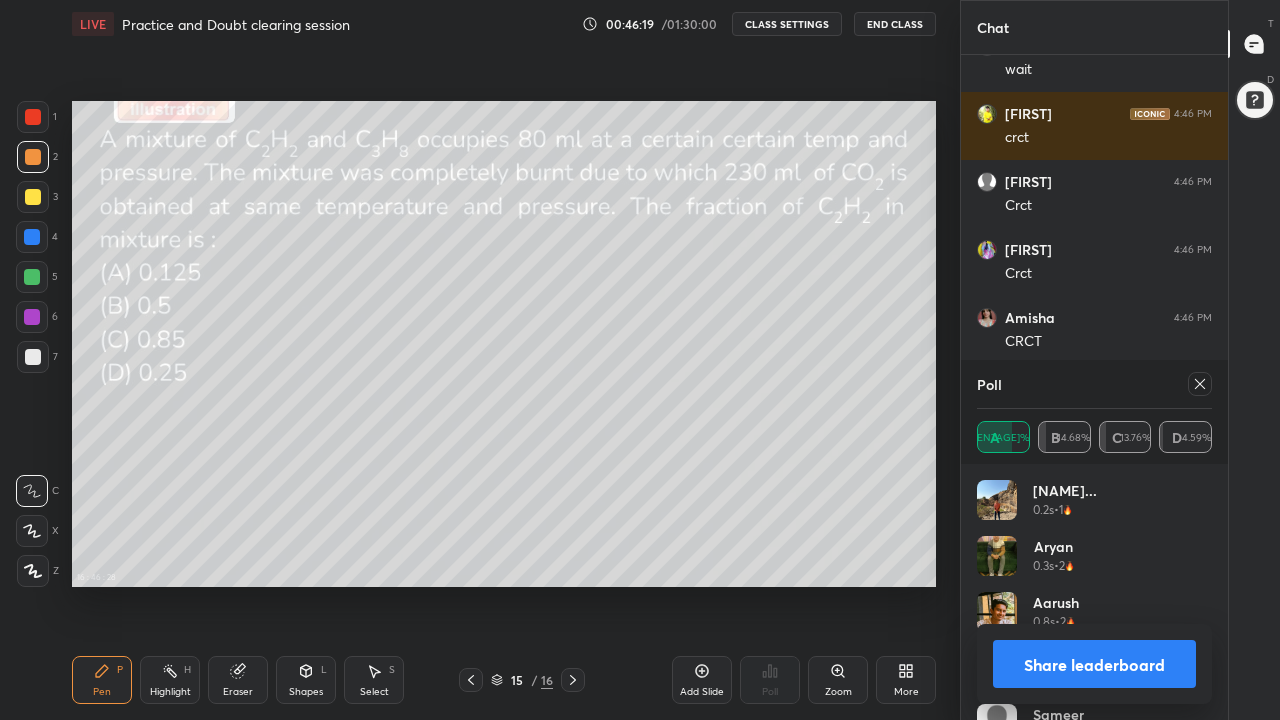 click 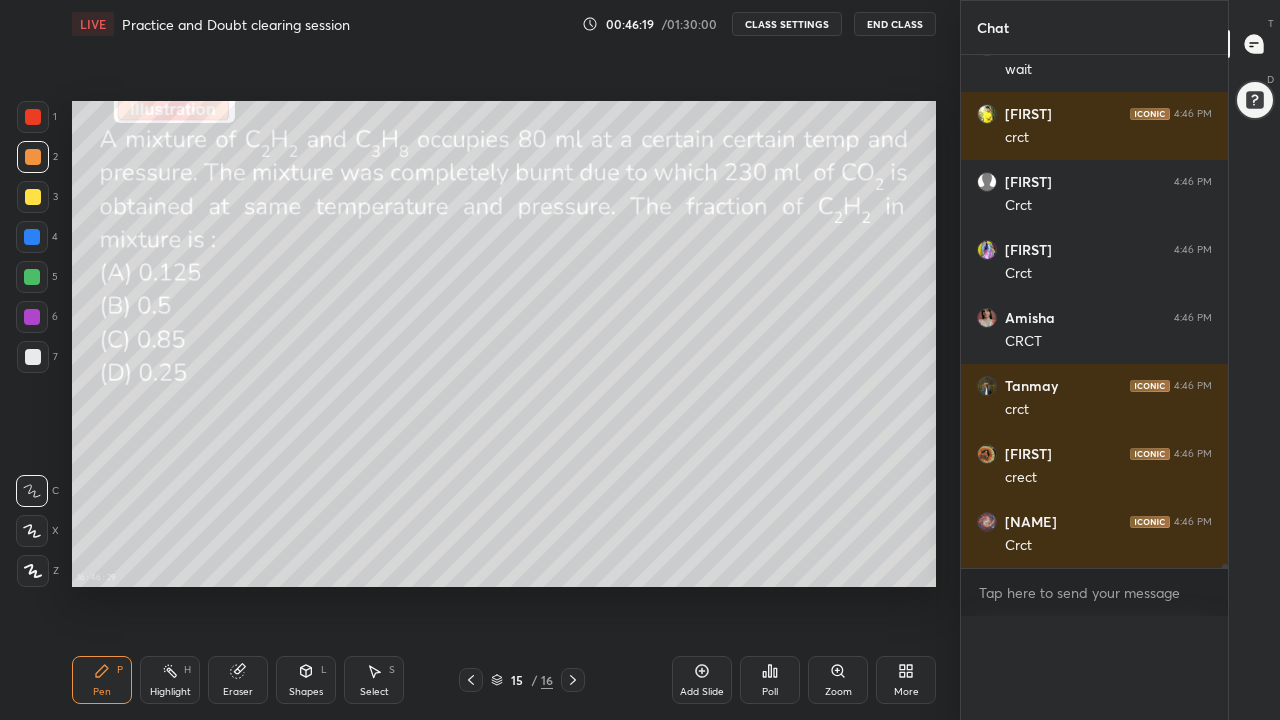 scroll, scrollTop: 0, scrollLeft: 0, axis: both 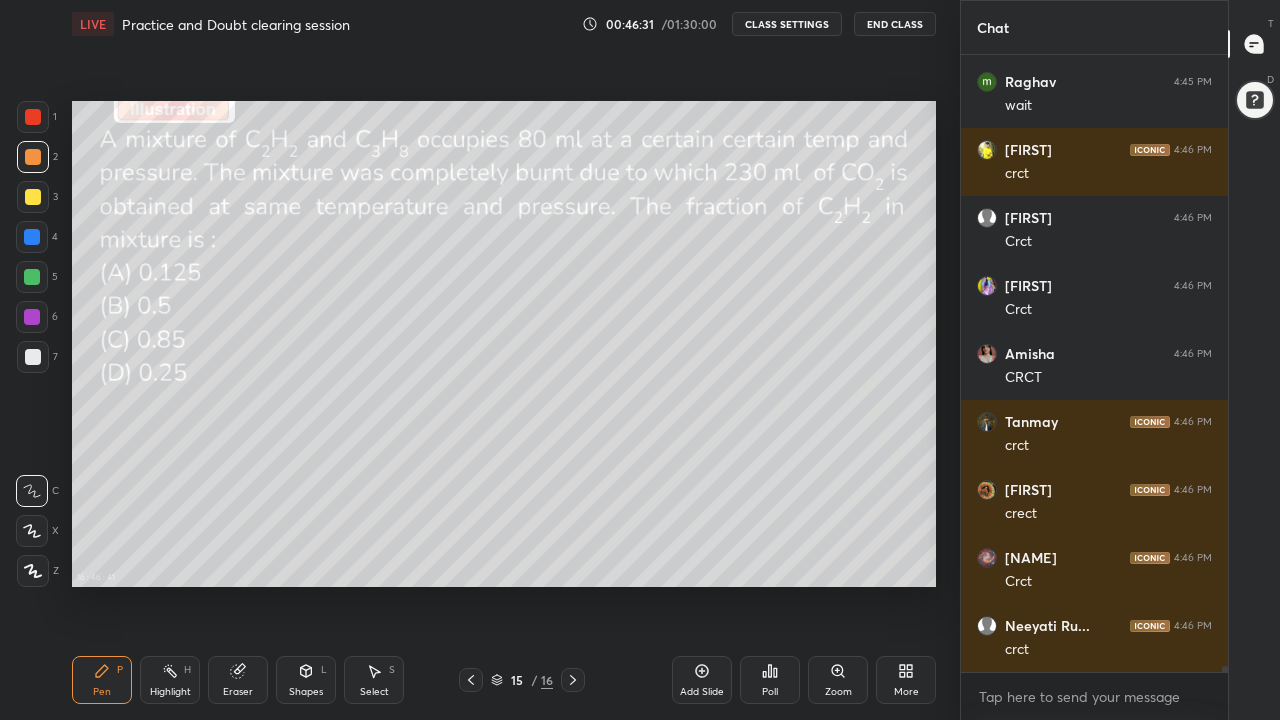 click at bounding box center [32, 317] 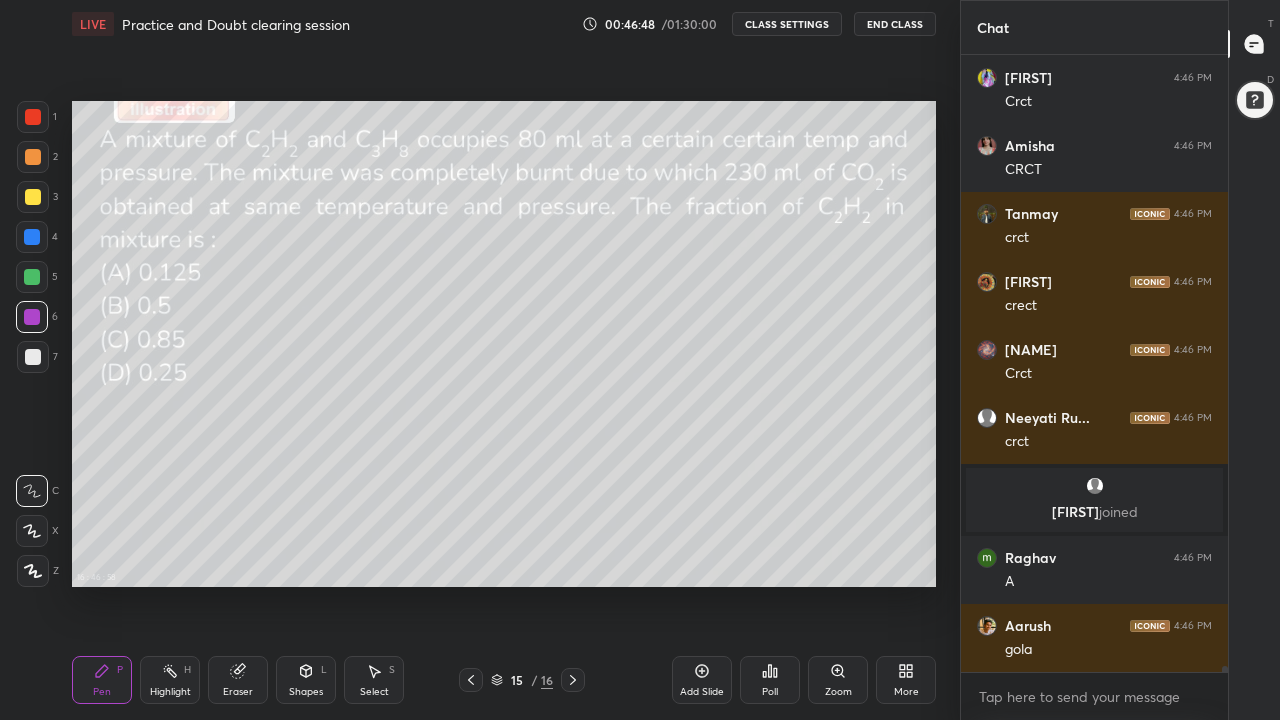 scroll, scrollTop: 58473, scrollLeft: 0, axis: vertical 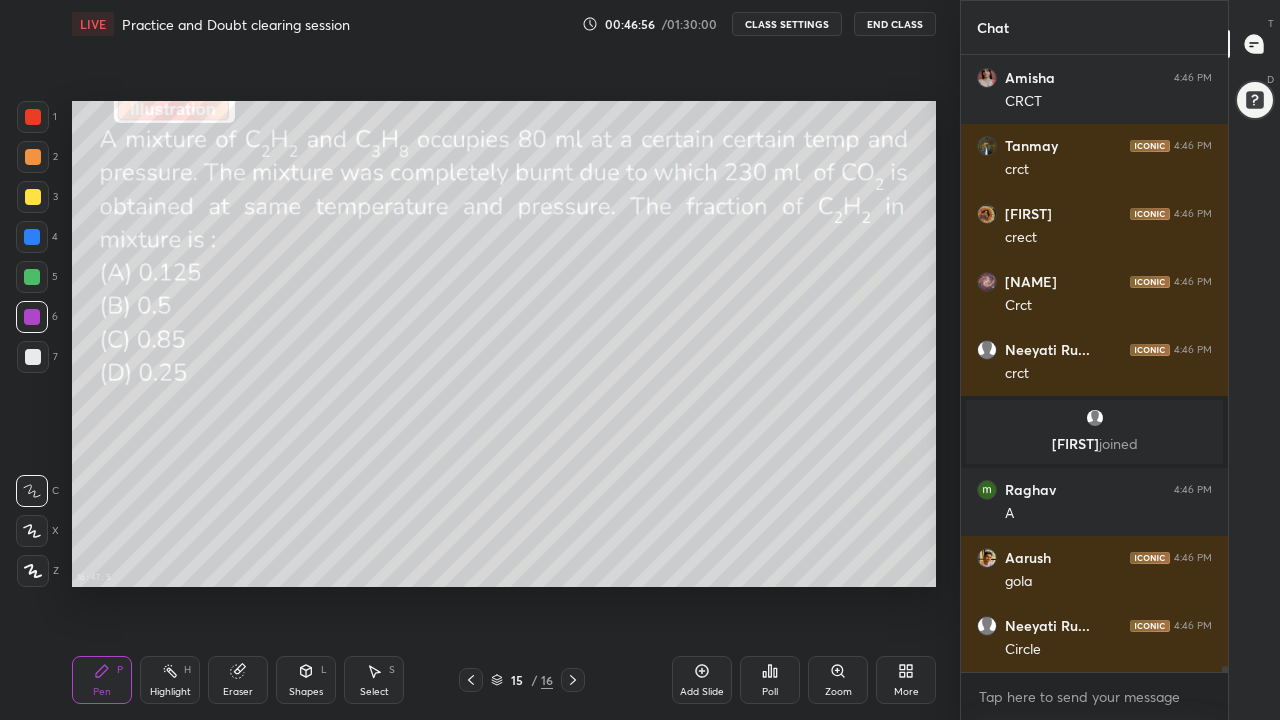 click at bounding box center (32, 277) 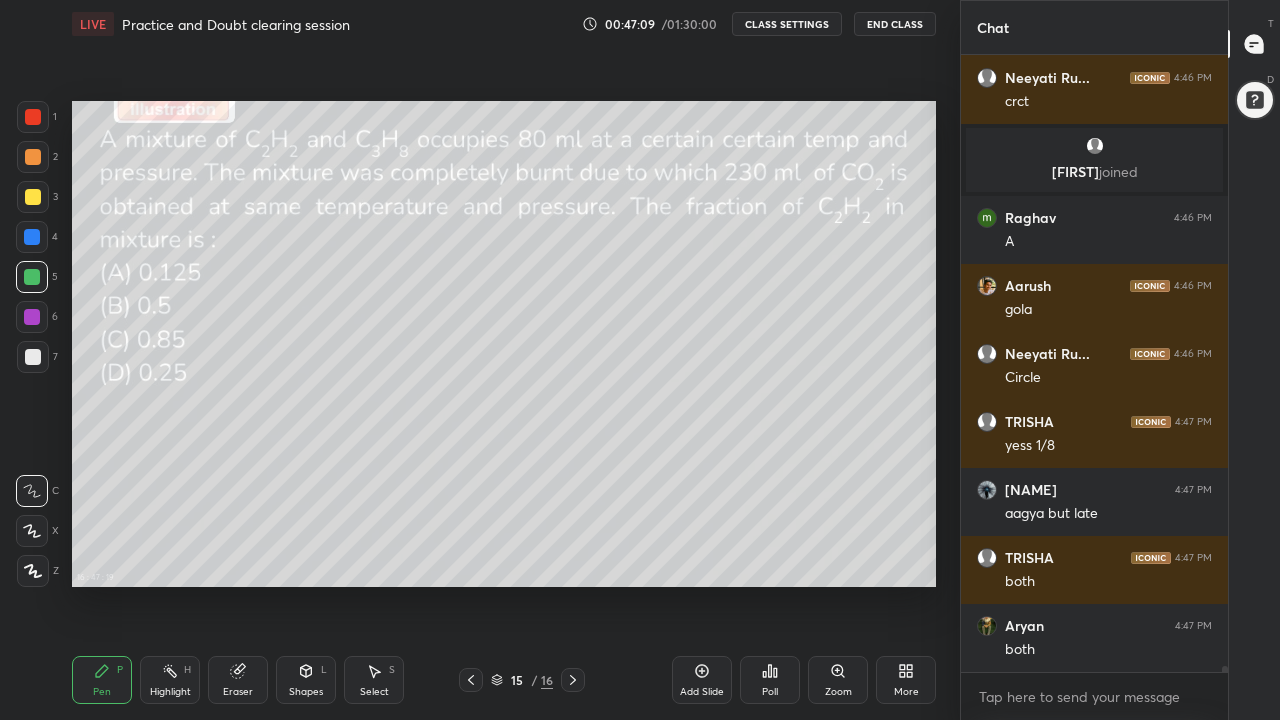 scroll, scrollTop: 58813, scrollLeft: 0, axis: vertical 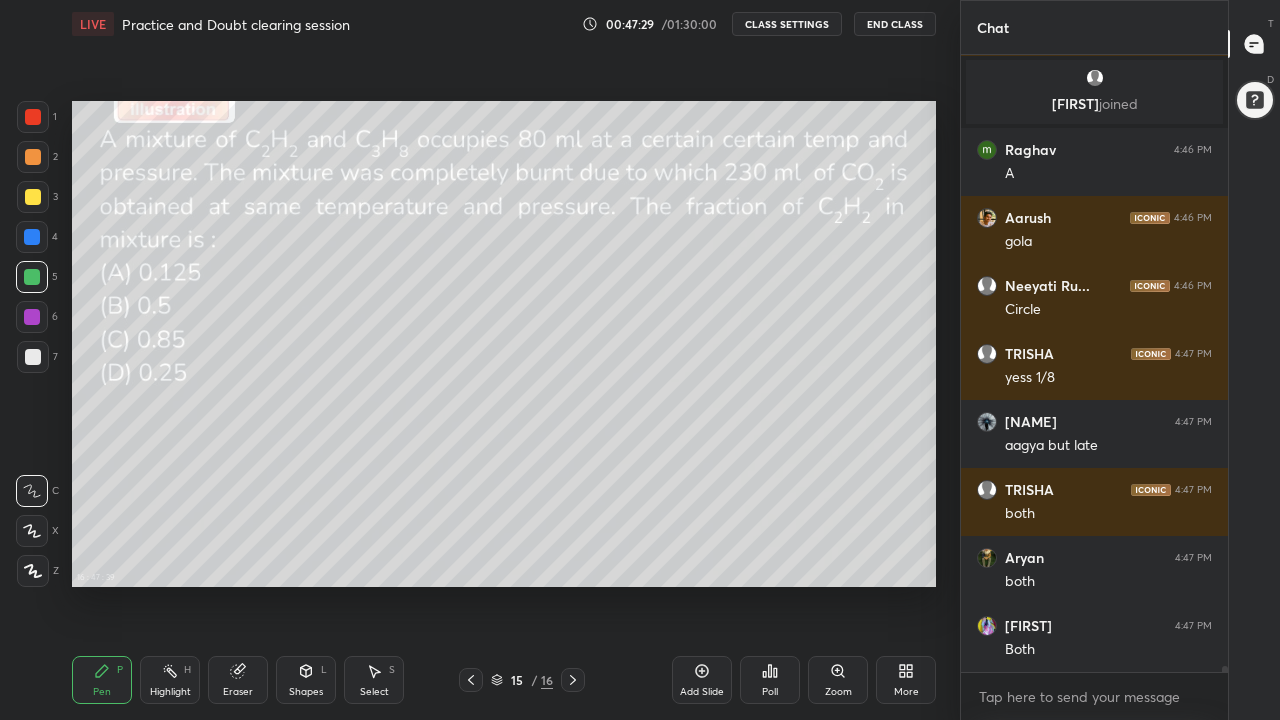 click at bounding box center [33, 197] 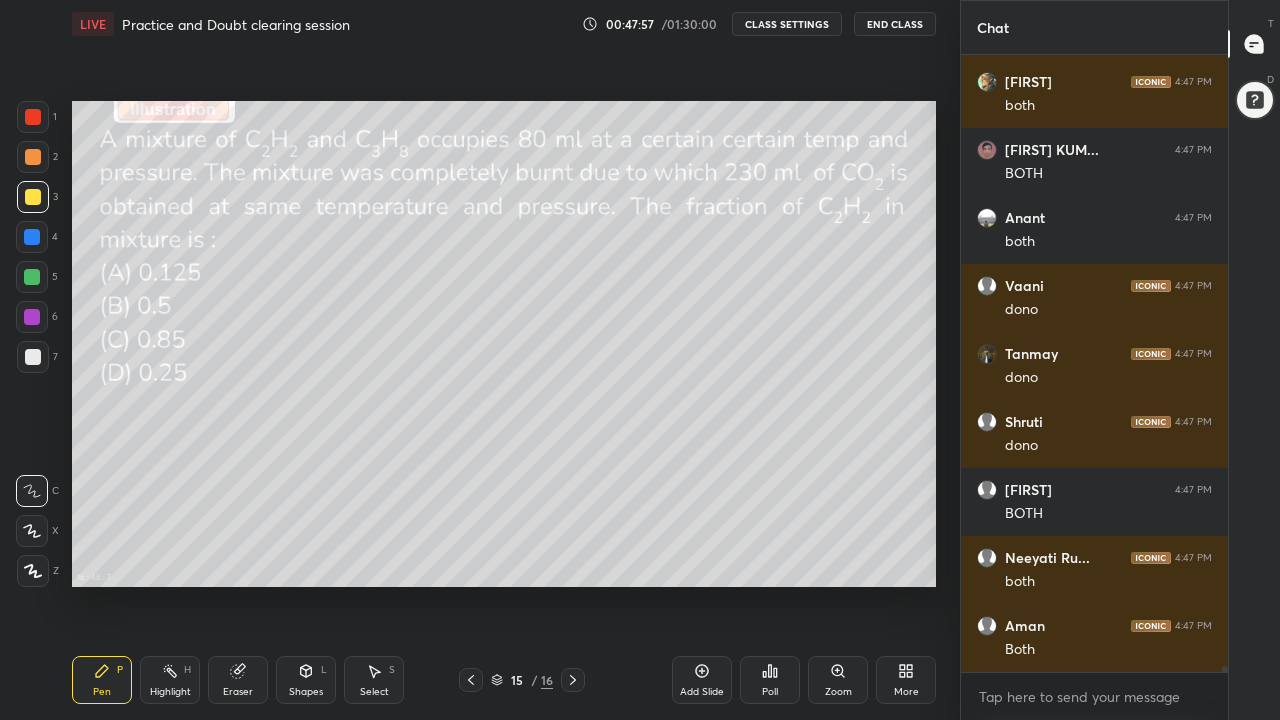 scroll, scrollTop: 59969, scrollLeft: 0, axis: vertical 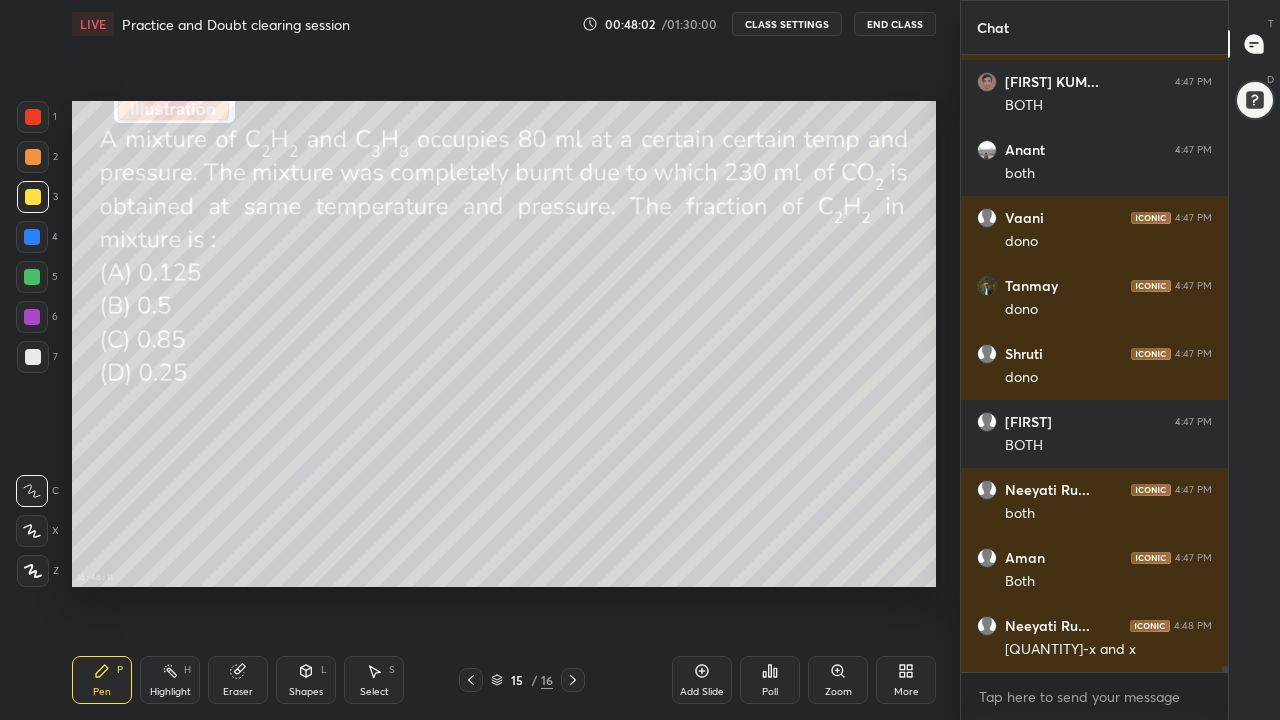 click at bounding box center [32, 277] 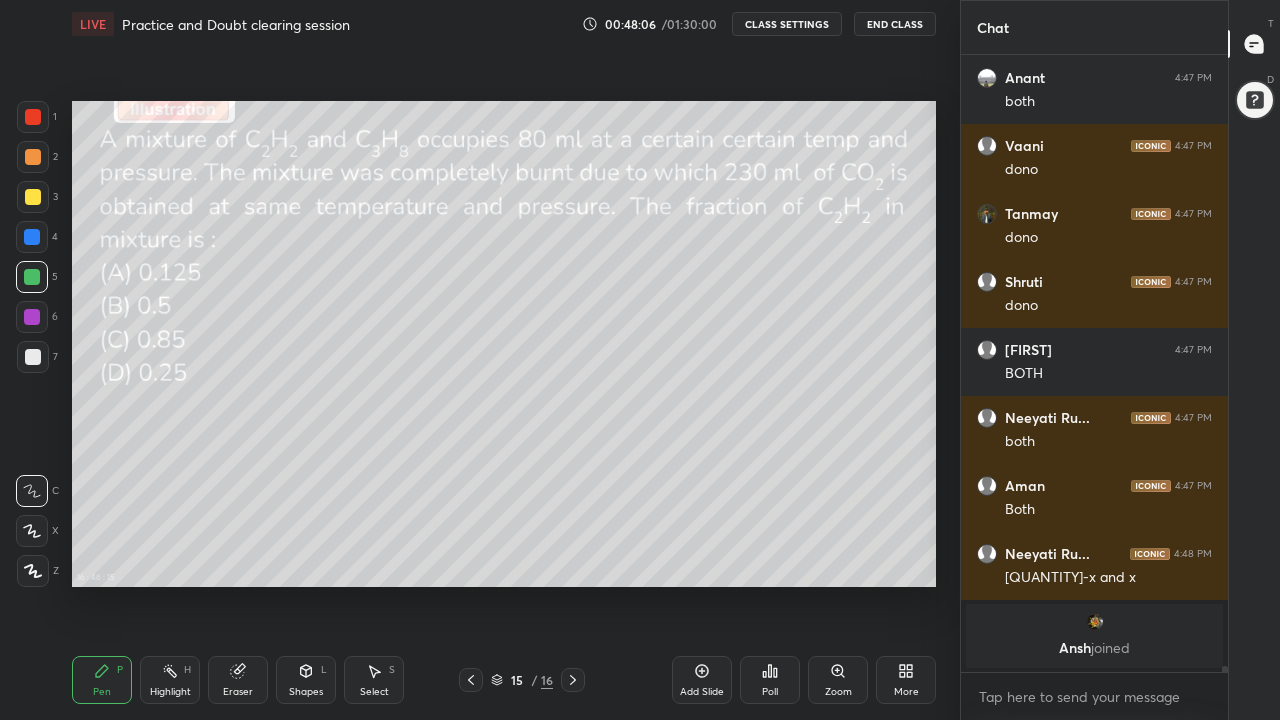 scroll, scrollTop: 59633, scrollLeft: 0, axis: vertical 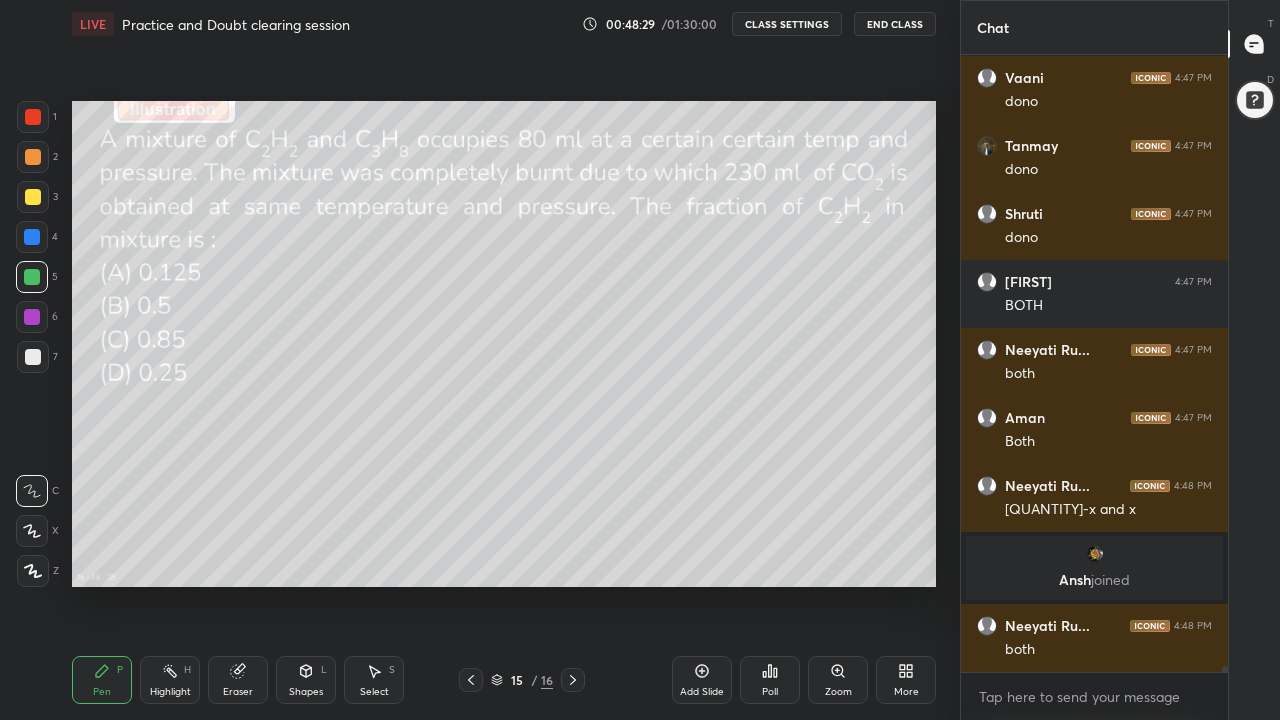 click at bounding box center [33, 157] 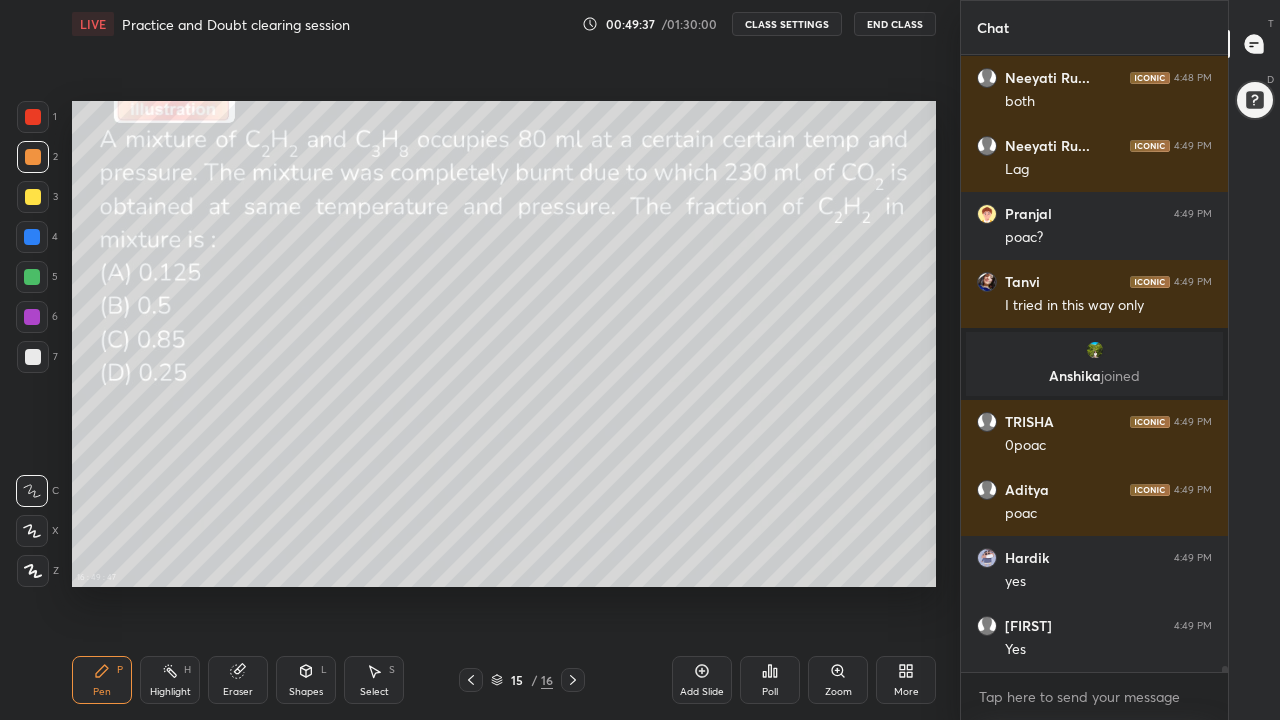 scroll, scrollTop: 60123, scrollLeft: 0, axis: vertical 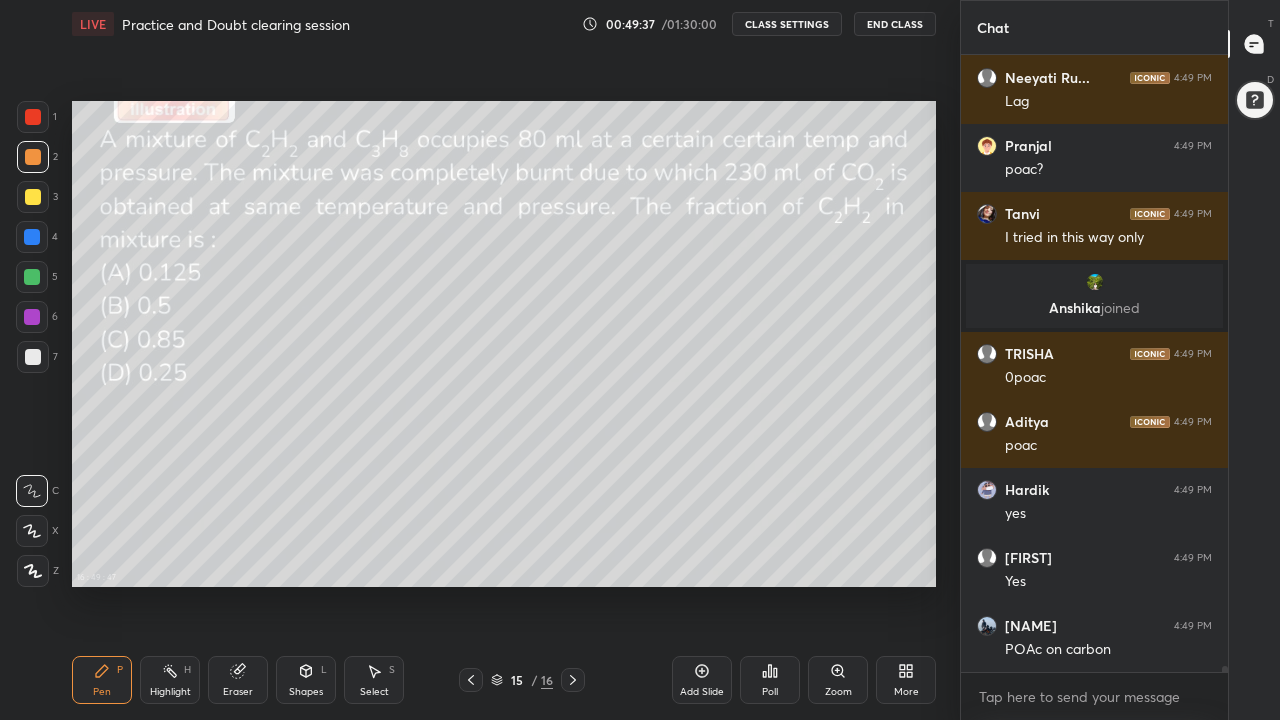 click 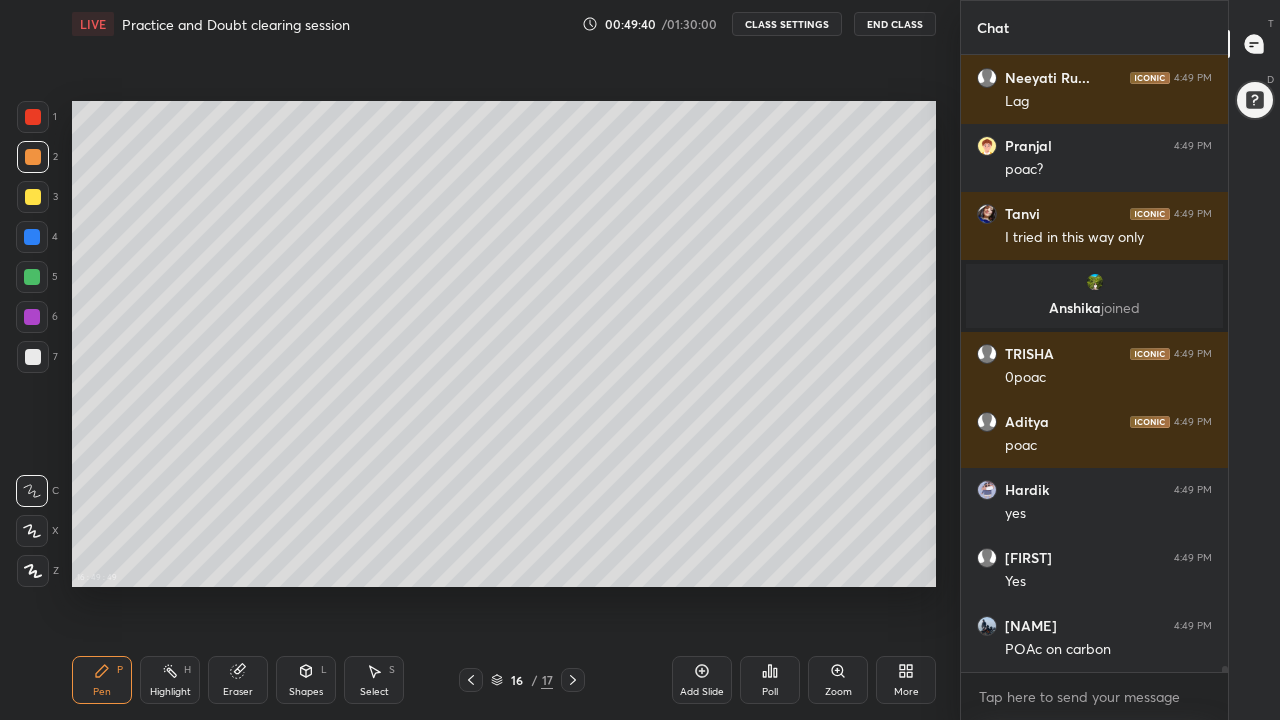 scroll, scrollTop: 60195, scrollLeft: 0, axis: vertical 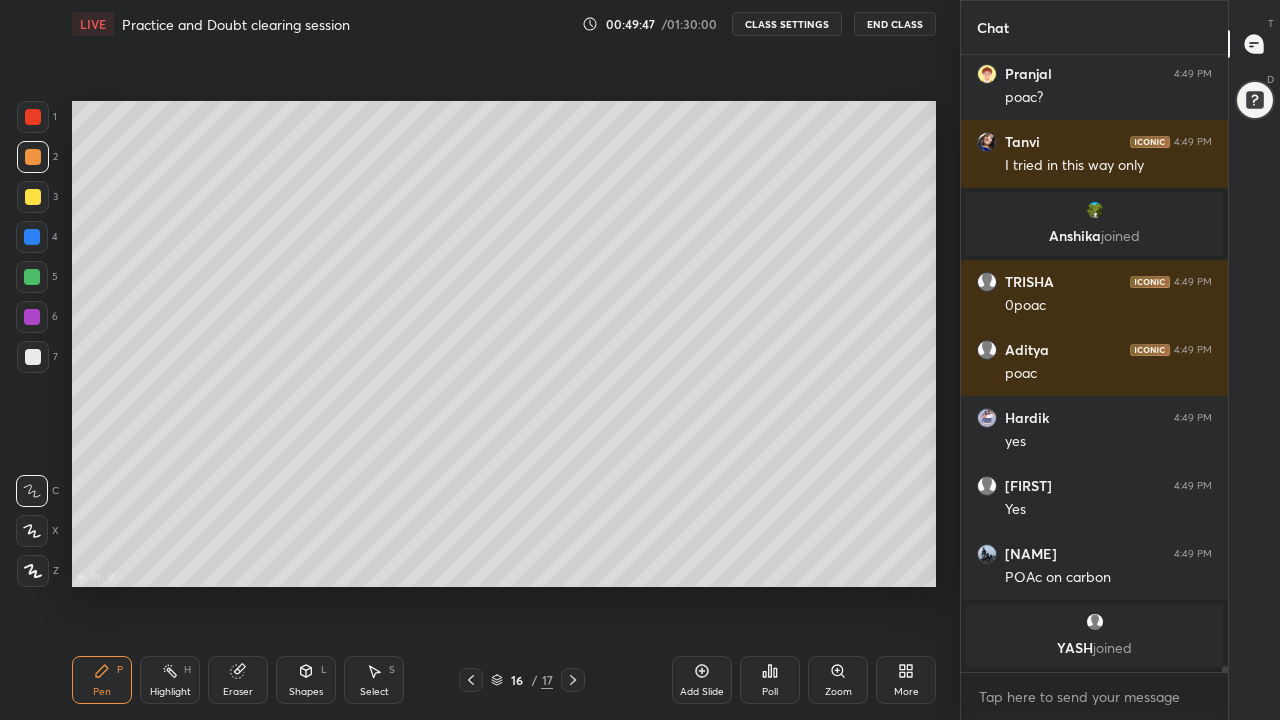 click at bounding box center [33, 197] 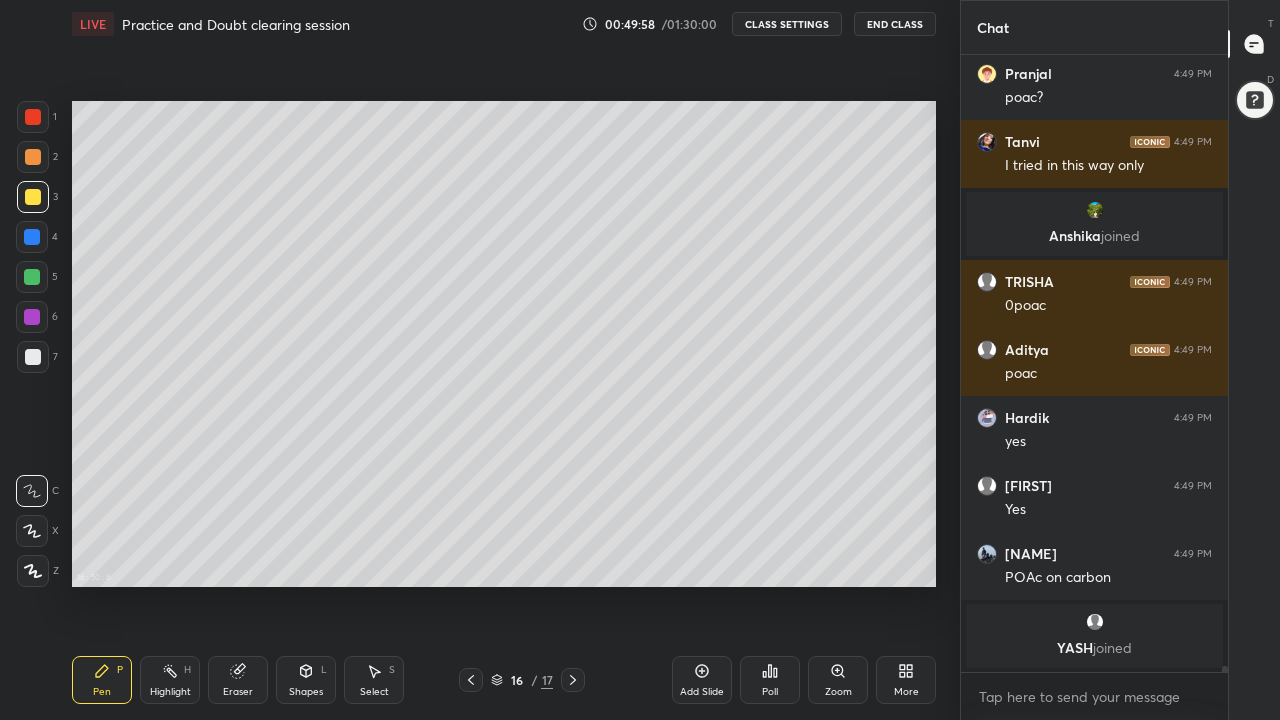 click at bounding box center (32, 277) 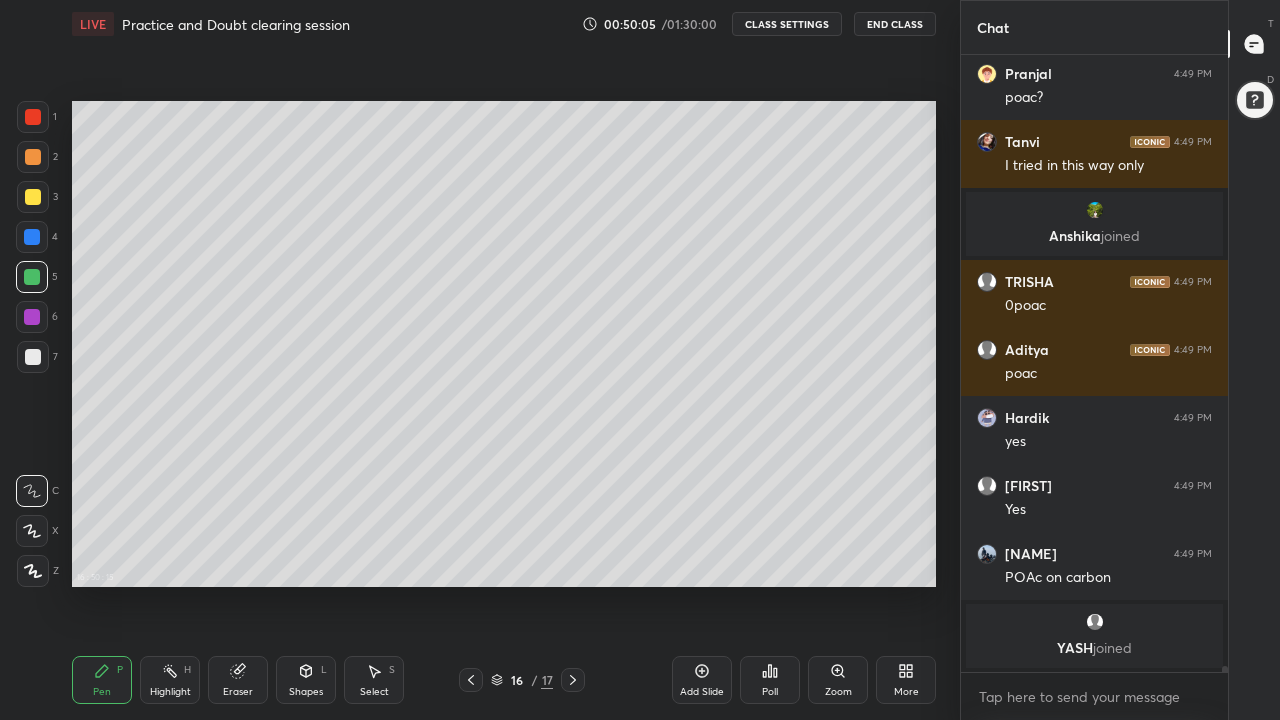 click 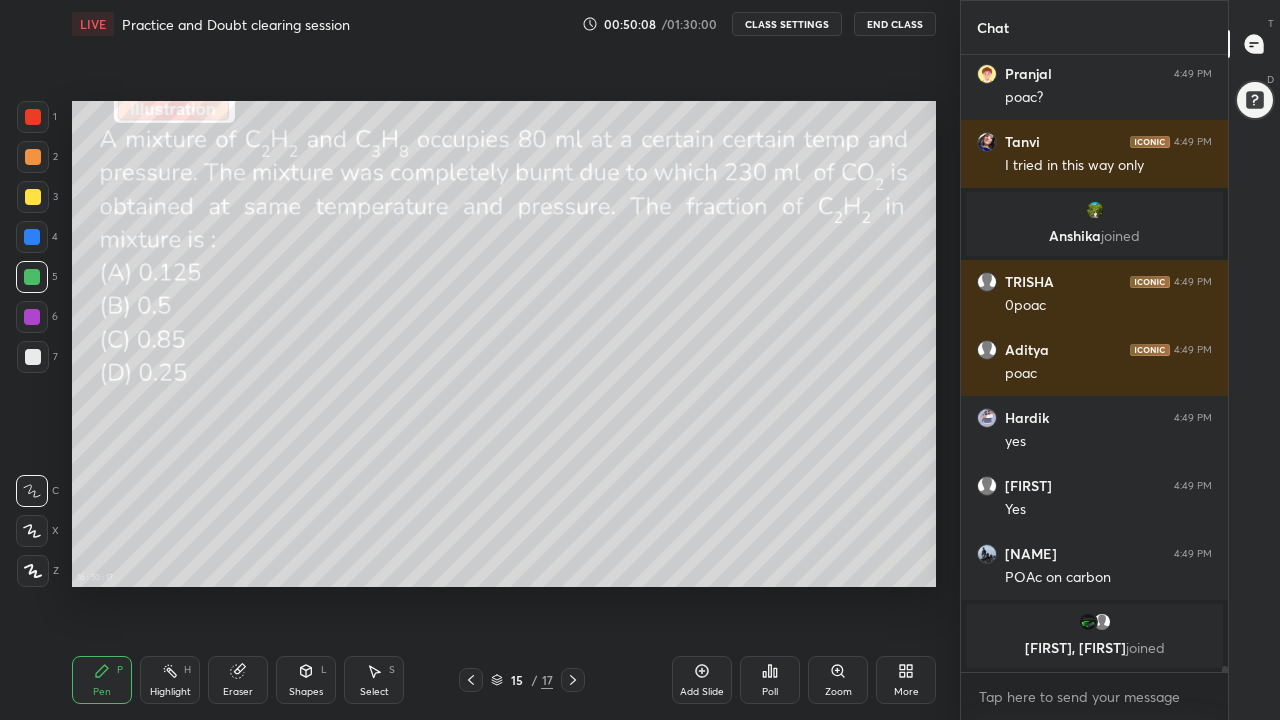click 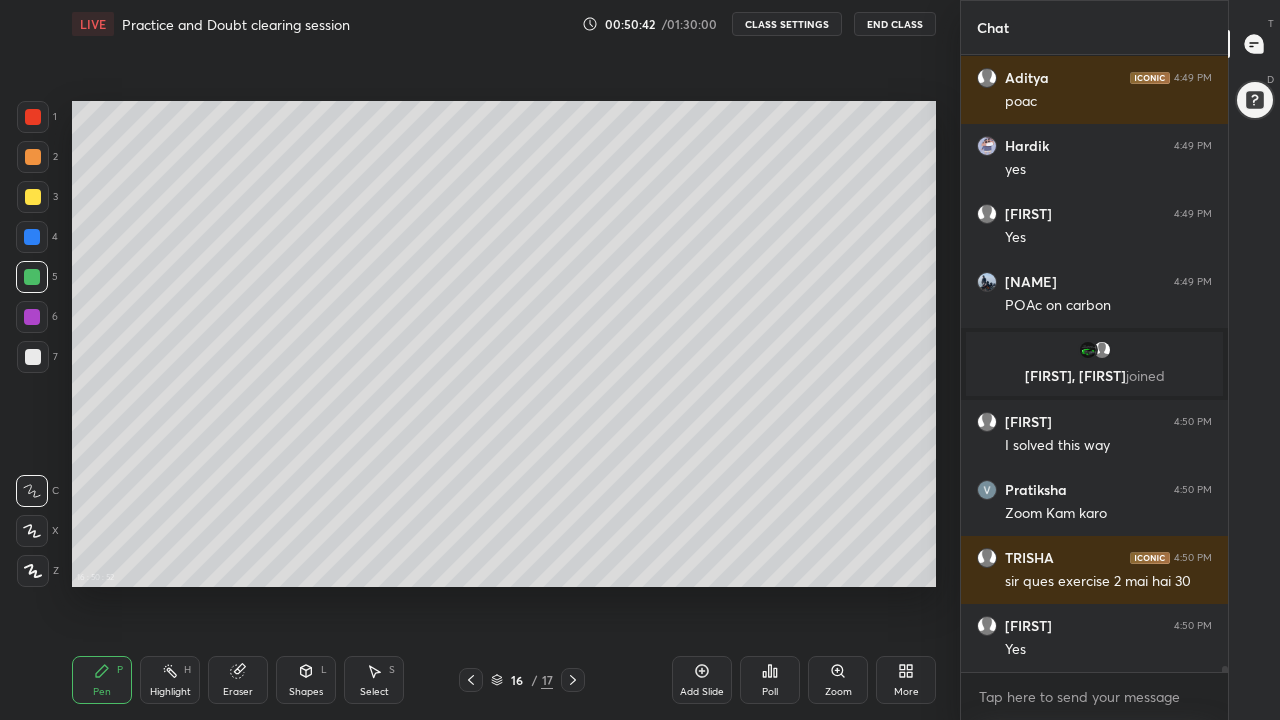 scroll, scrollTop: 60445, scrollLeft: 0, axis: vertical 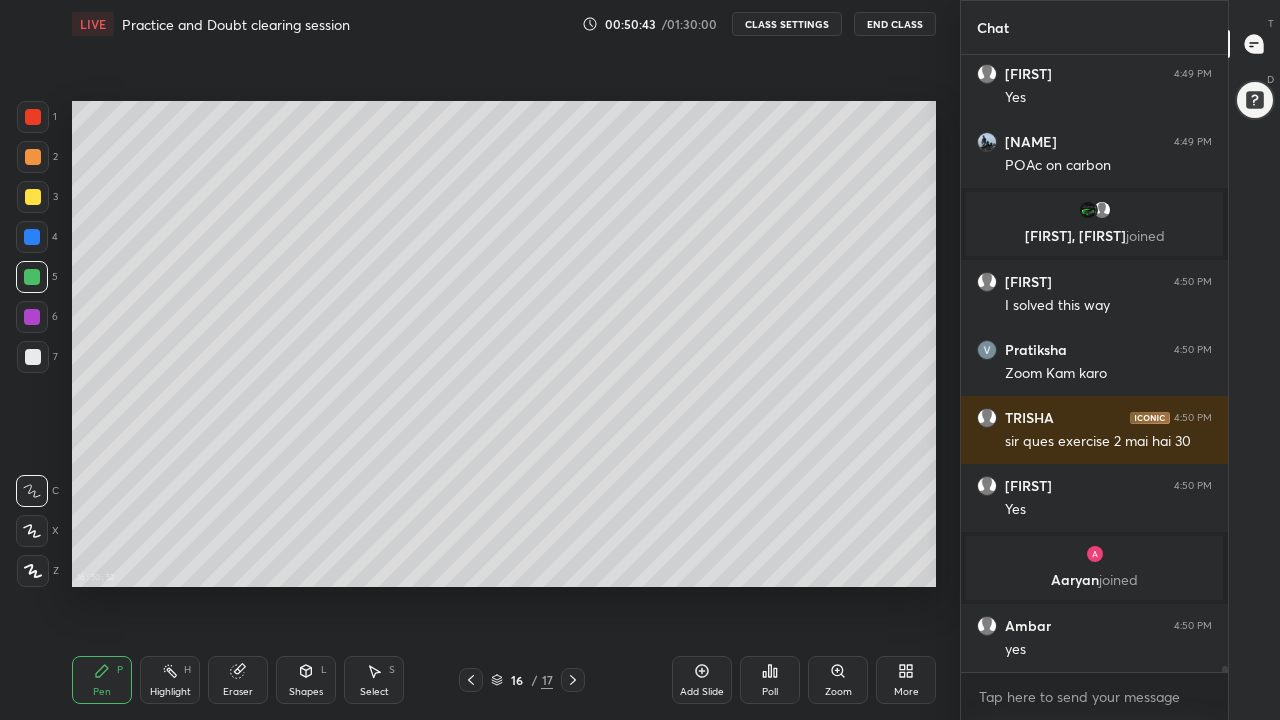 click at bounding box center [33, 357] 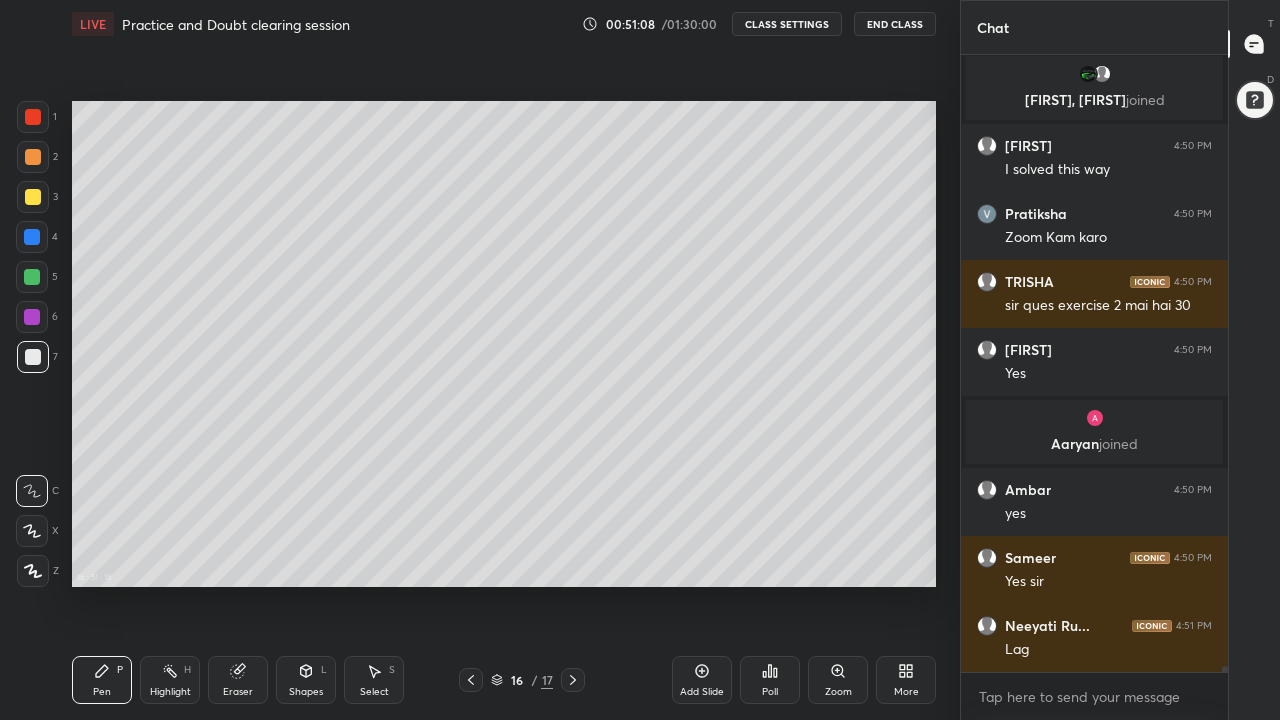 scroll, scrollTop: 60649, scrollLeft: 0, axis: vertical 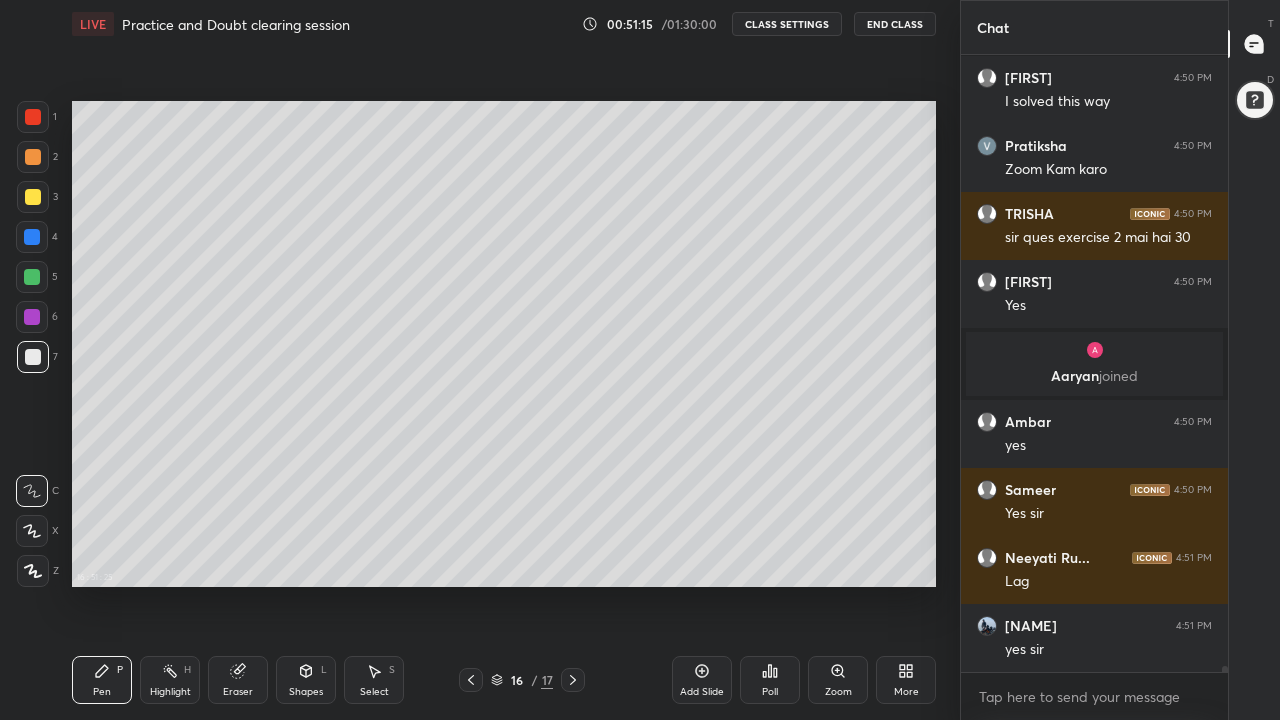 click at bounding box center [33, 197] 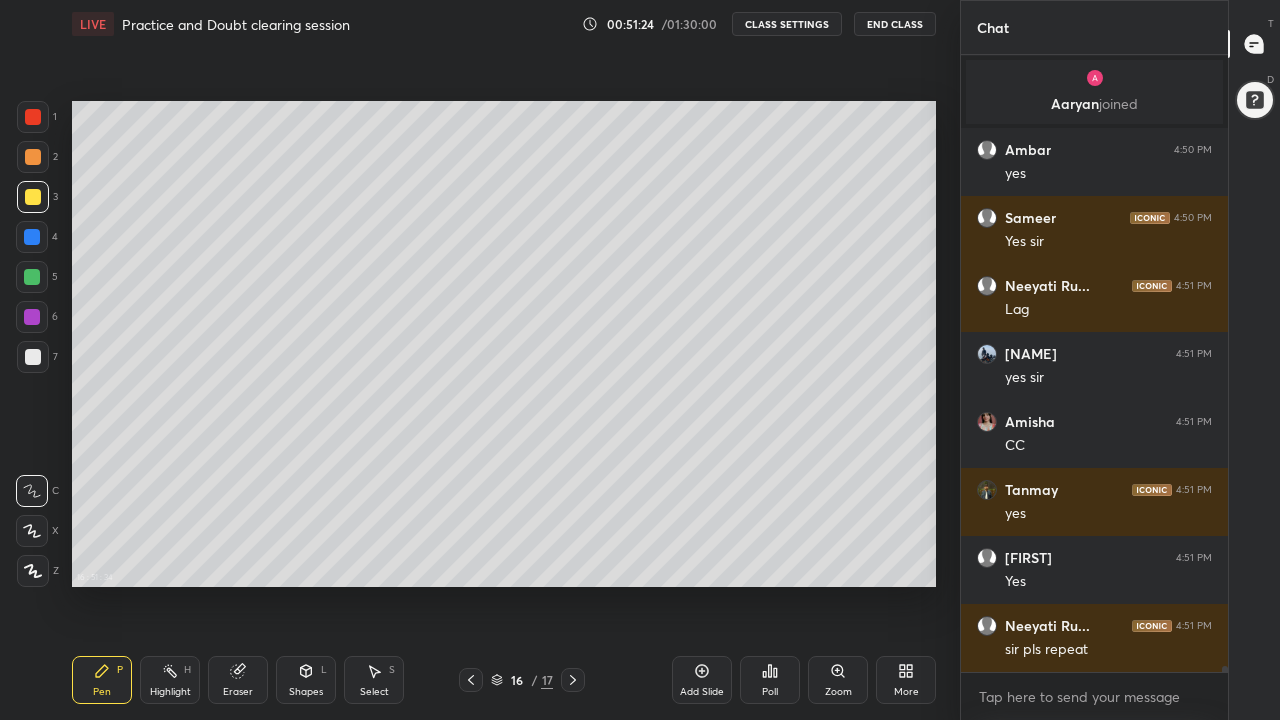 scroll, scrollTop: 60989, scrollLeft: 0, axis: vertical 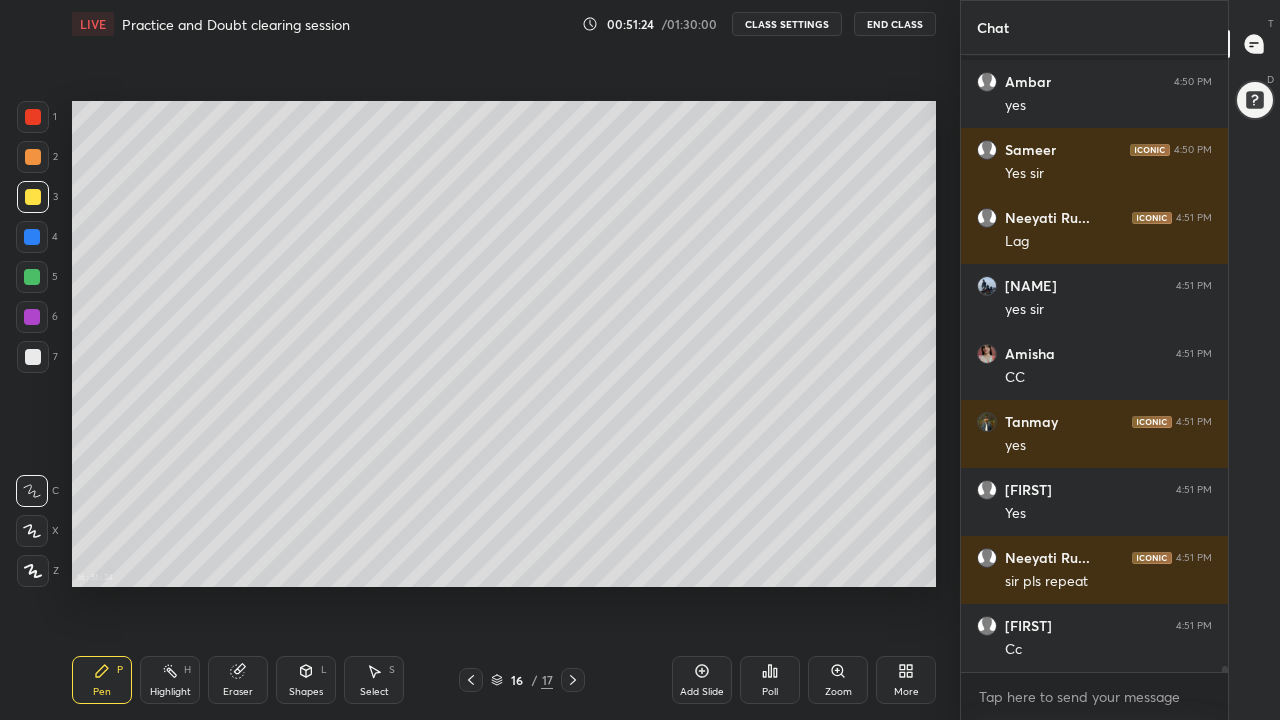 click 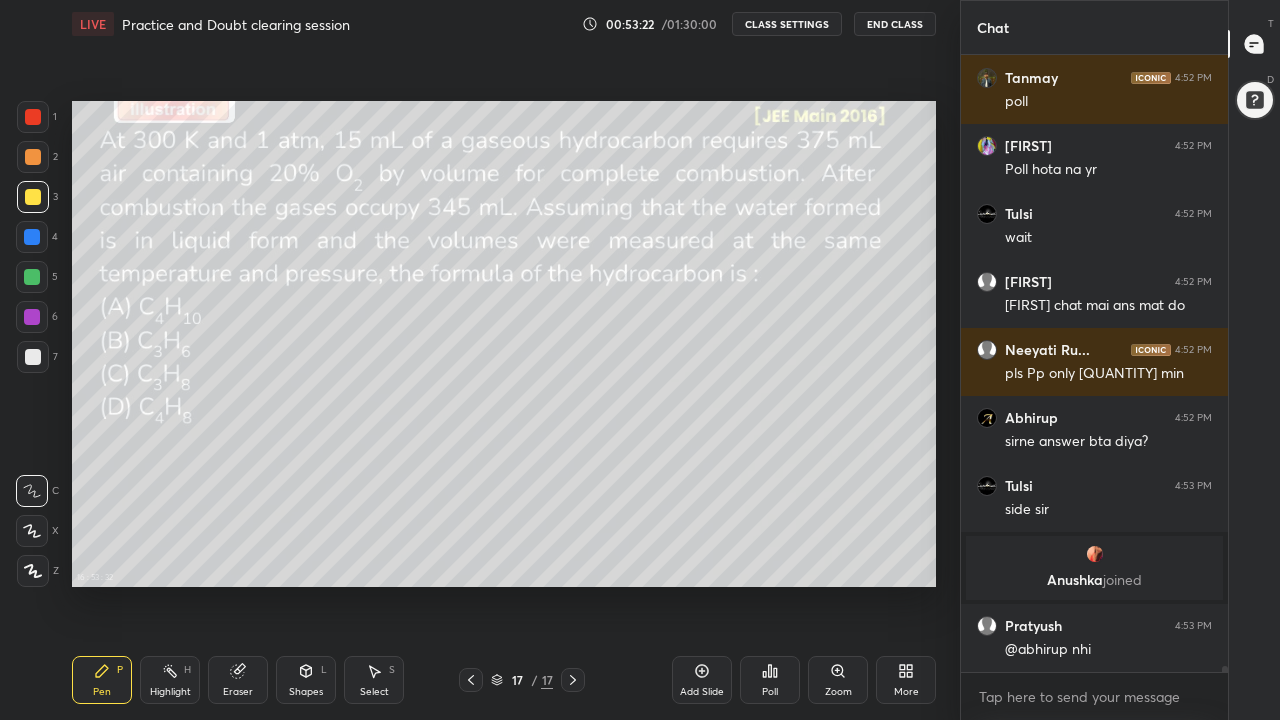 scroll, scrollTop: 62121, scrollLeft: 0, axis: vertical 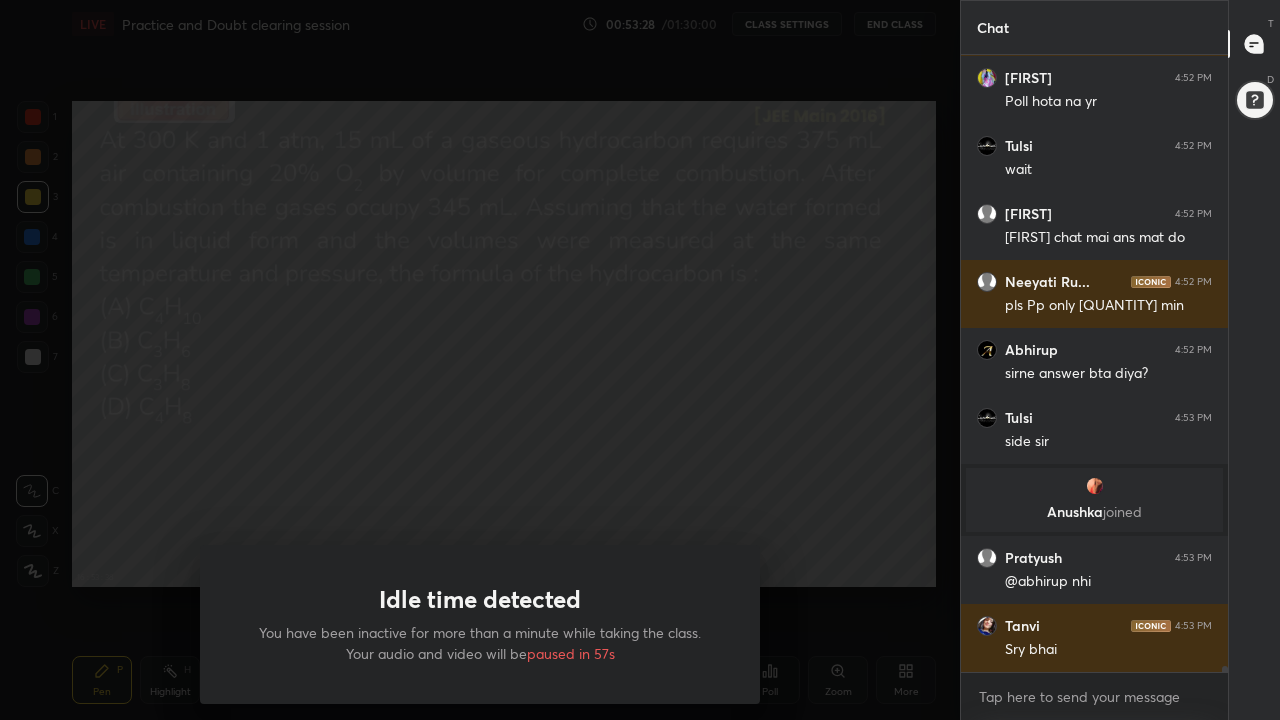 click on "Idle time detected You have been inactive for more than a minute while taking the class. Your audio and video will be  paused in 57s" at bounding box center (480, 360) 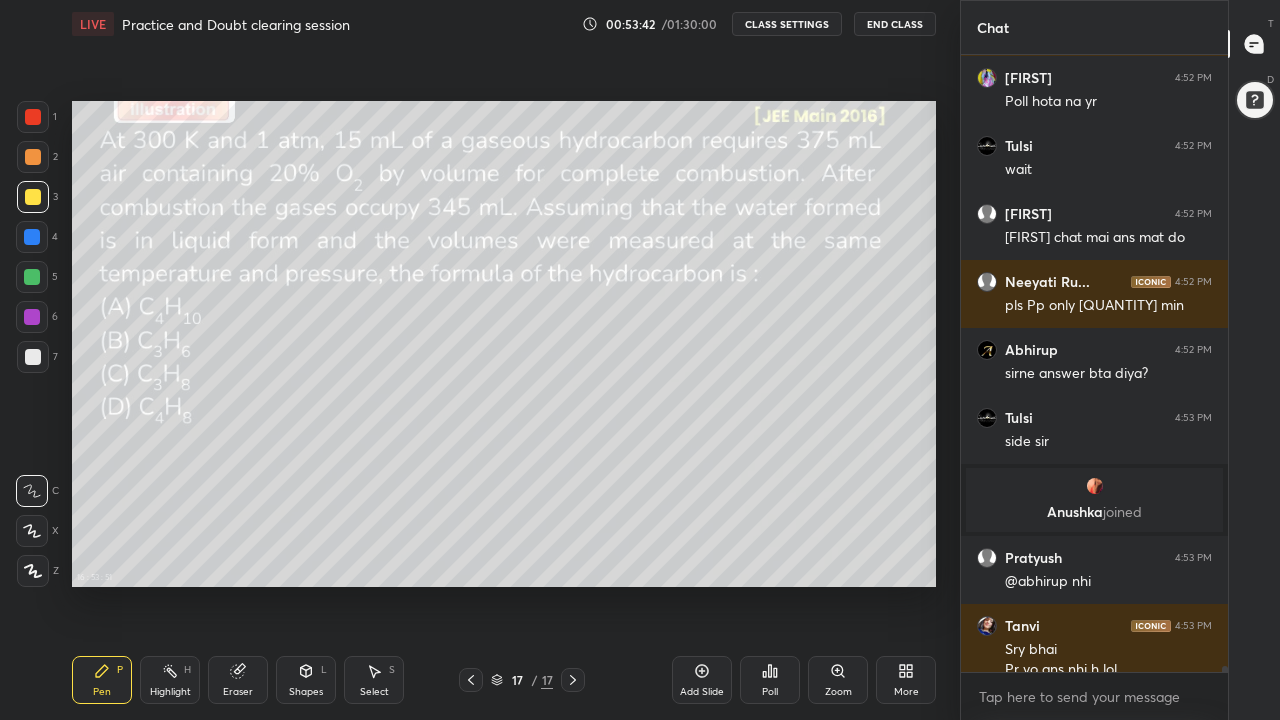 scroll, scrollTop: 62141, scrollLeft: 0, axis: vertical 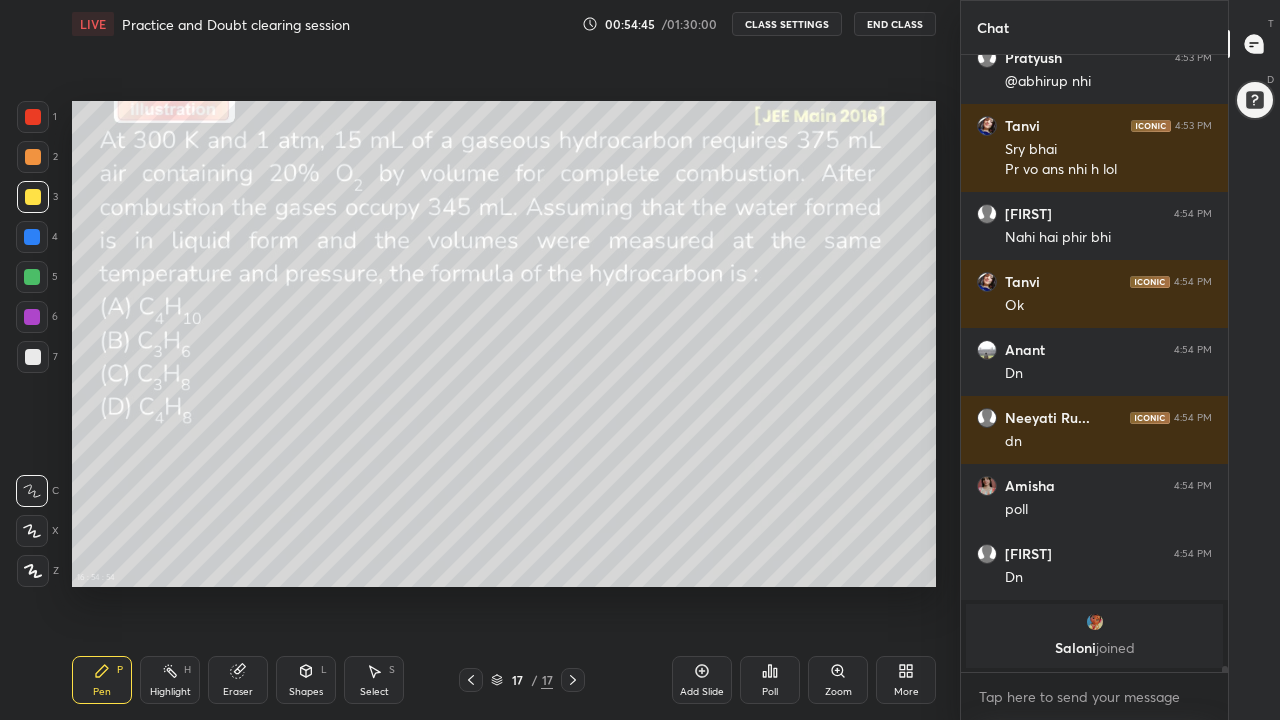 click on "Poll" at bounding box center [770, 680] 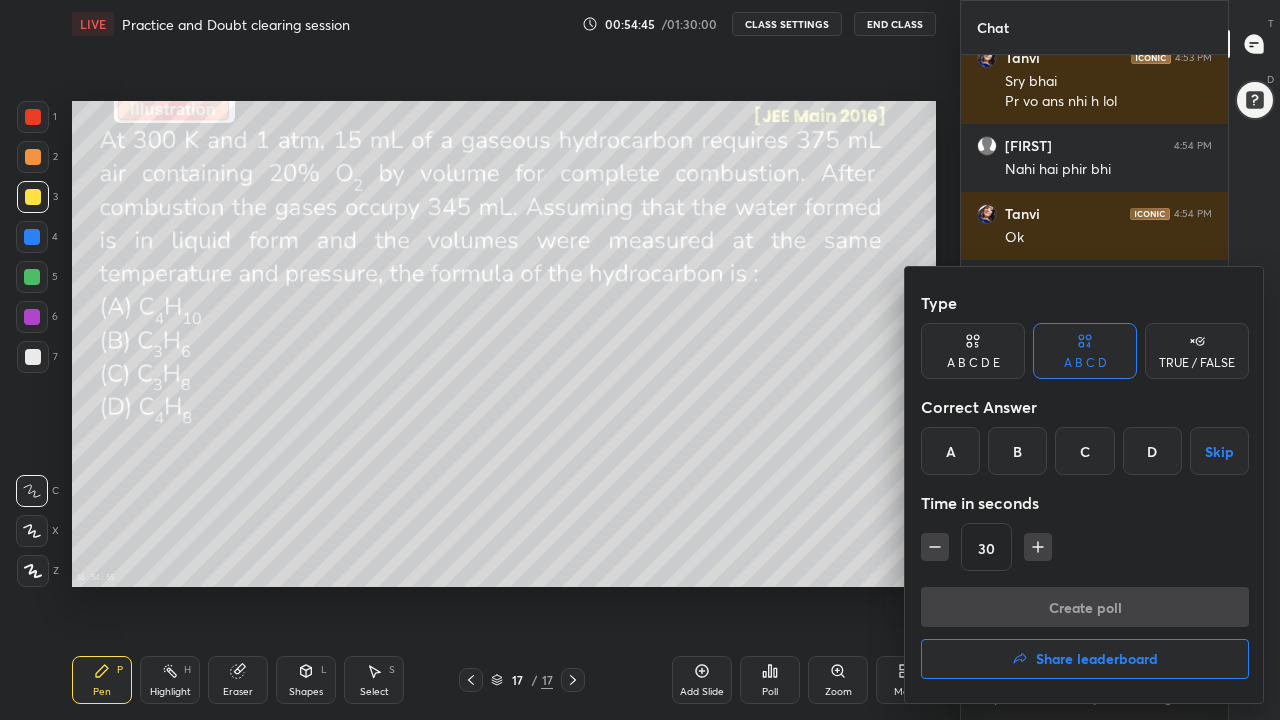 scroll, scrollTop: 62507, scrollLeft: 0, axis: vertical 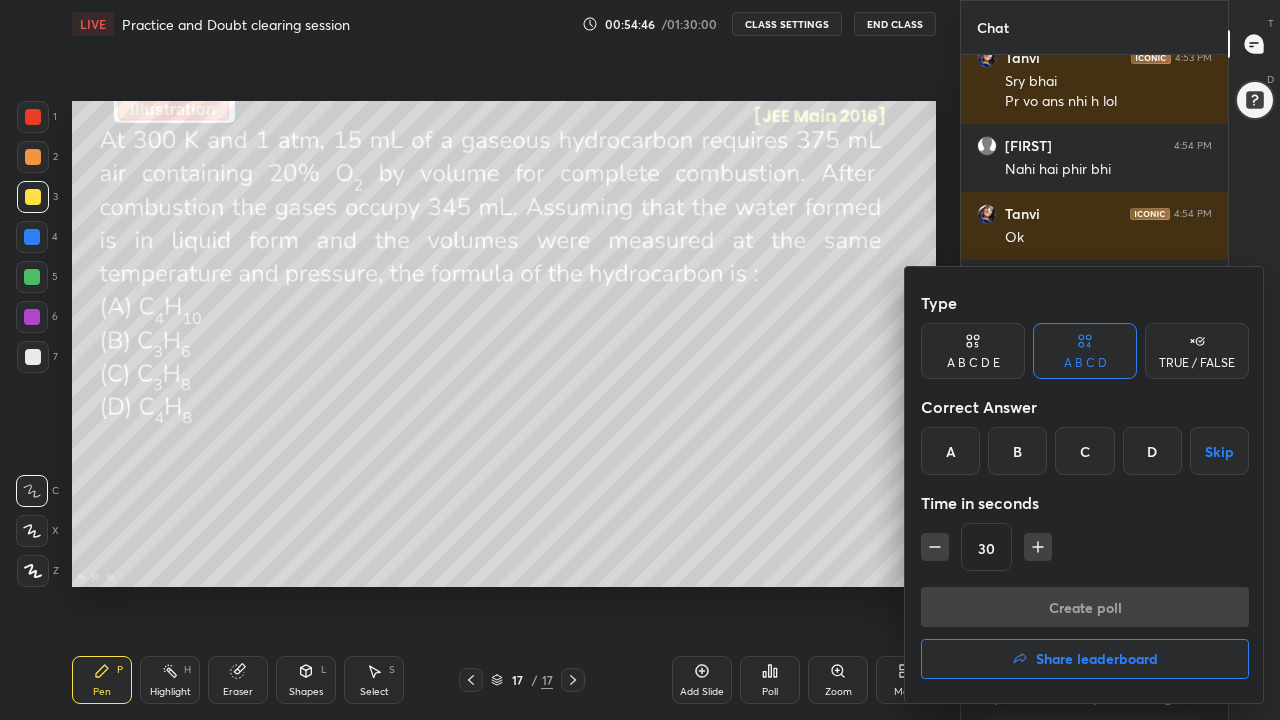click on "C" at bounding box center (1084, 451) 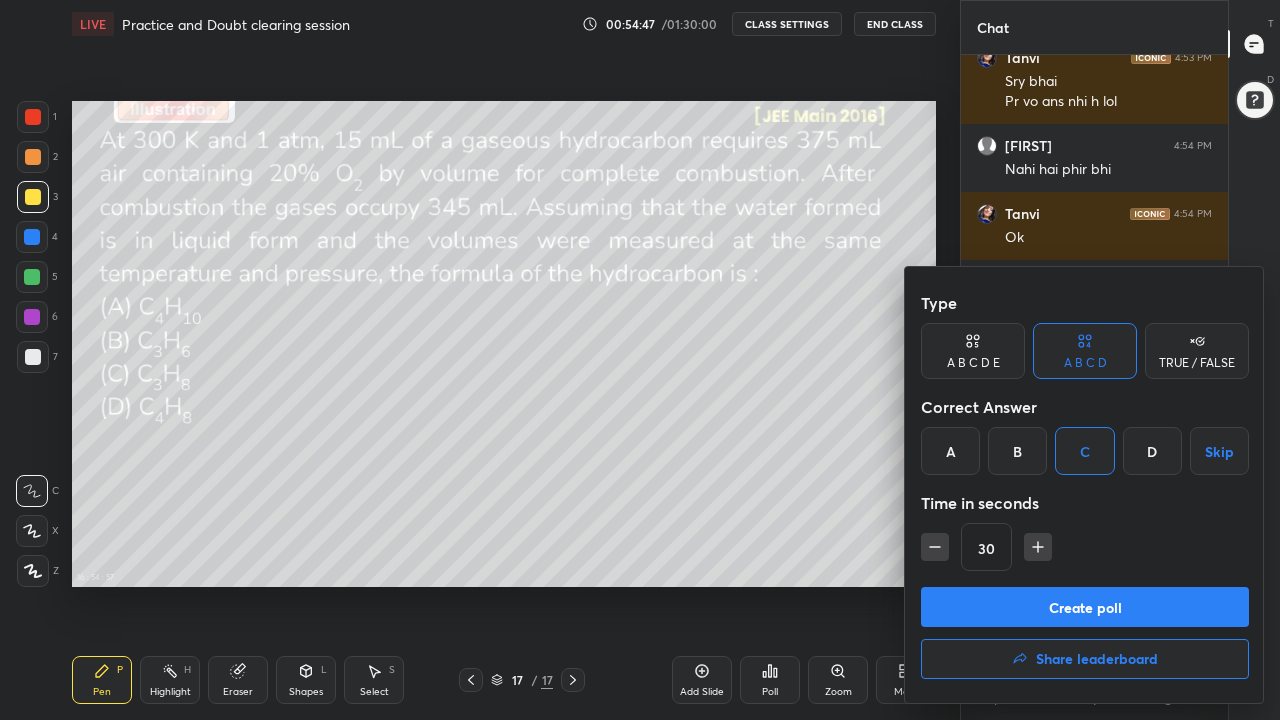click on "Create poll" at bounding box center [1085, 607] 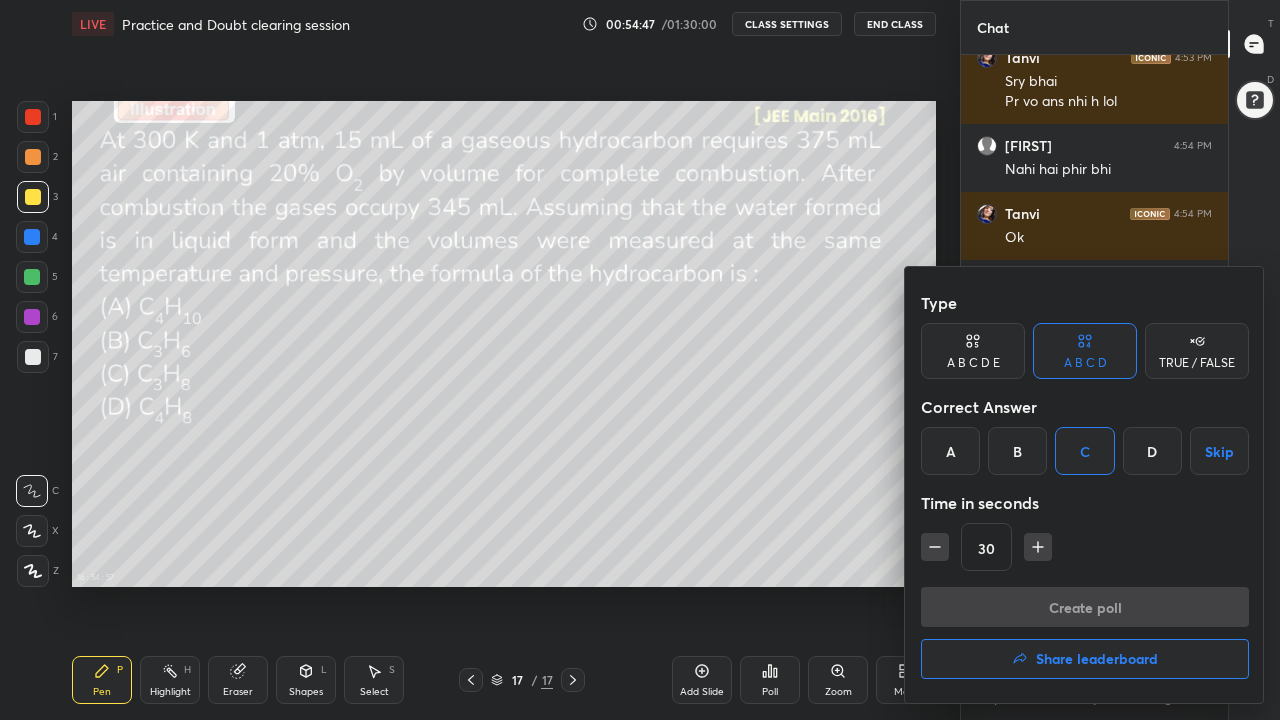 scroll, scrollTop: 559, scrollLeft: 261, axis: both 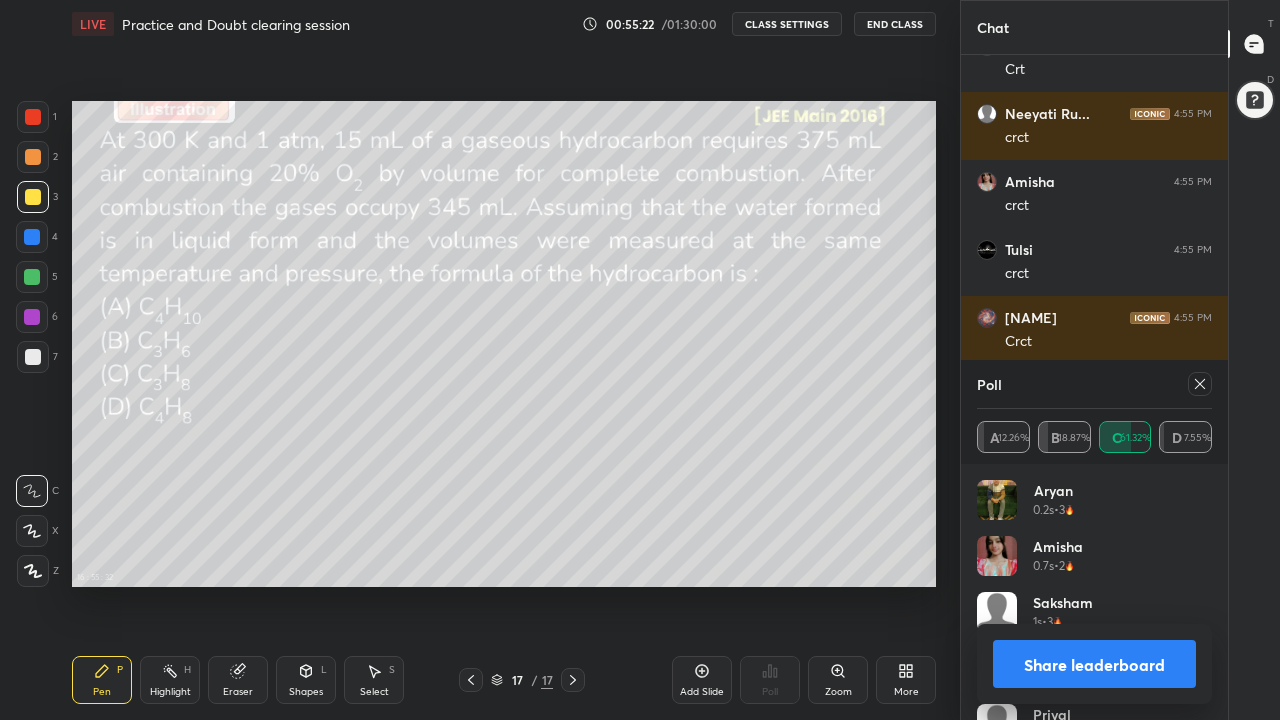 click 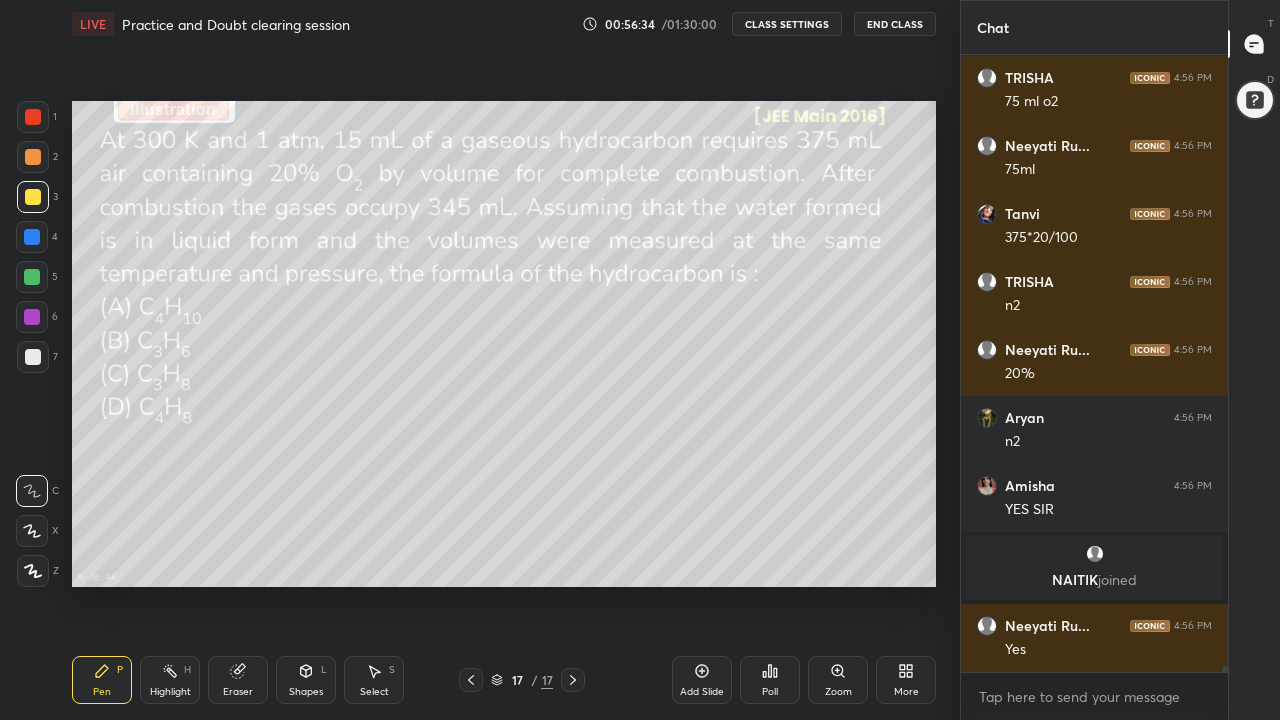 scroll, scrollTop: 63933, scrollLeft: 0, axis: vertical 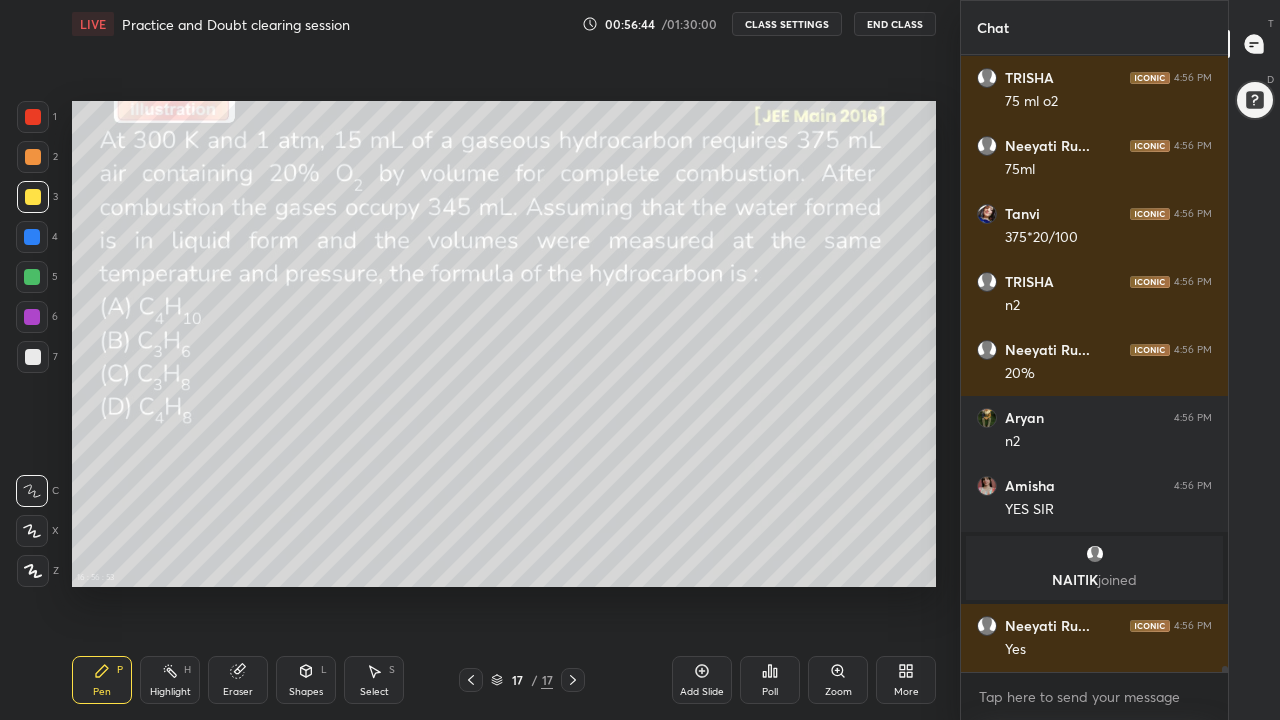 click on "Add Slide" at bounding box center (702, 680) 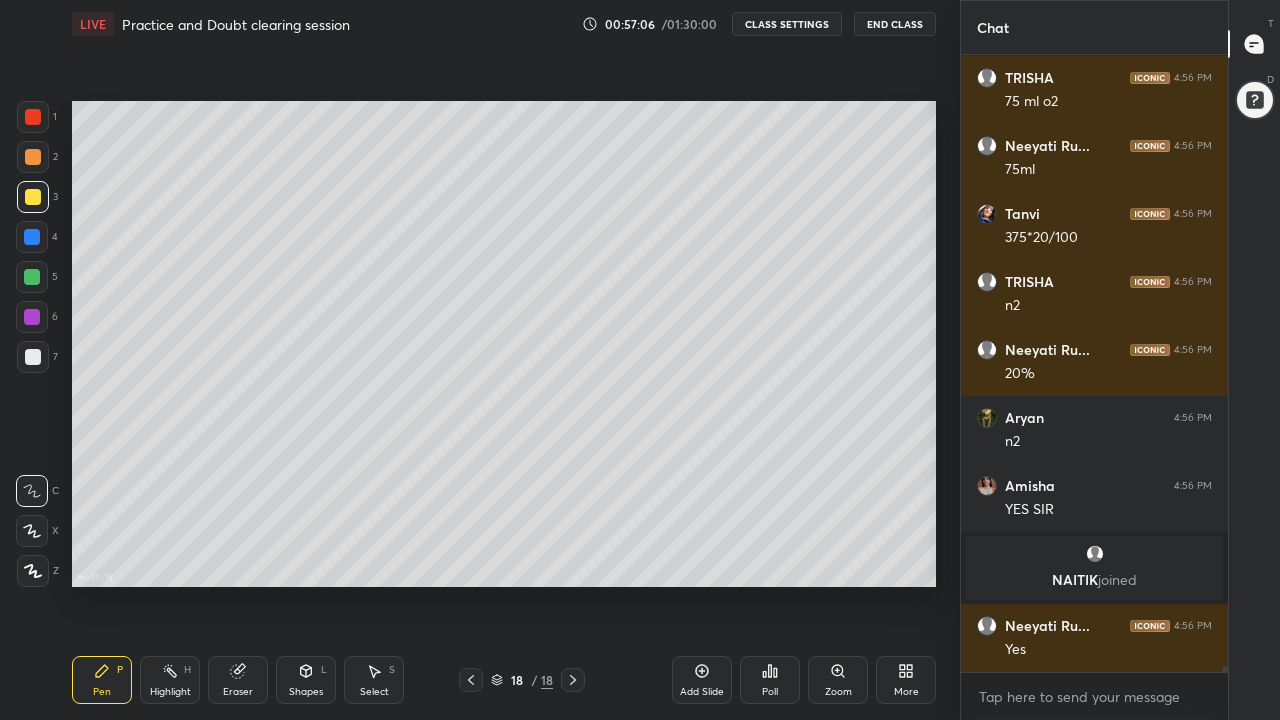 scroll, scrollTop: 64001, scrollLeft: 0, axis: vertical 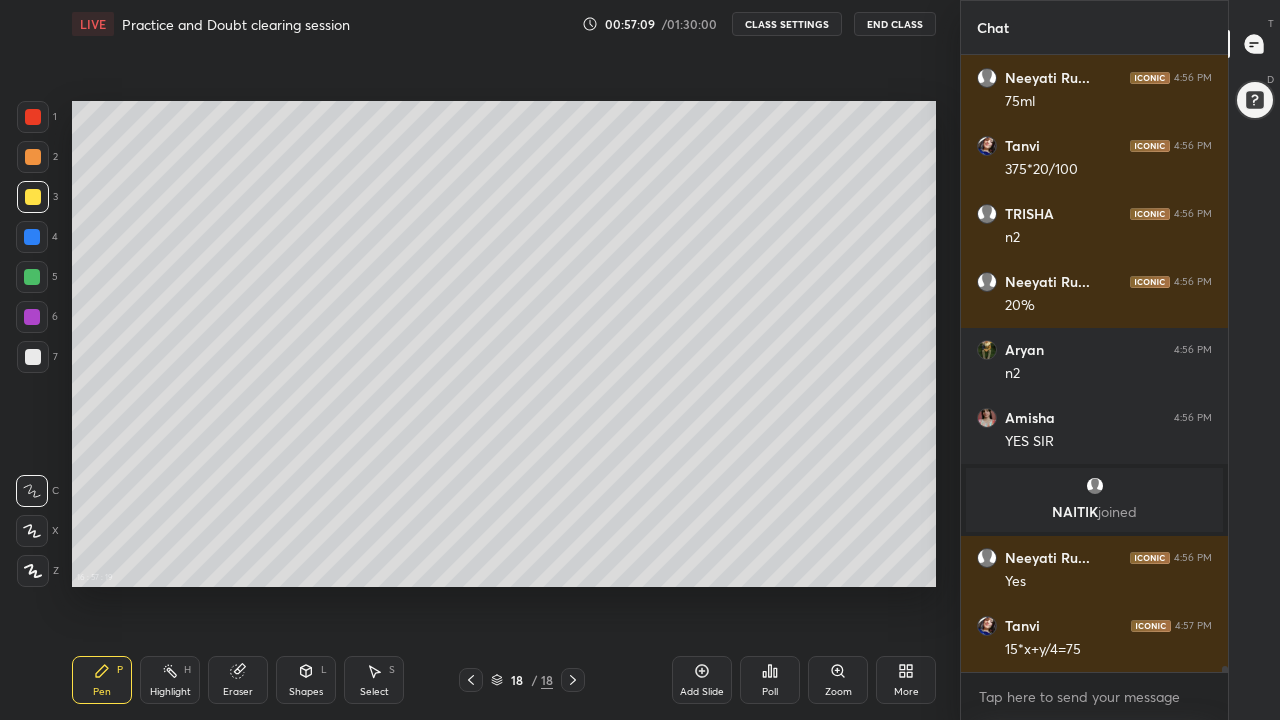 click 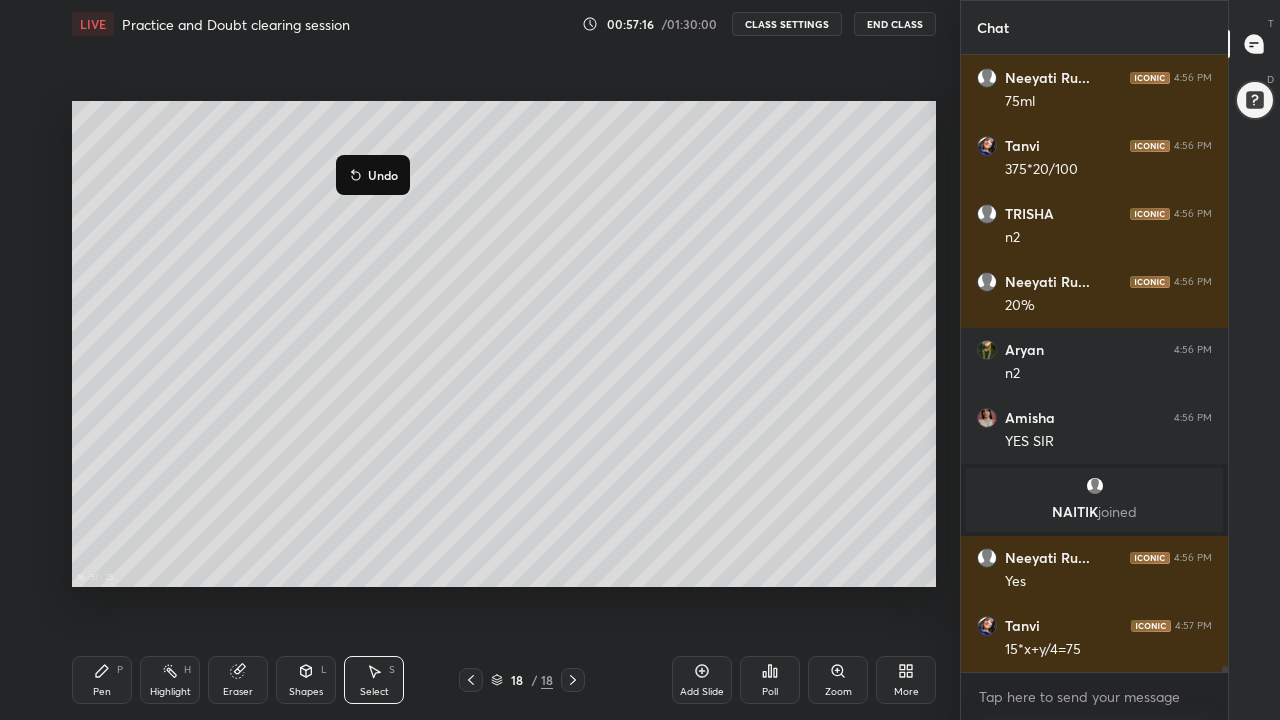 scroll, scrollTop: 64069, scrollLeft: 0, axis: vertical 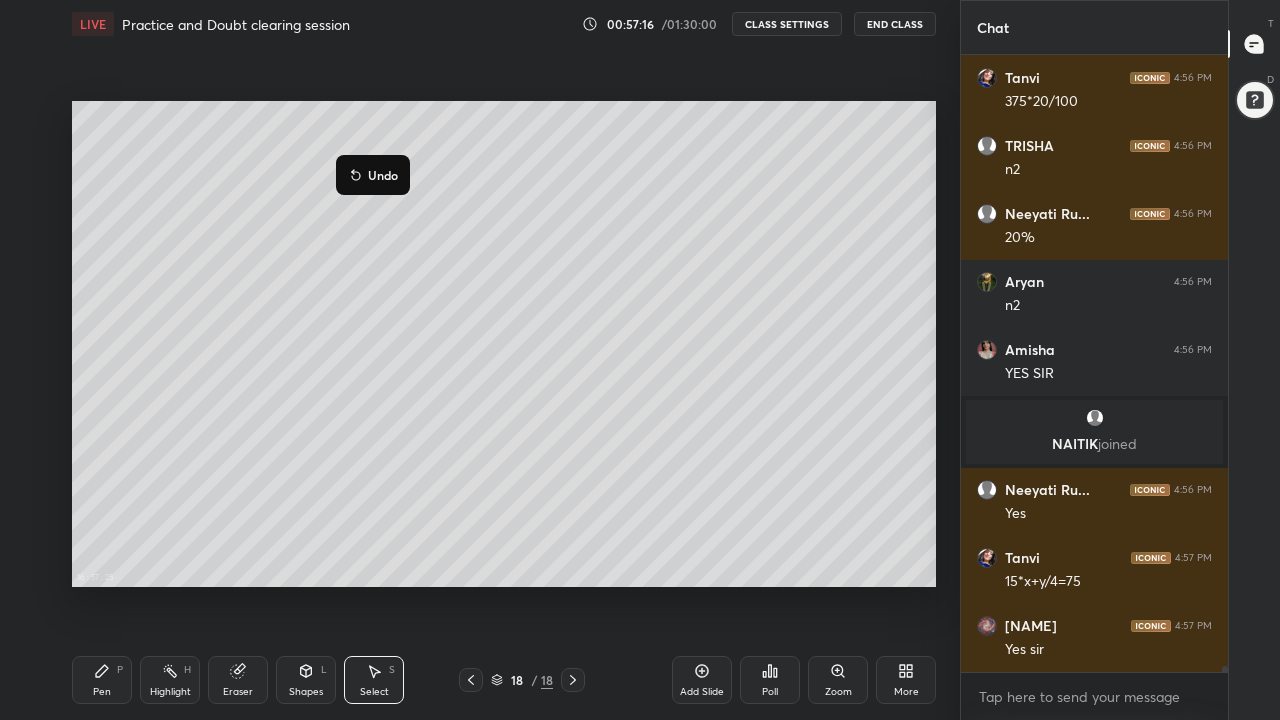 click on "0 ° Undo Copy Duplicate Duplicate to new slide Delete" at bounding box center [504, 344] 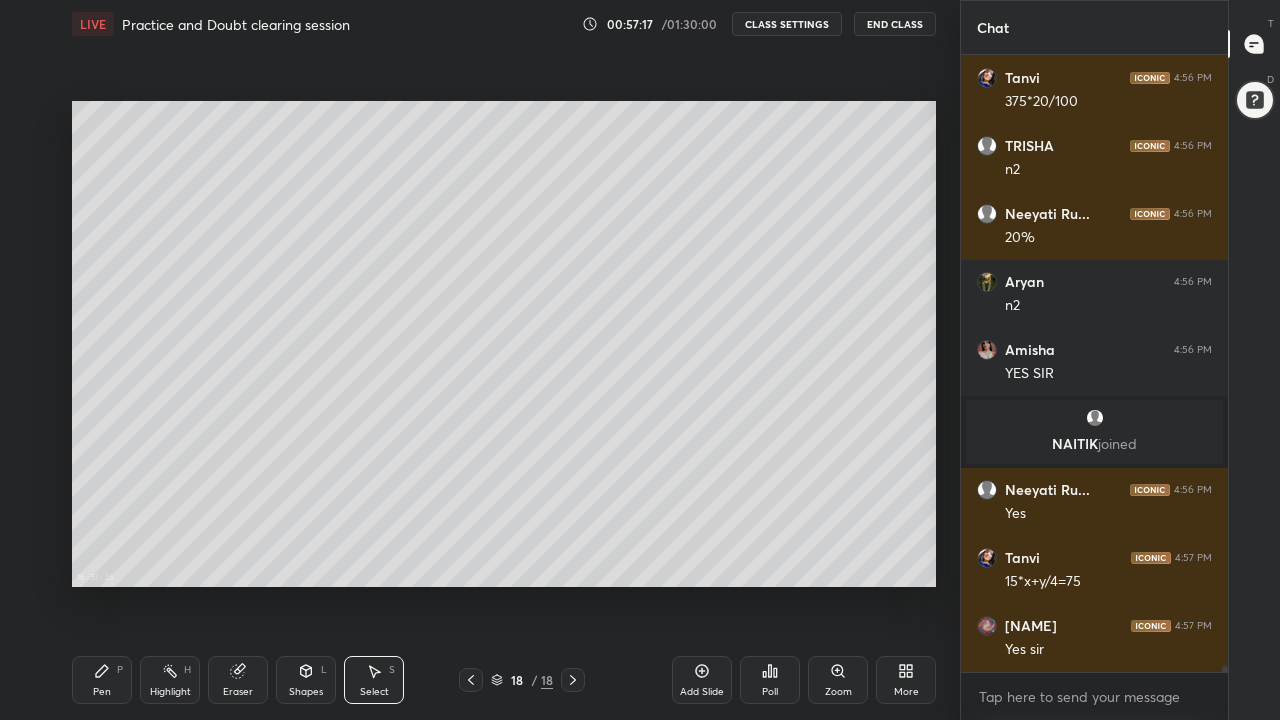 scroll, scrollTop: 64137, scrollLeft: 0, axis: vertical 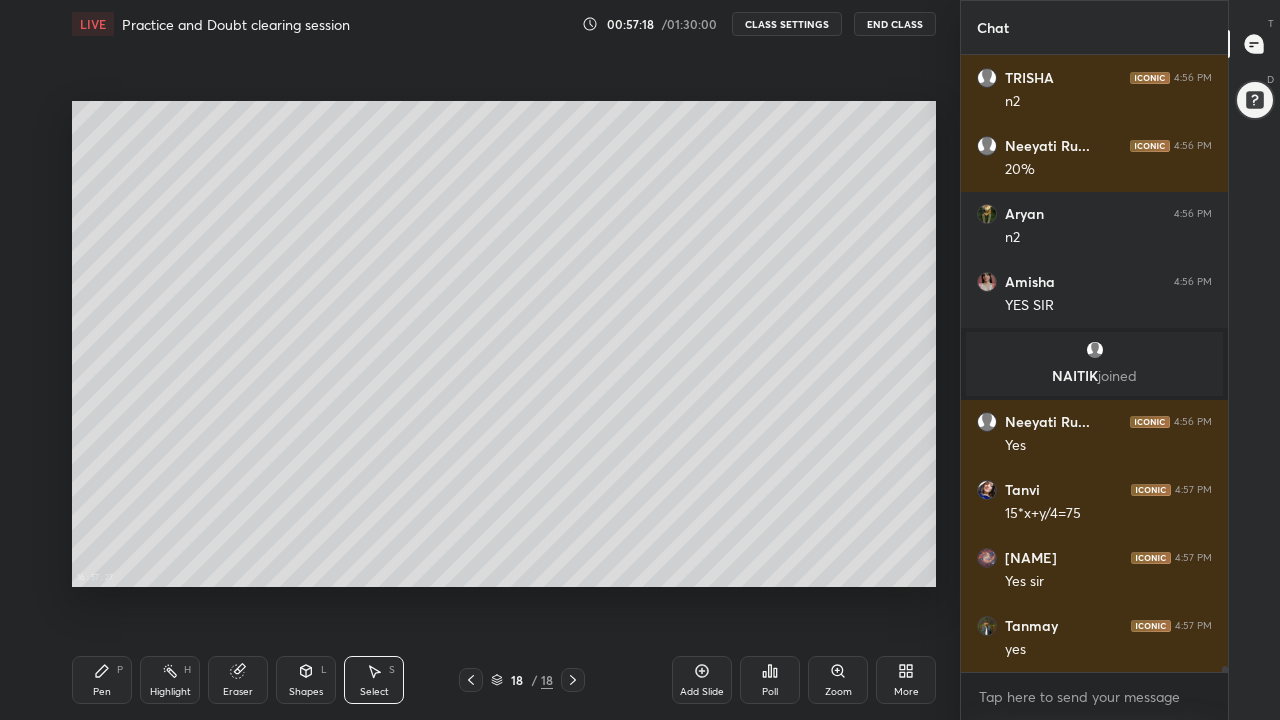 click 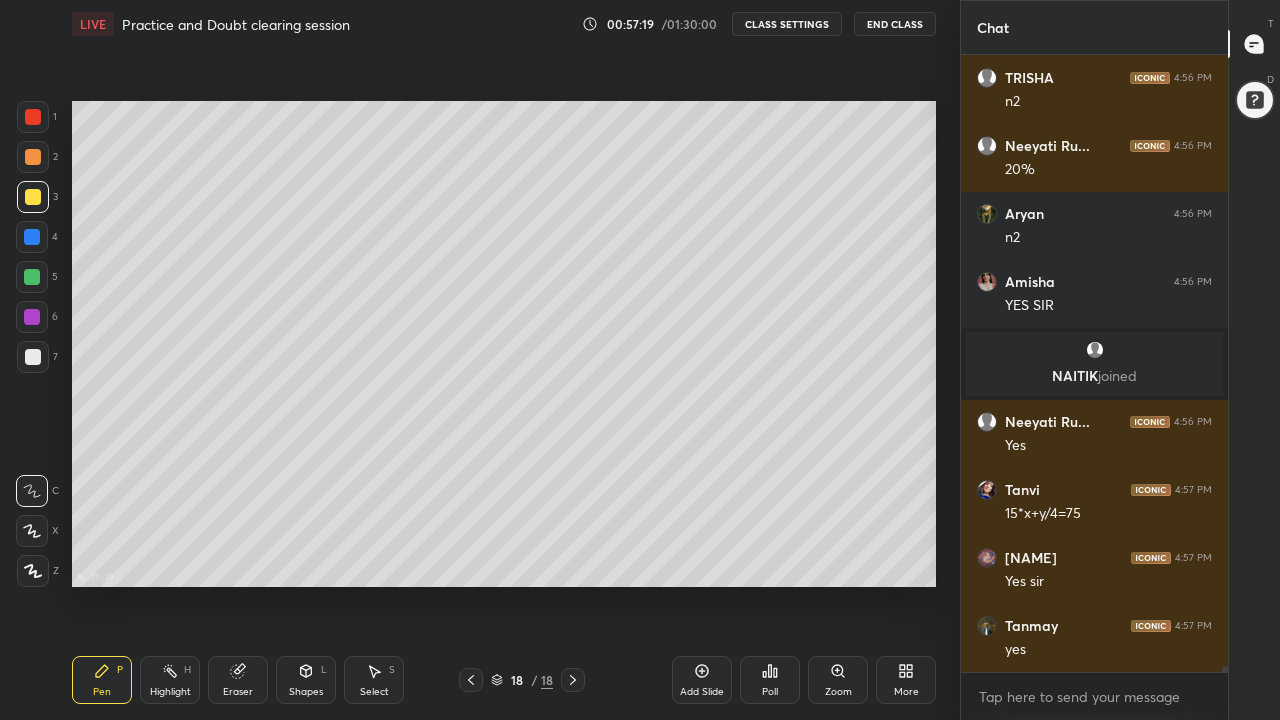 click at bounding box center (32, 277) 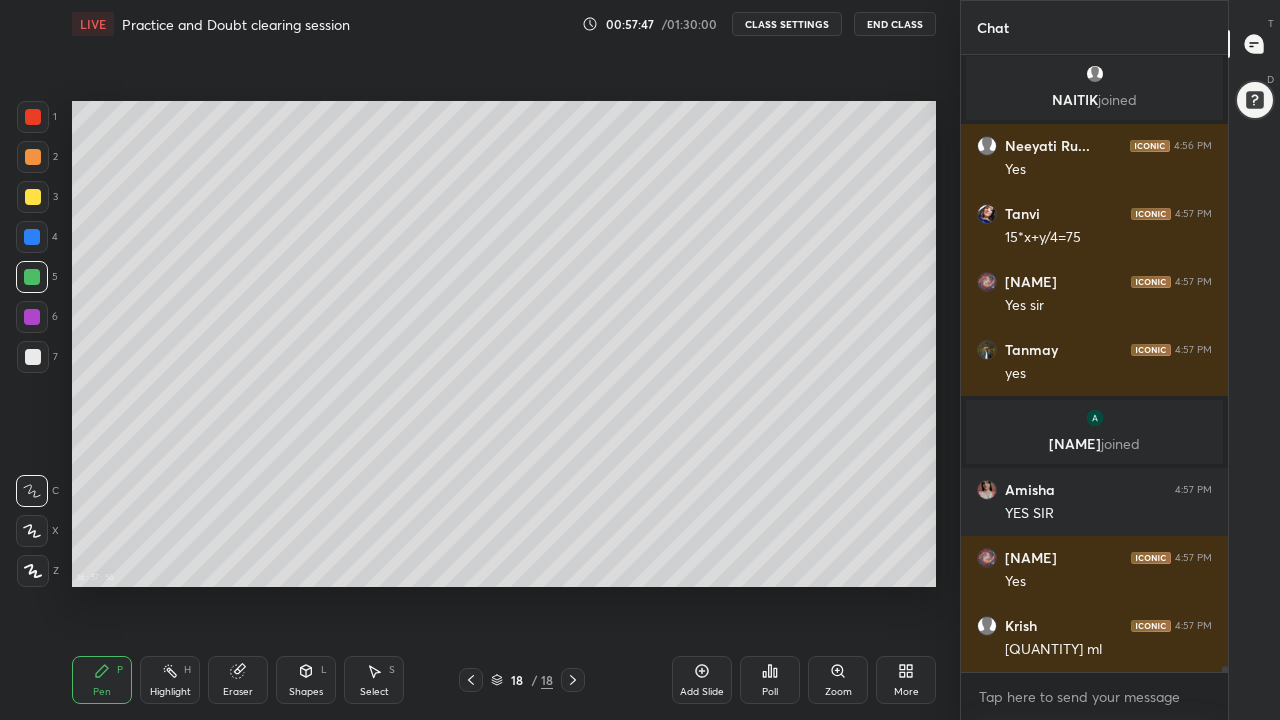scroll, scrollTop: 64409, scrollLeft: 0, axis: vertical 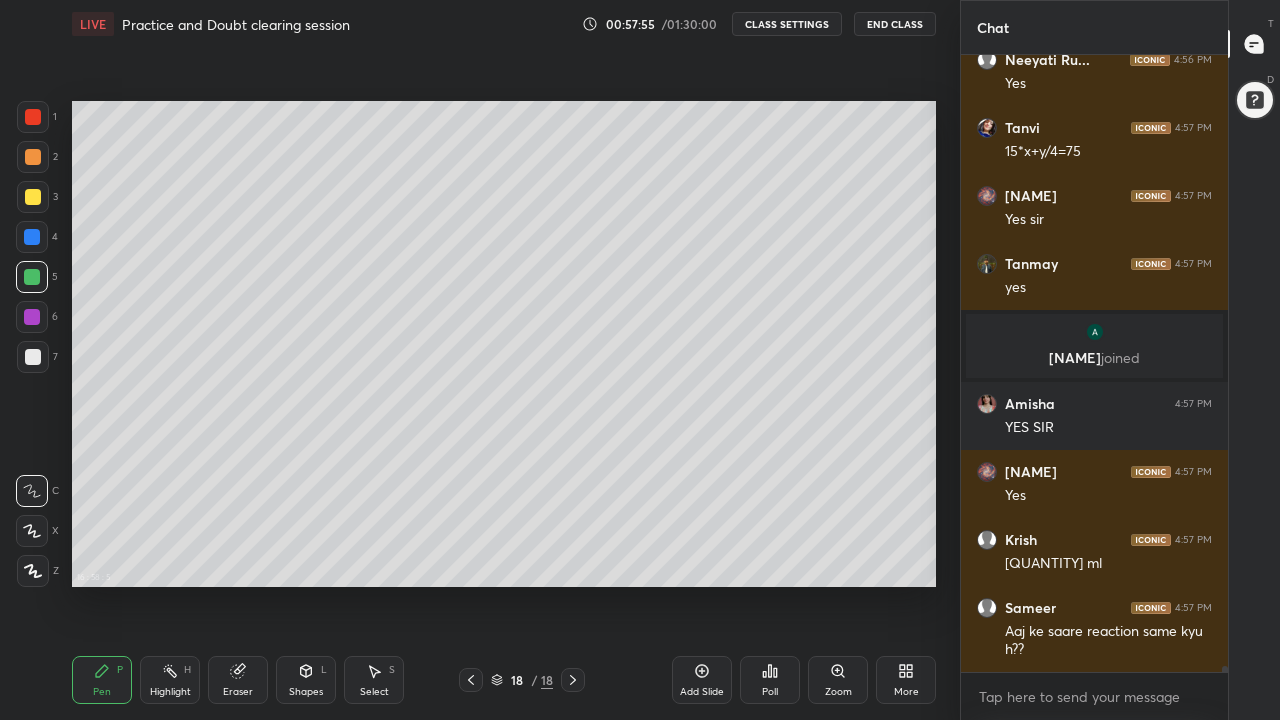 click 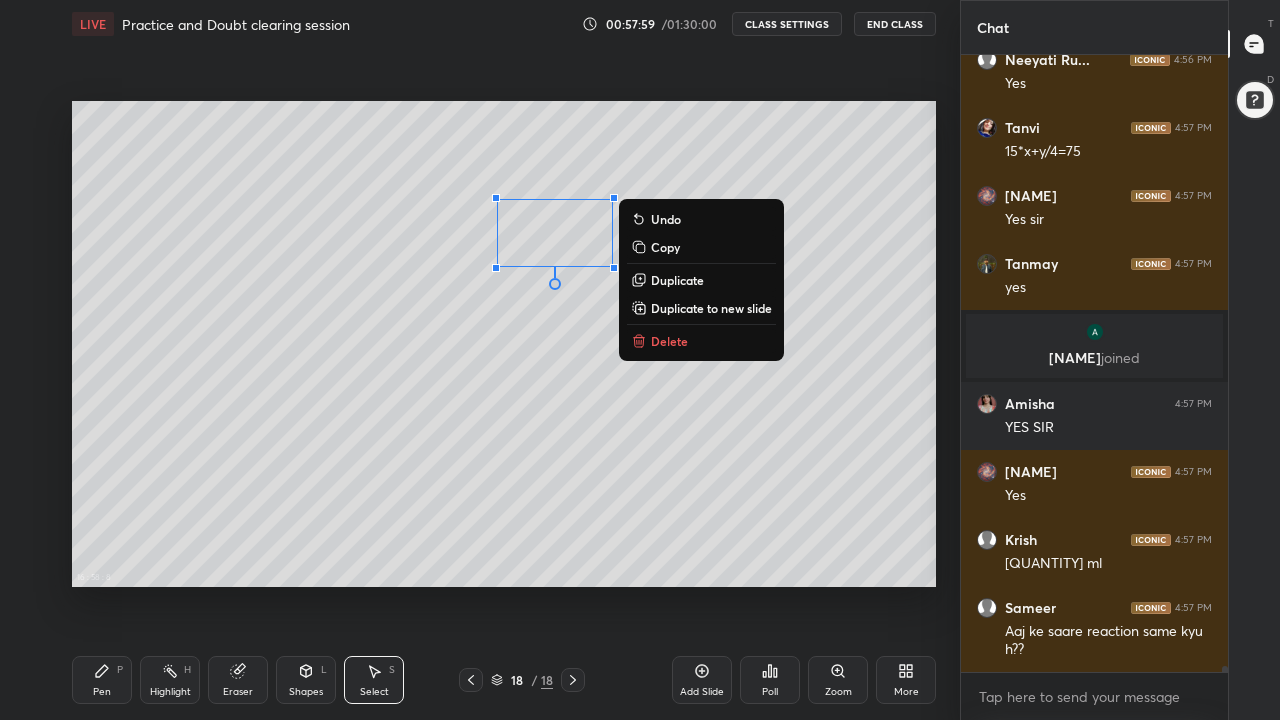 click on "Delete" at bounding box center (669, 341) 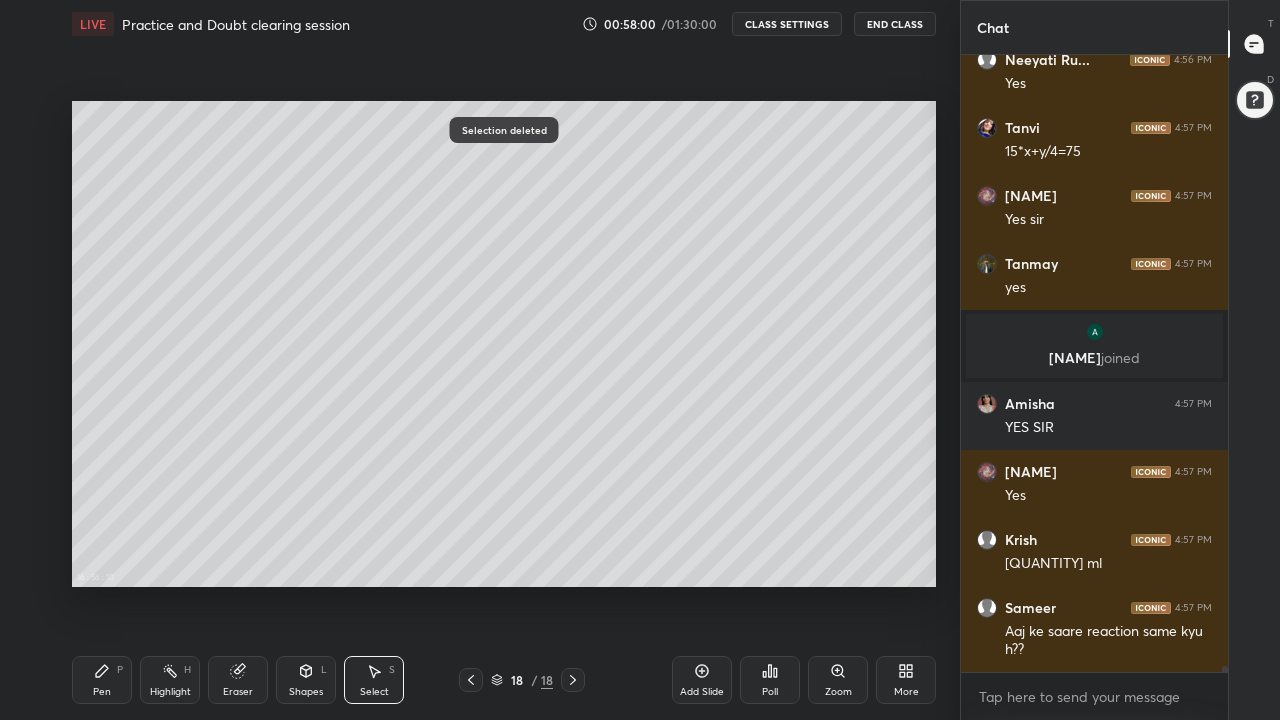click 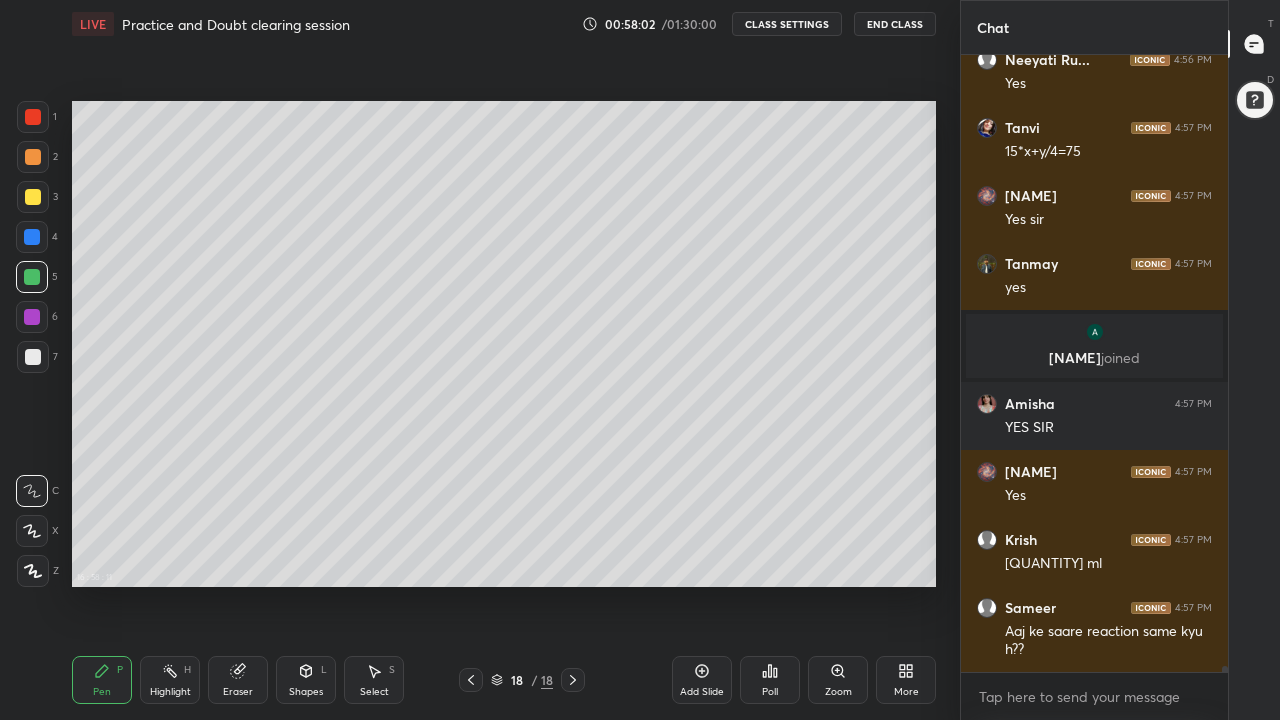click 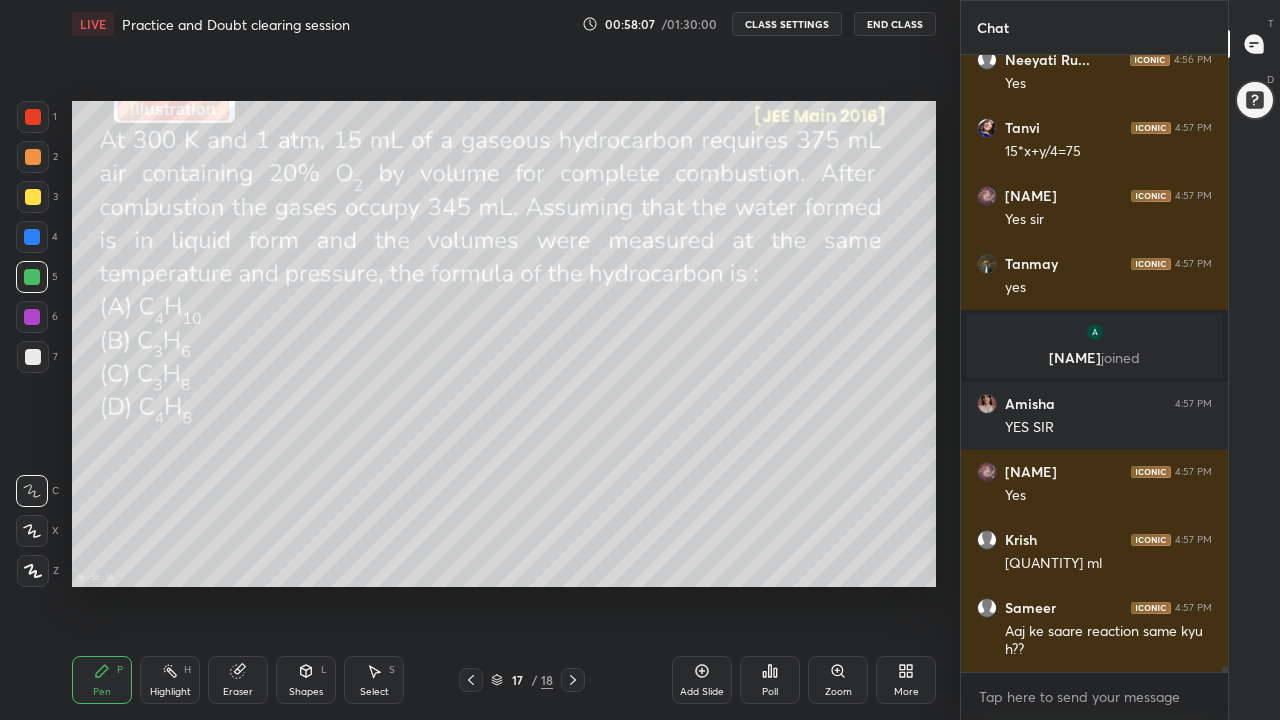 click 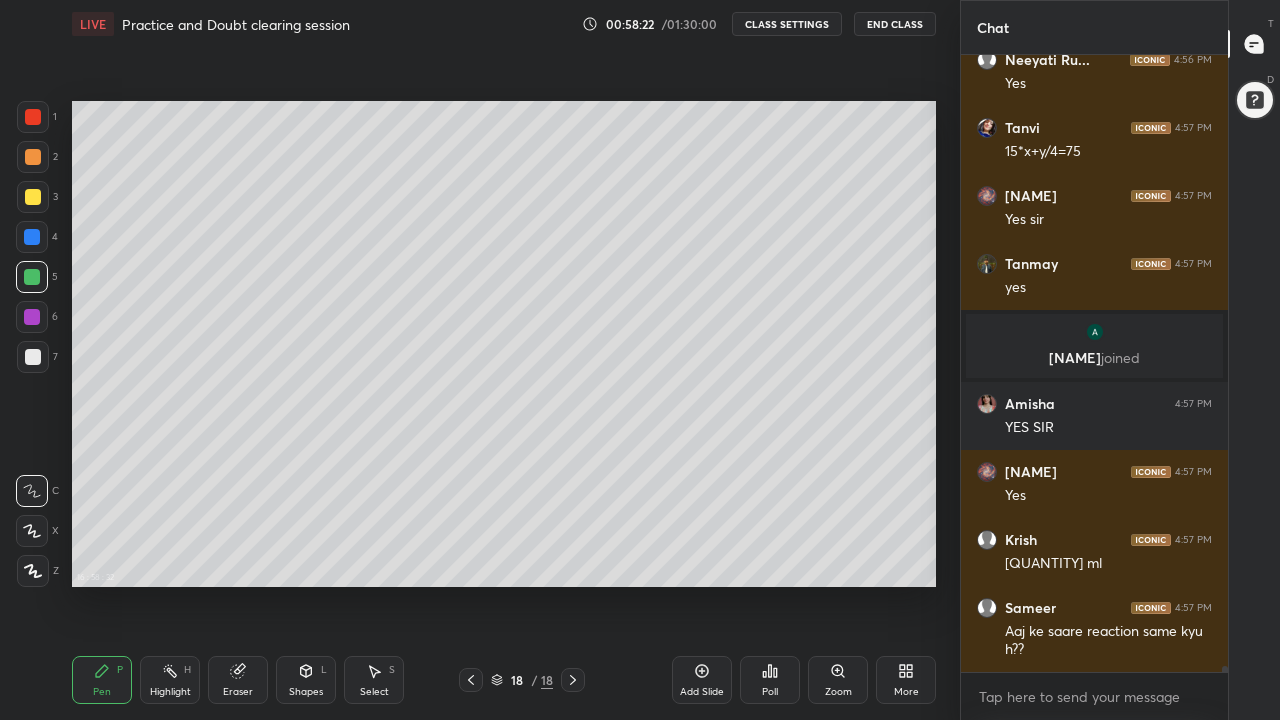 click at bounding box center (32, 237) 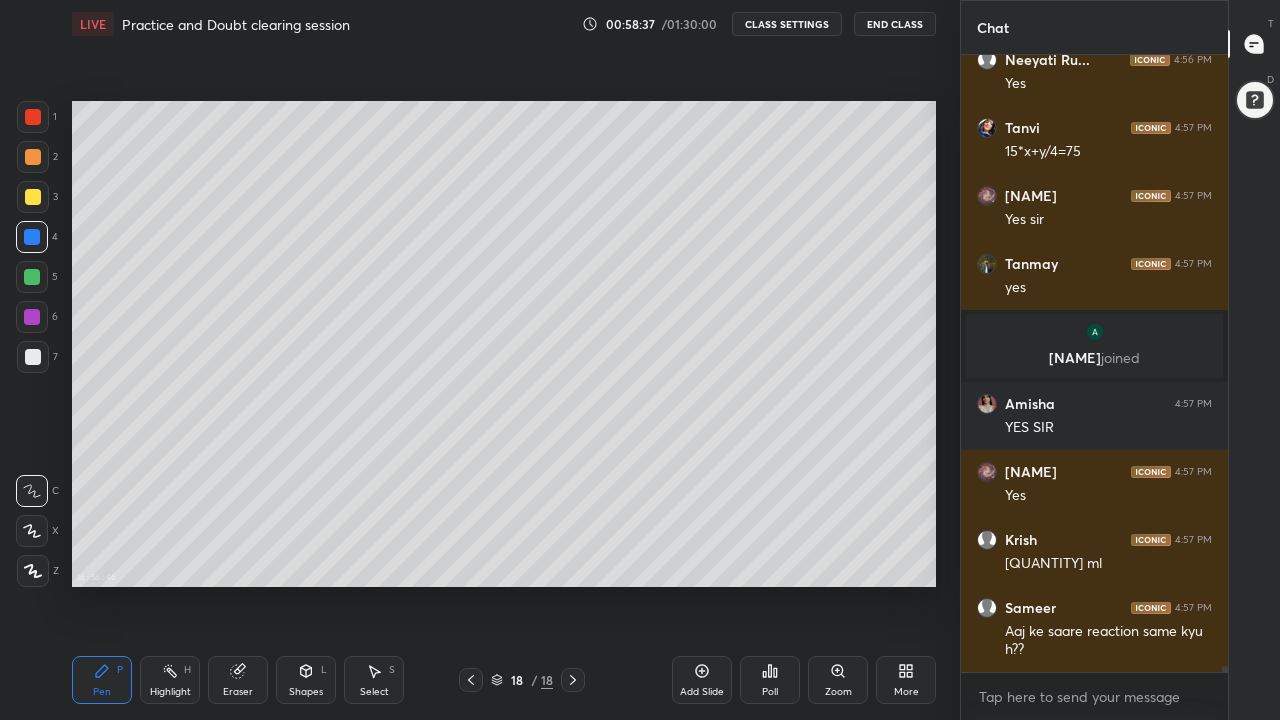 scroll, scrollTop: 64477, scrollLeft: 0, axis: vertical 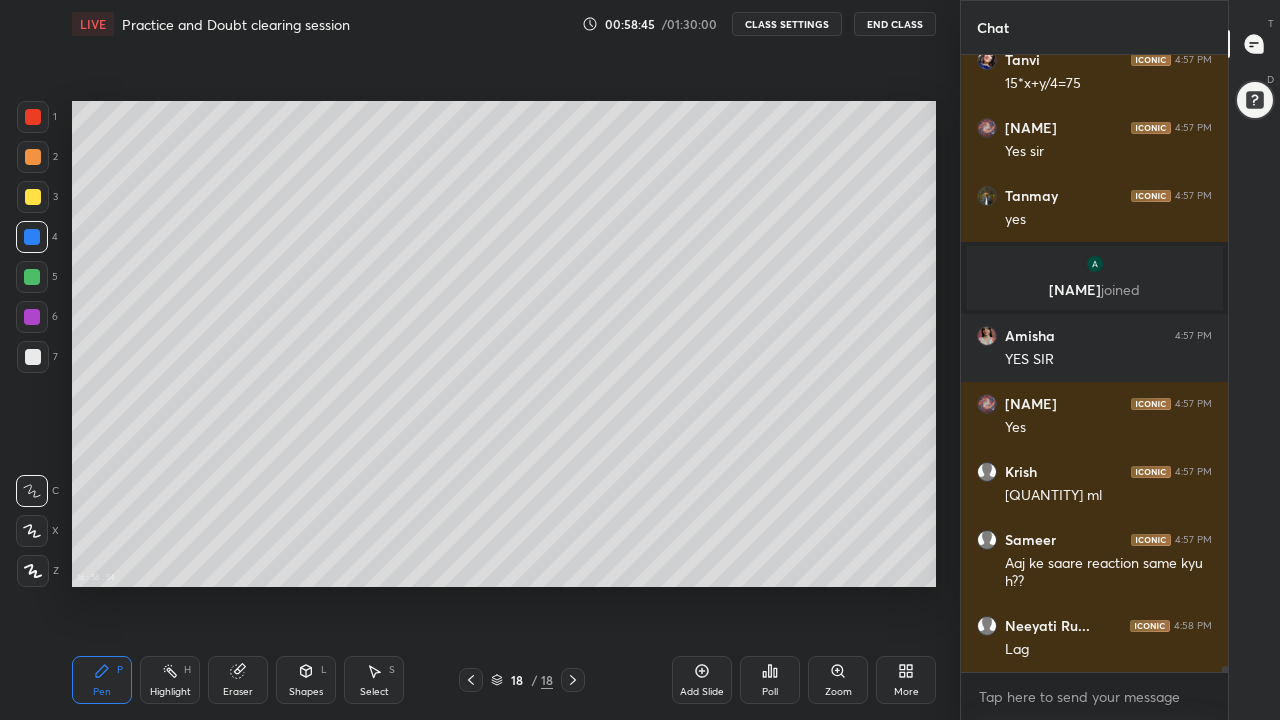 click 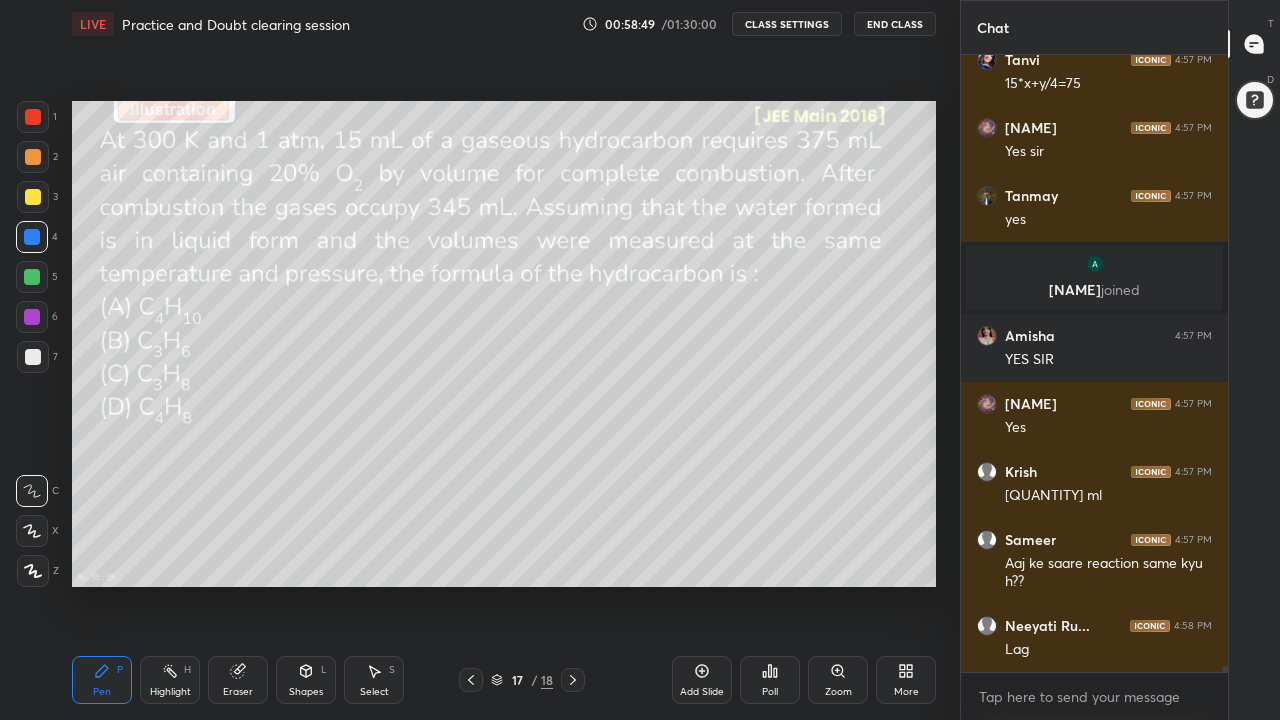click 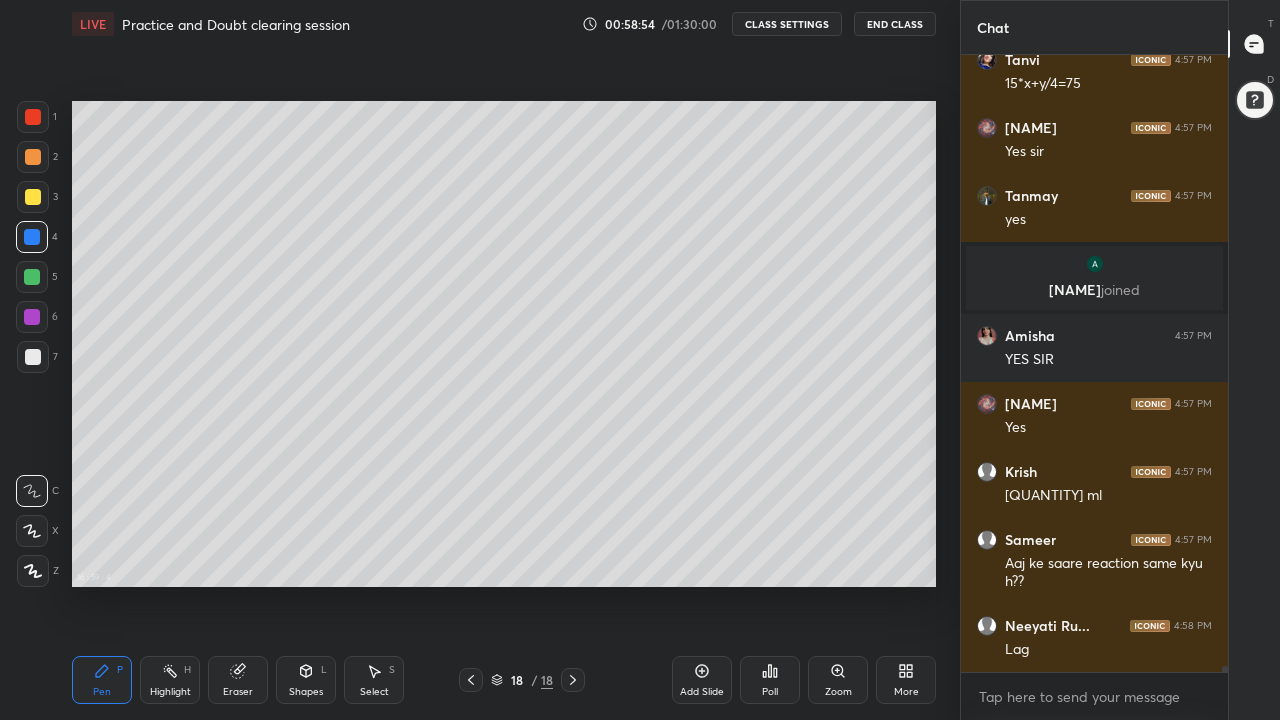scroll, scrollTop: 64545, scrollLeft: 0, axis: vertical 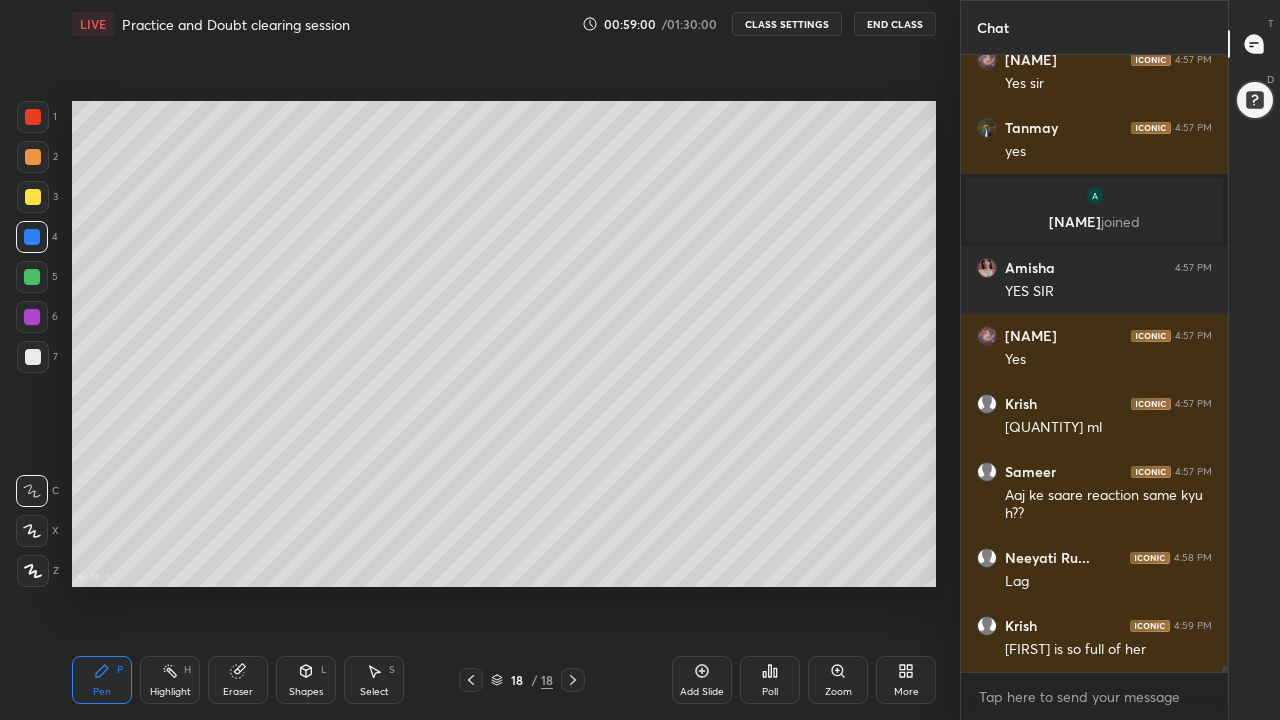 click at bounding box center (32, 317) 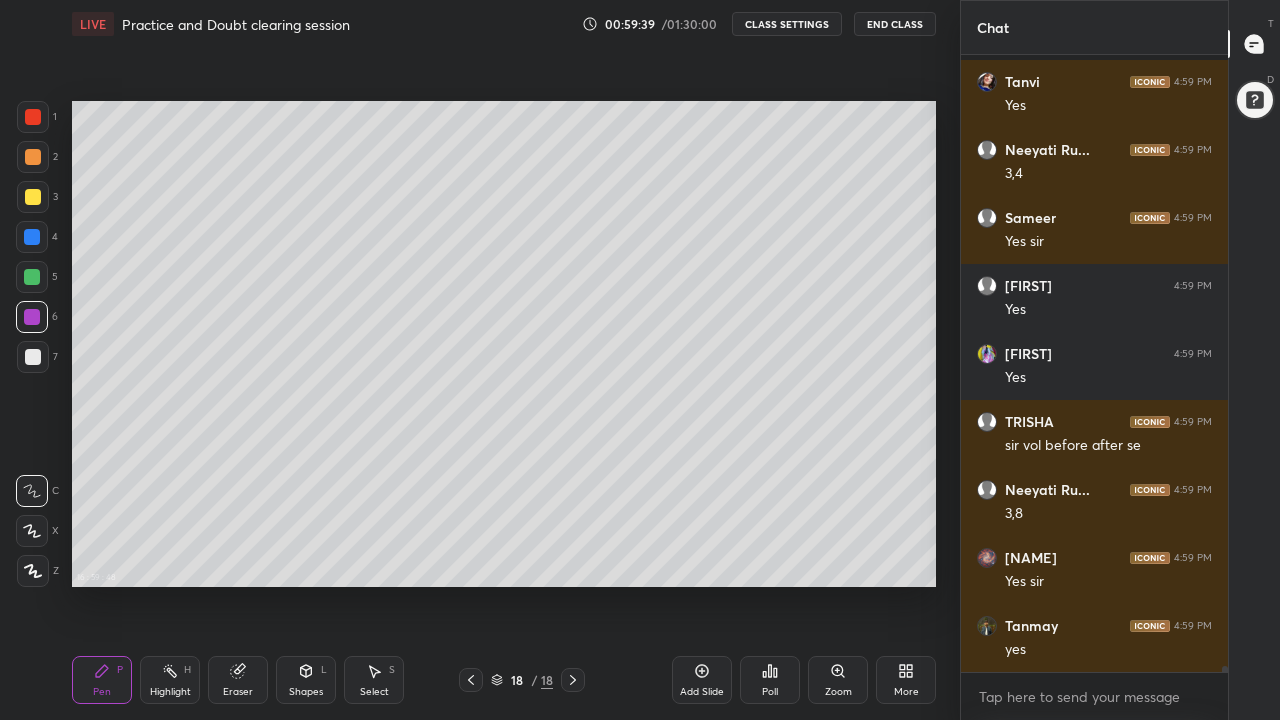 scroll, scrollTop: 65973, scrollLeft: 0, axis: vertical 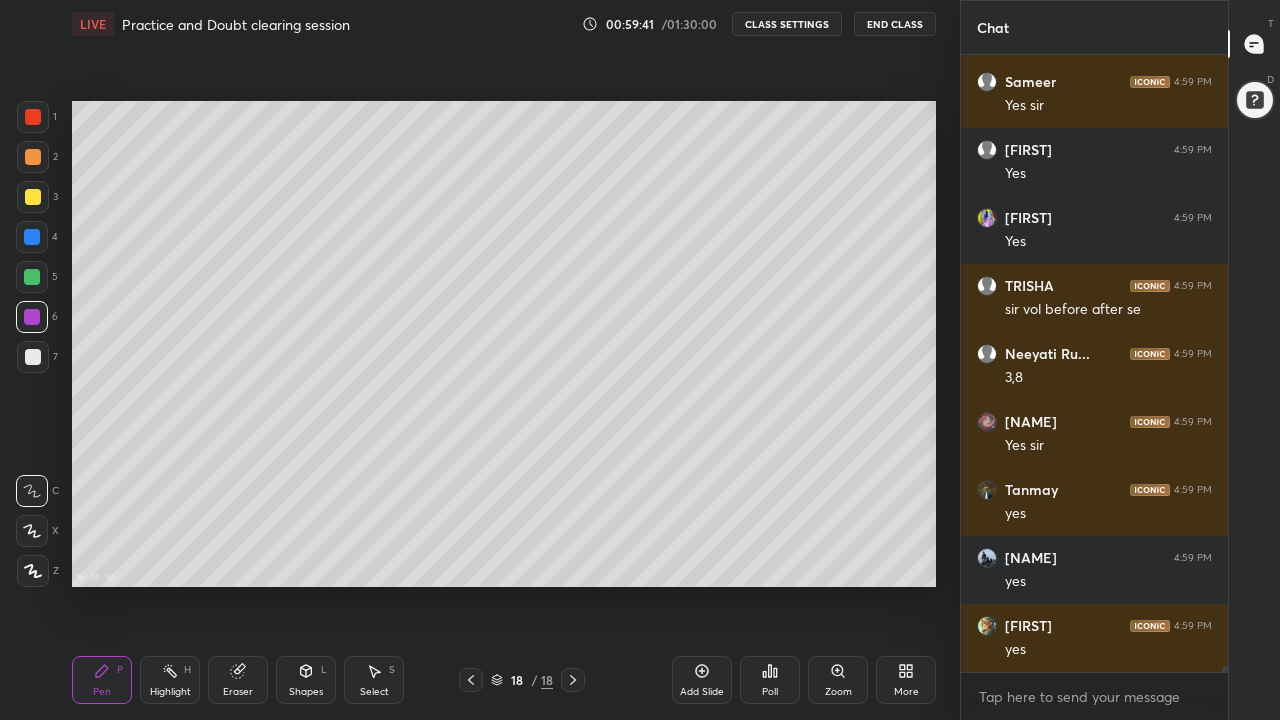 click 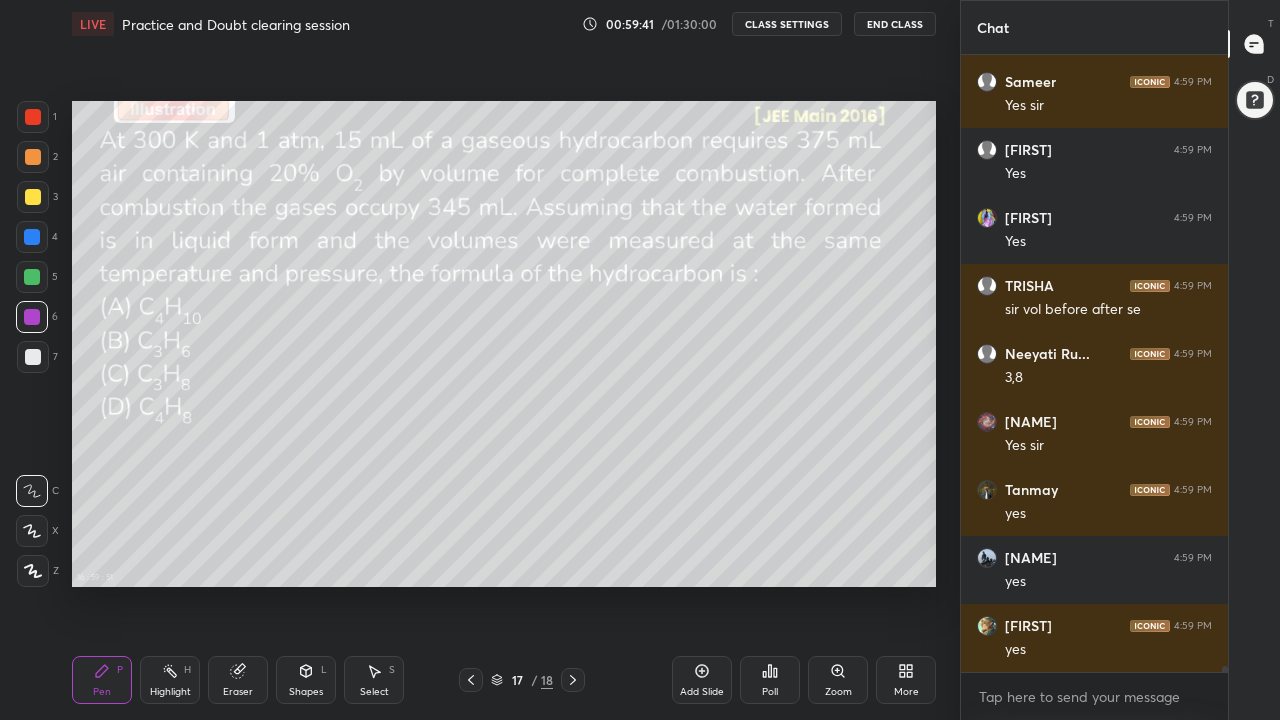 scroll, scrollTop: 66041, scrollLeft: 0, axis: vertical 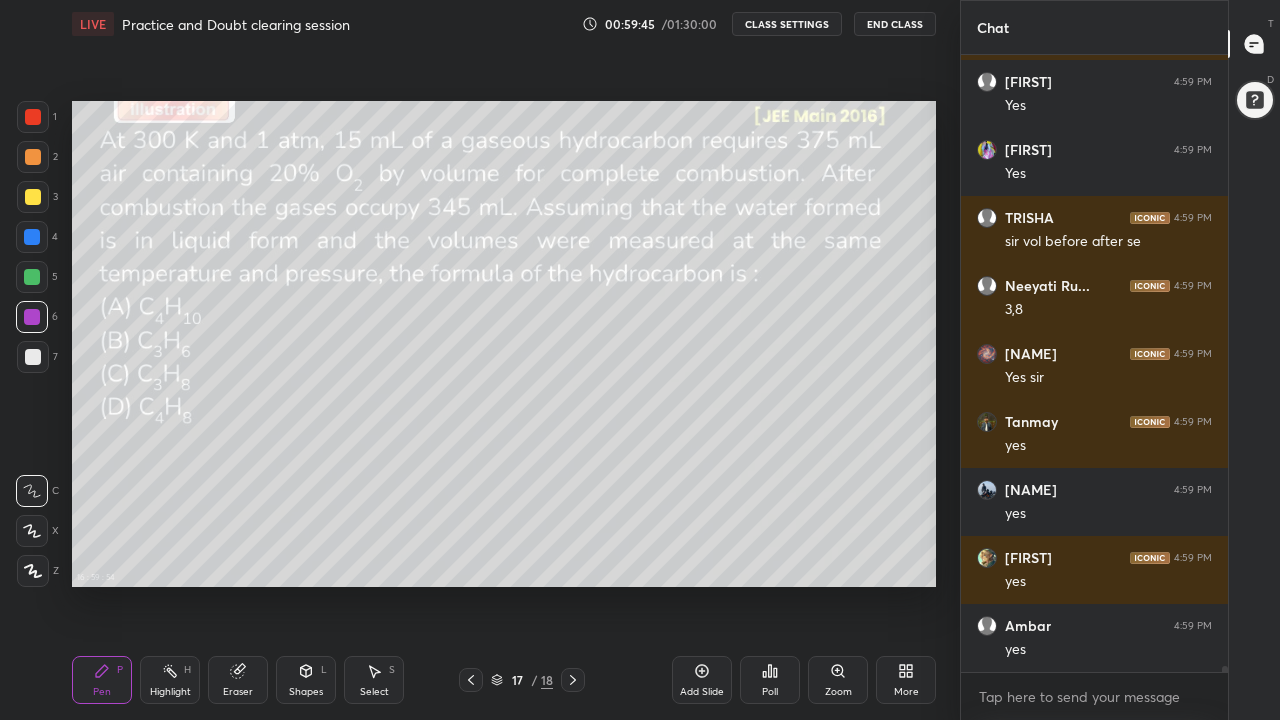 click 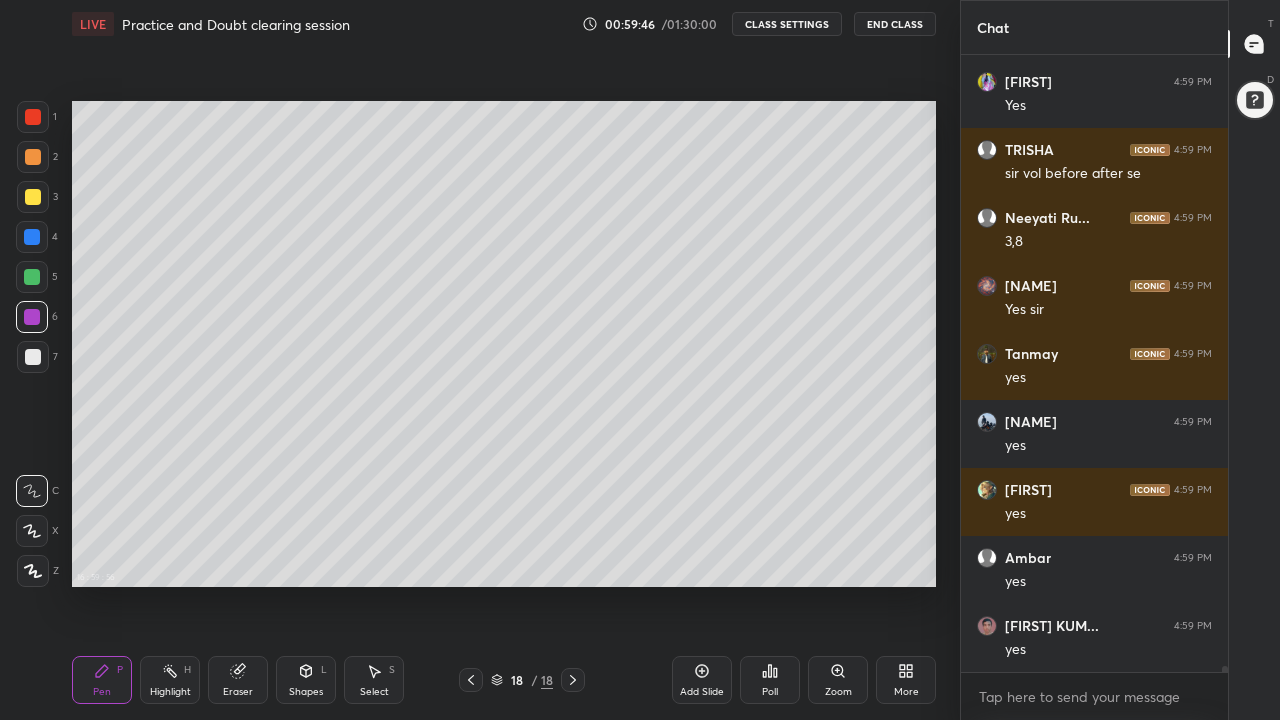 scroll, scrollTop: 66177, scrollLeft: 0, axis: vertical 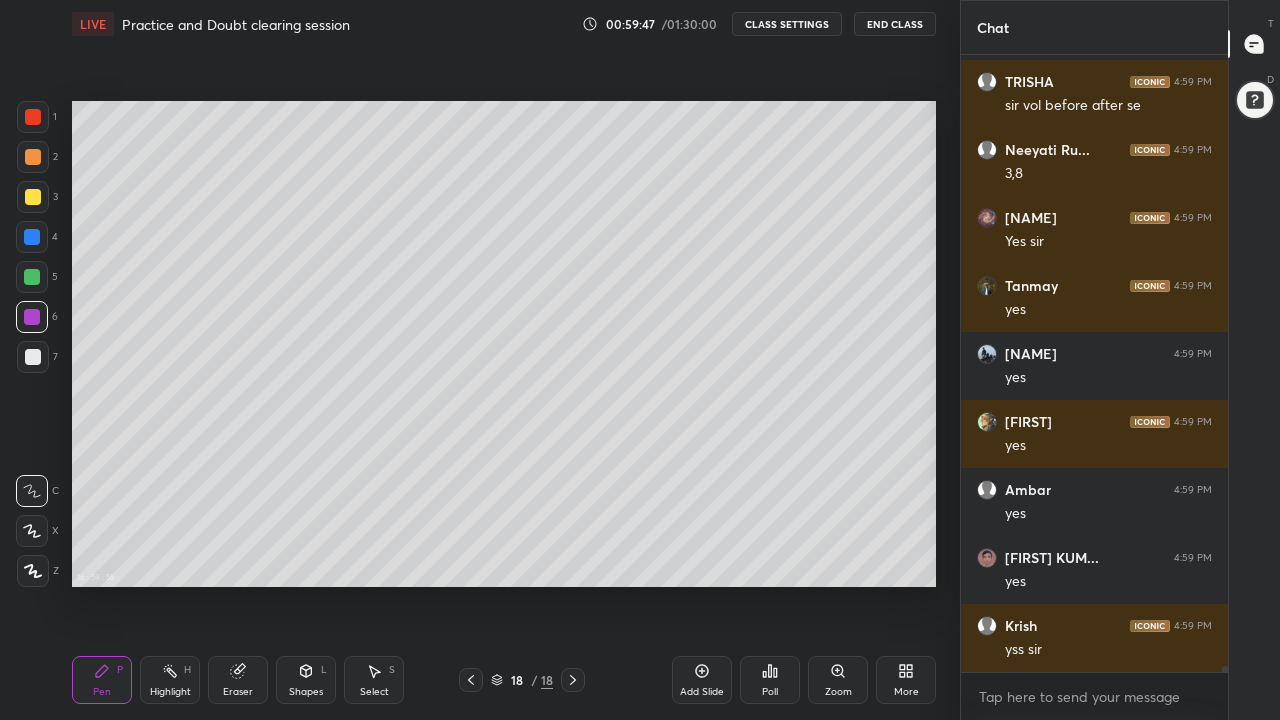 click 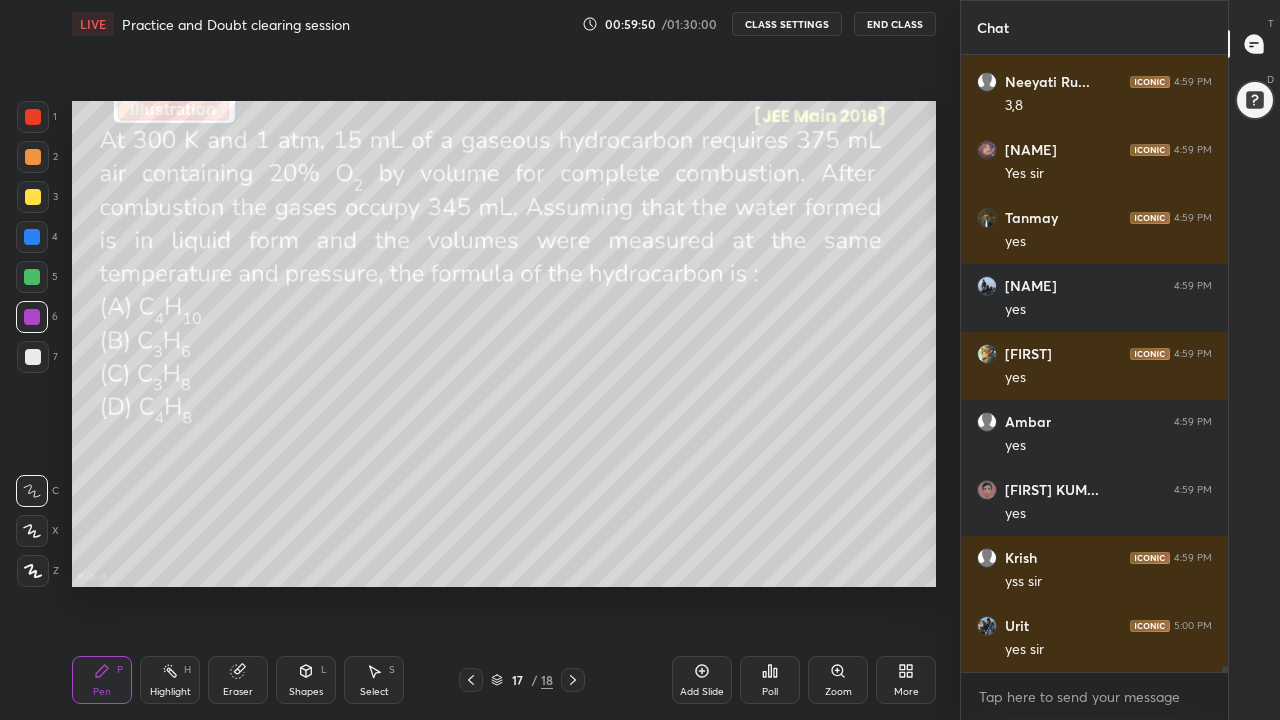 click 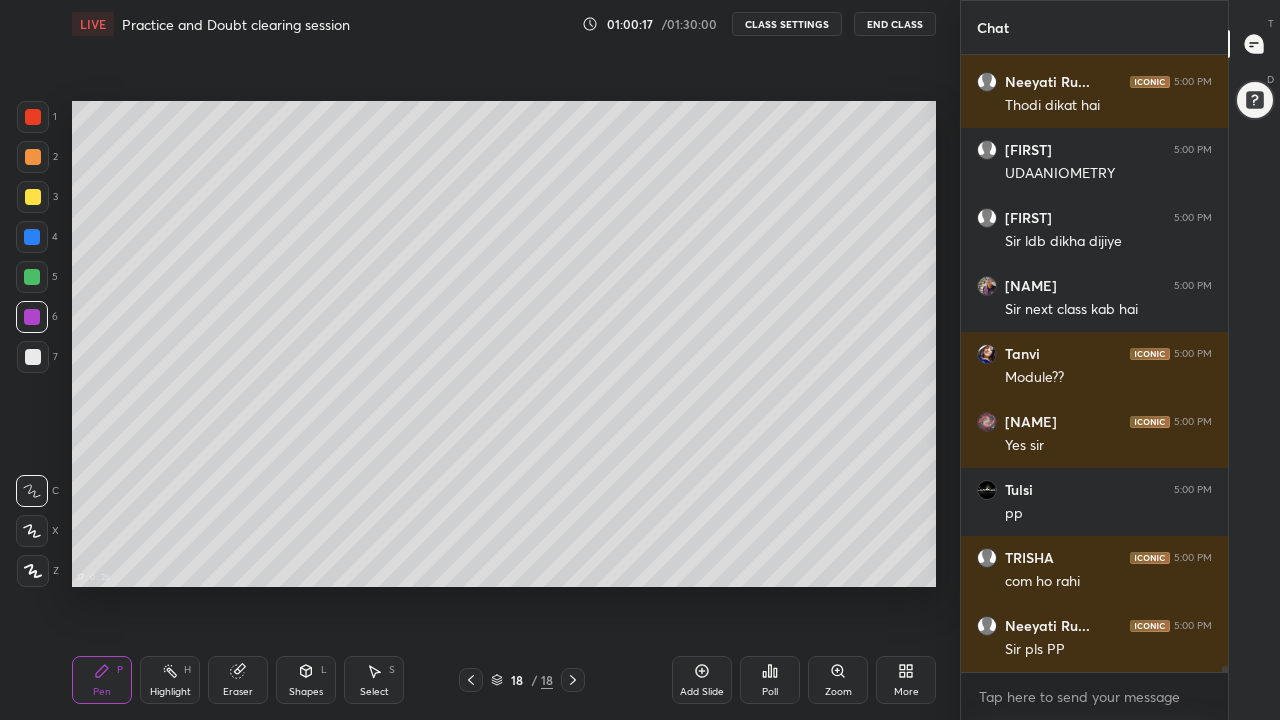 scroll, scrollTop: 67197, scrollLeft: 0, axis: vertical 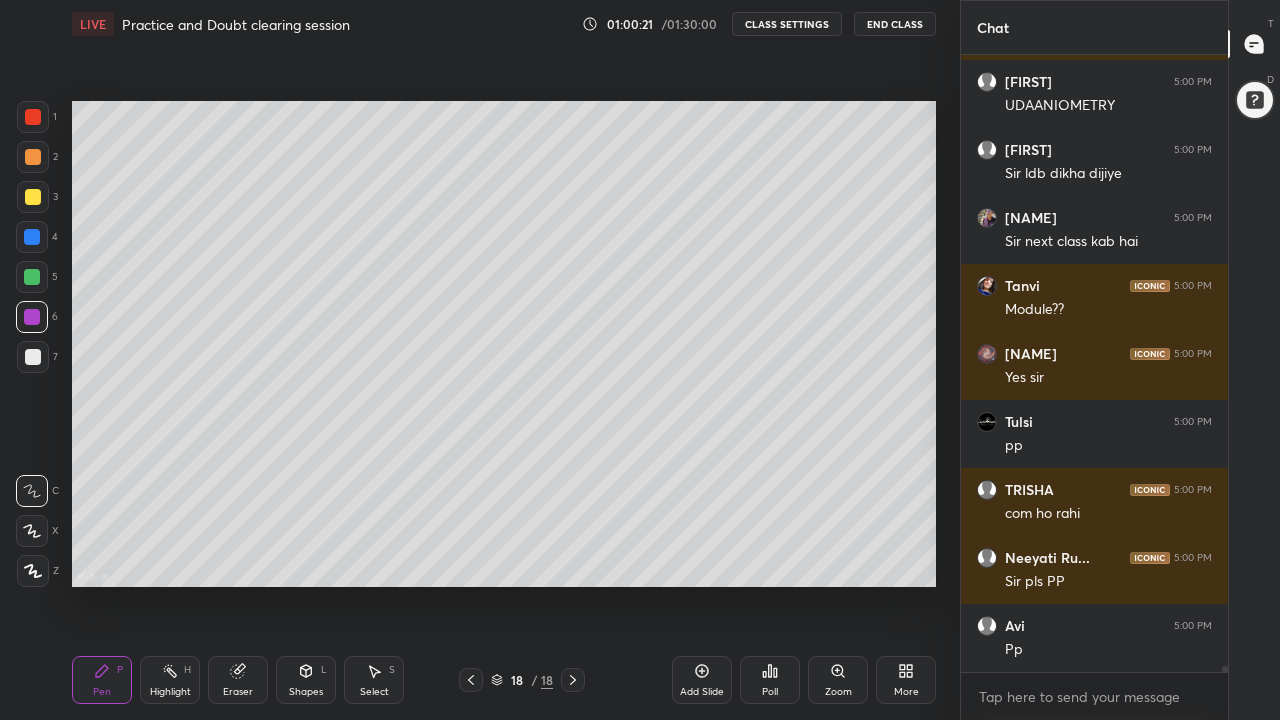 click 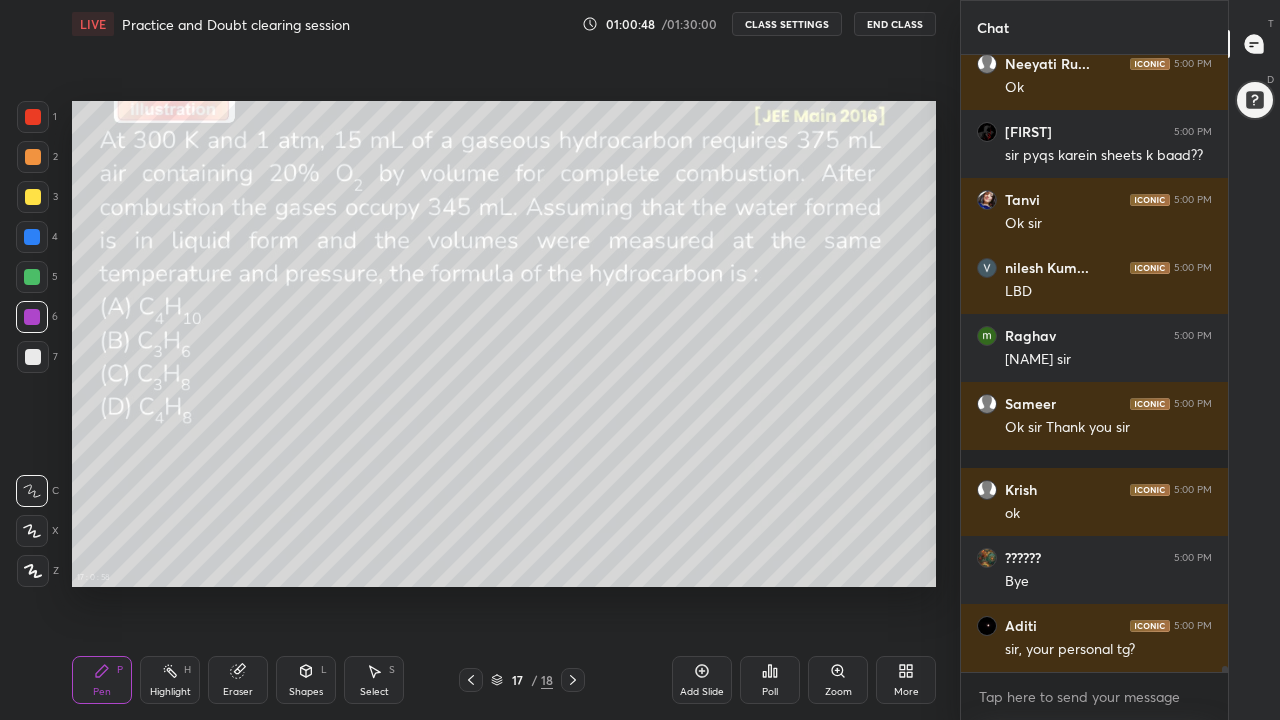 scroll, scrollTop: 68457, scrollLeft: 0, axis: vertical 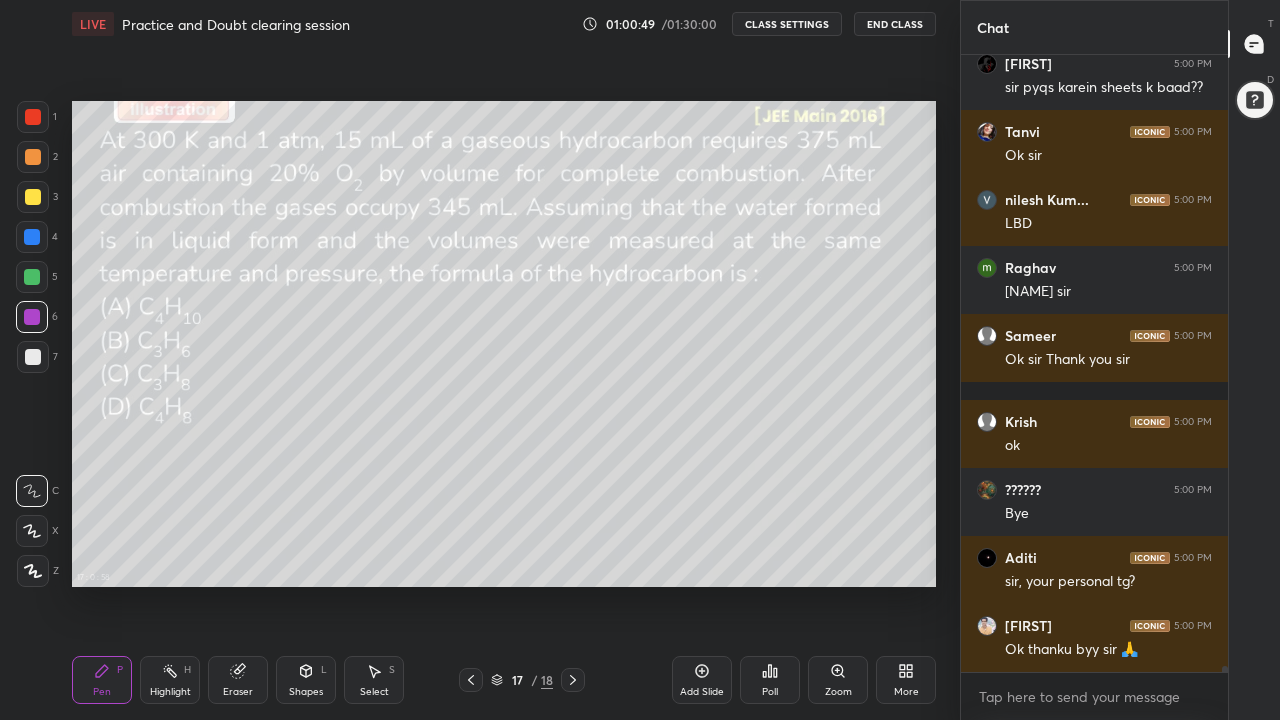 click on "End Class" at bounding box center [895, 24] 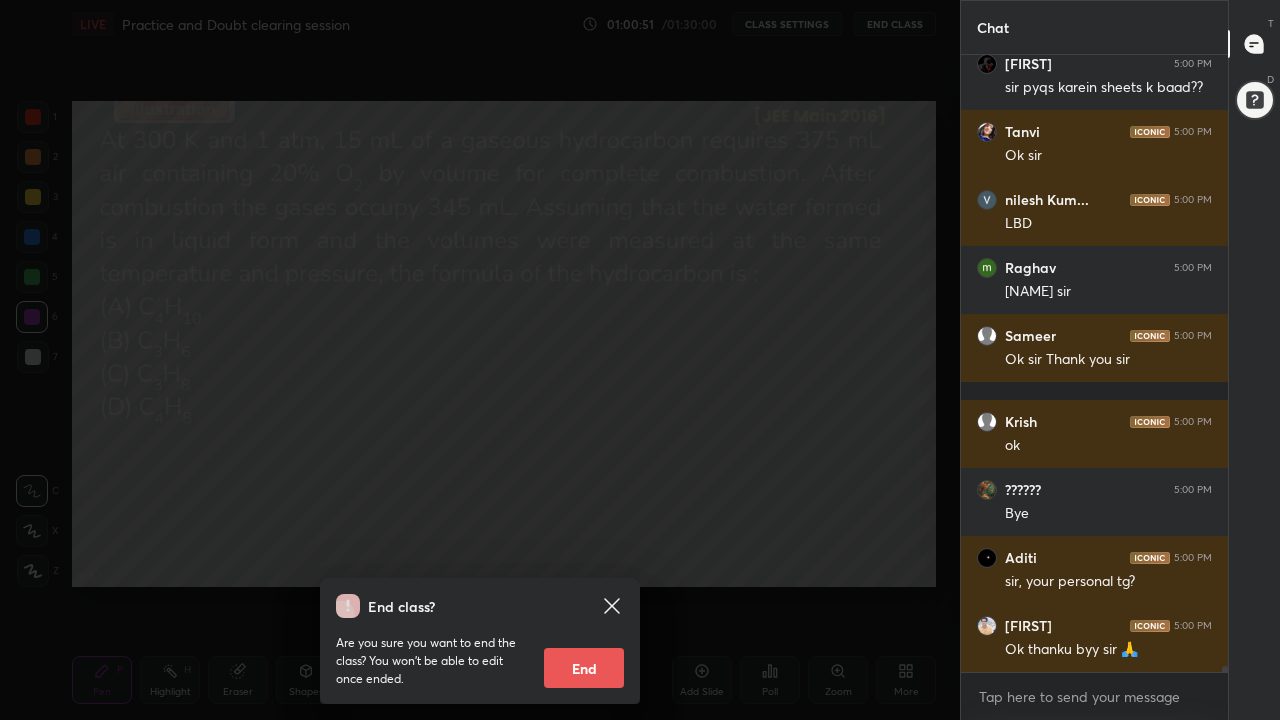 scroll, scrollTop: 68525, scrollLeft: 0, axis: vertical 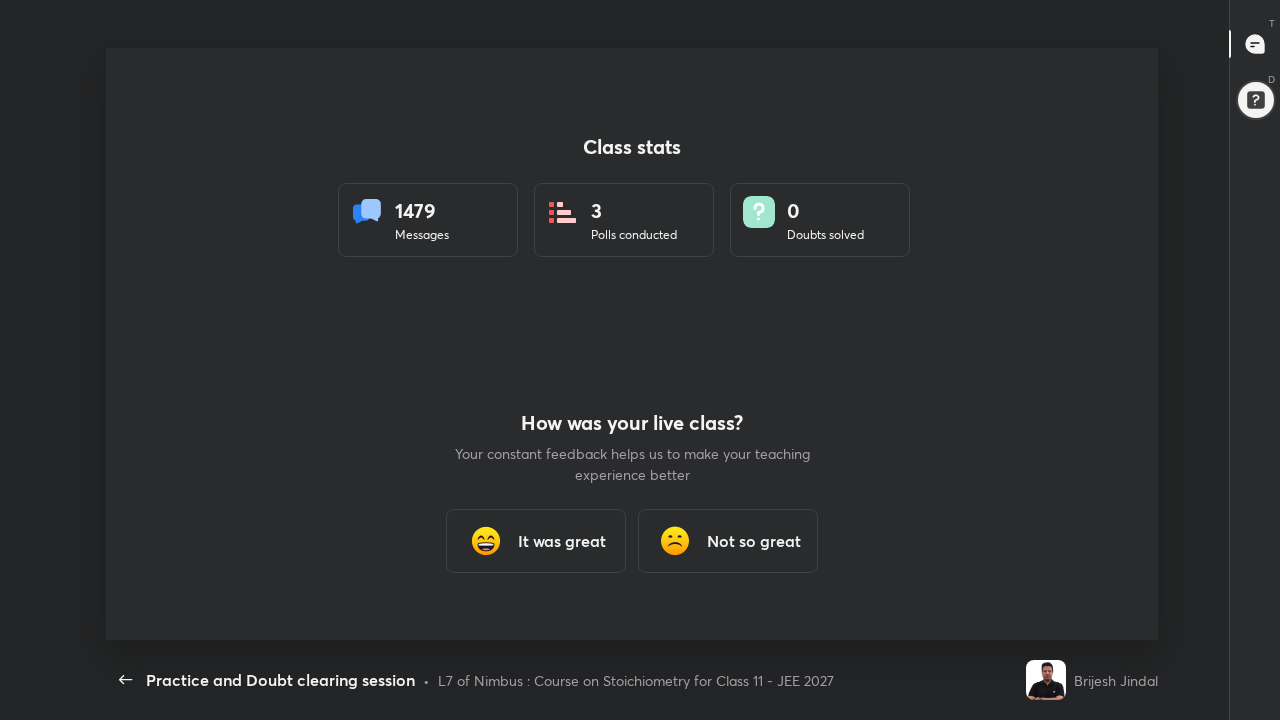click on "Not so great" at bounding box center (754, 541) 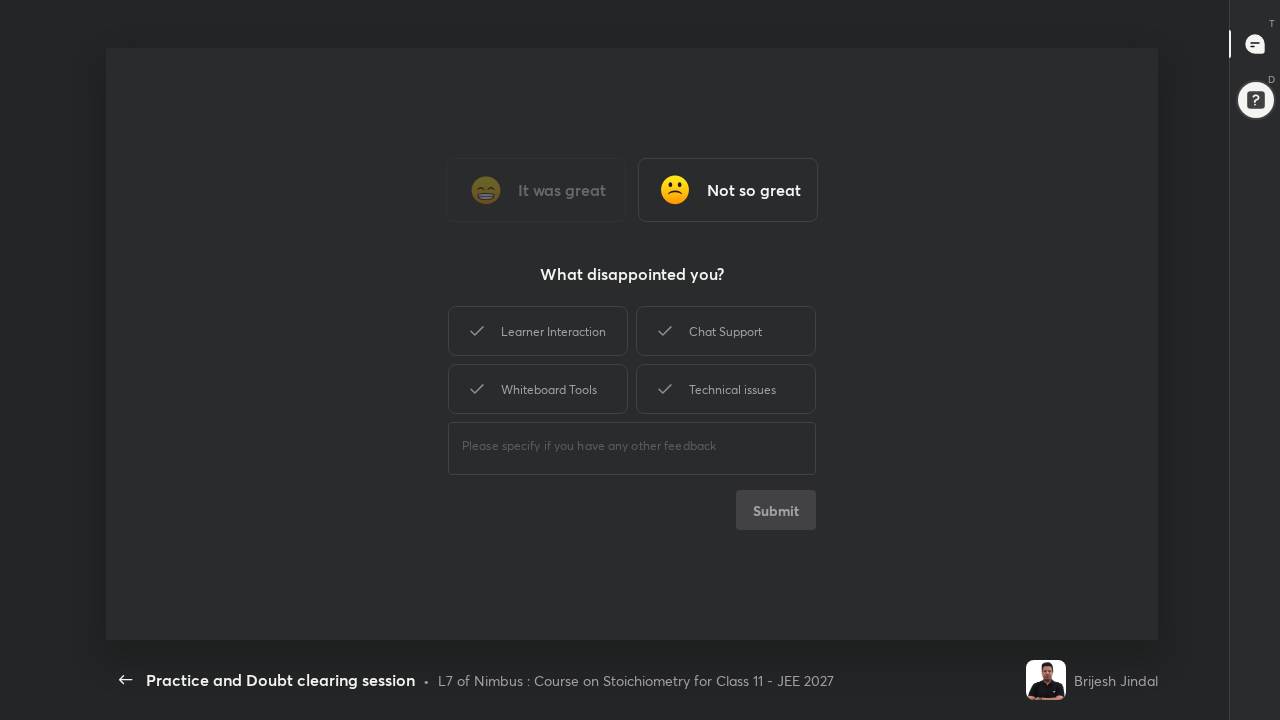 click on "Technical issues" at bounding box center (726, 389) 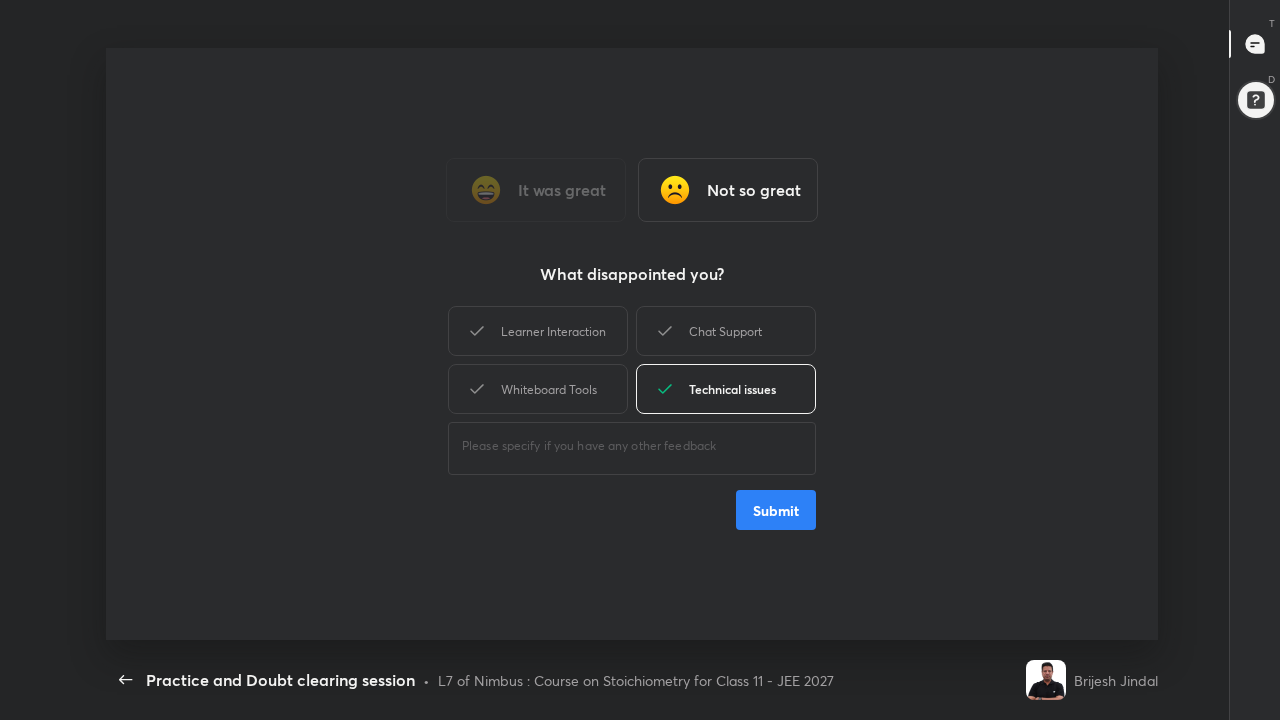 click on "Submit" at bounding box center (776, 510) 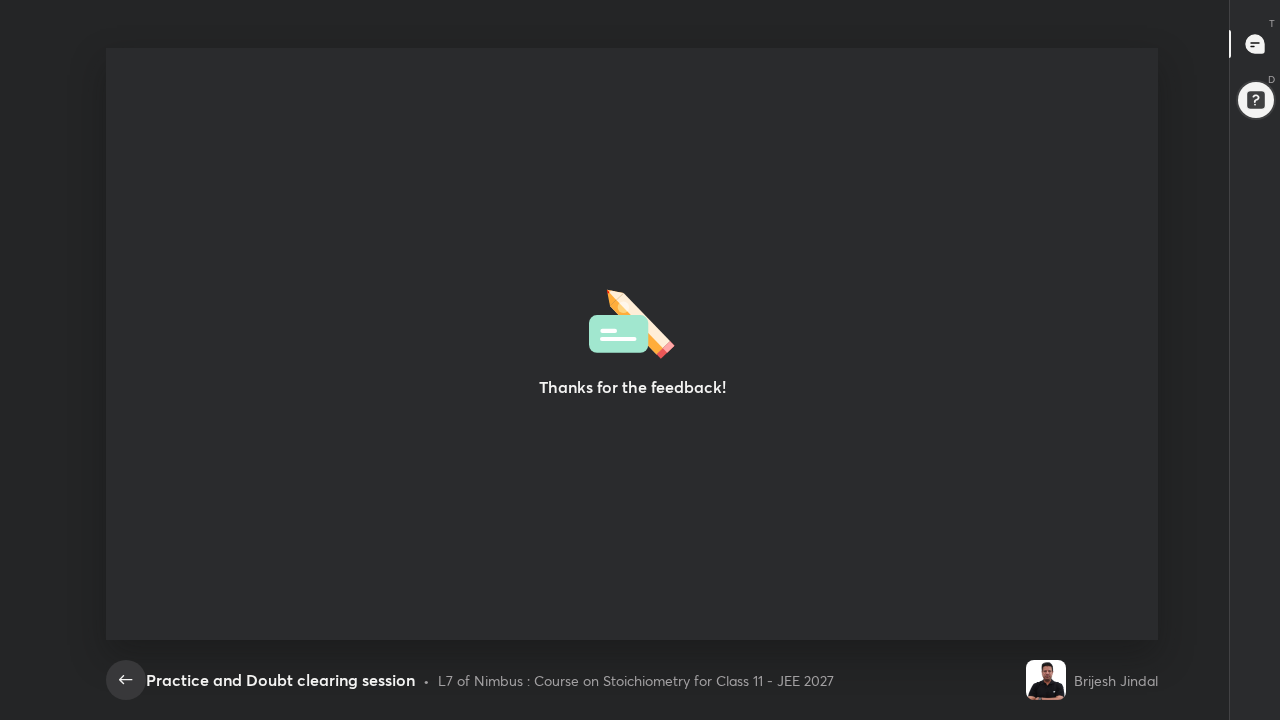 click 